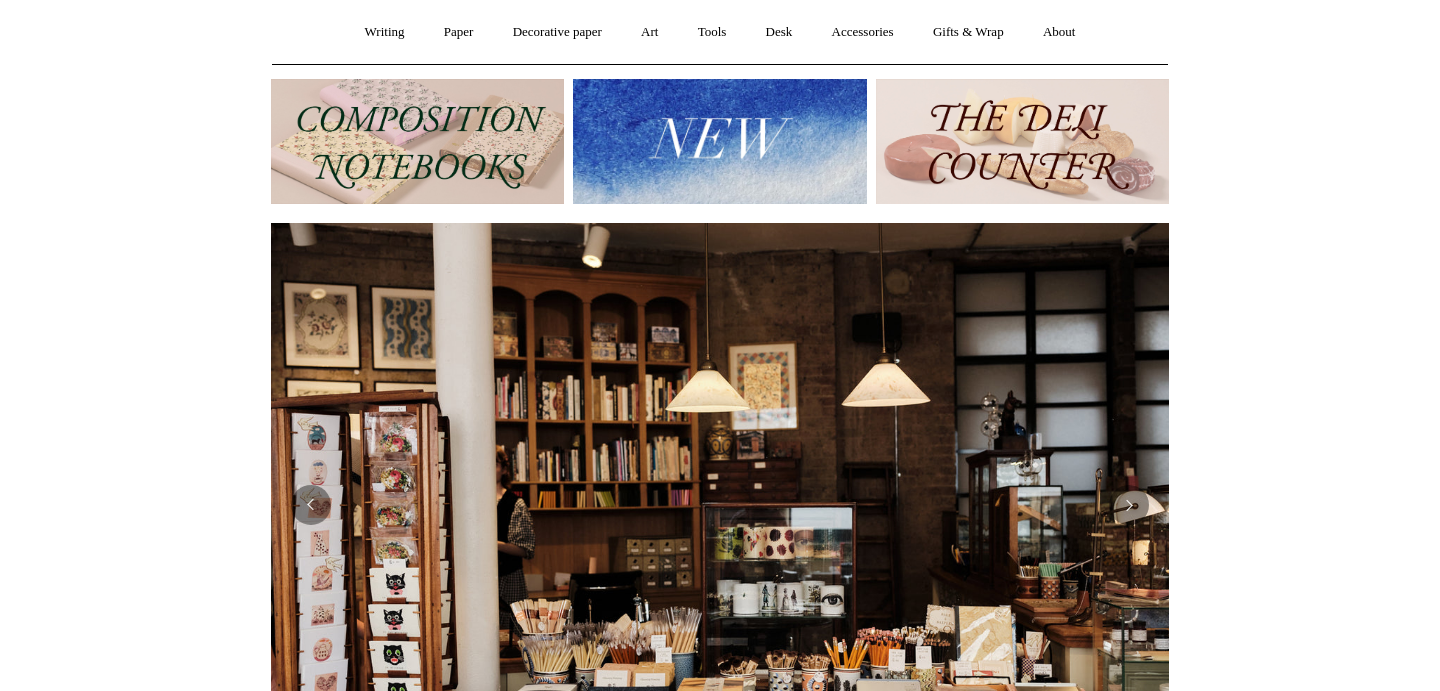 scroll, scrollTop: 277, scrollLeft: 0, axis: vertical 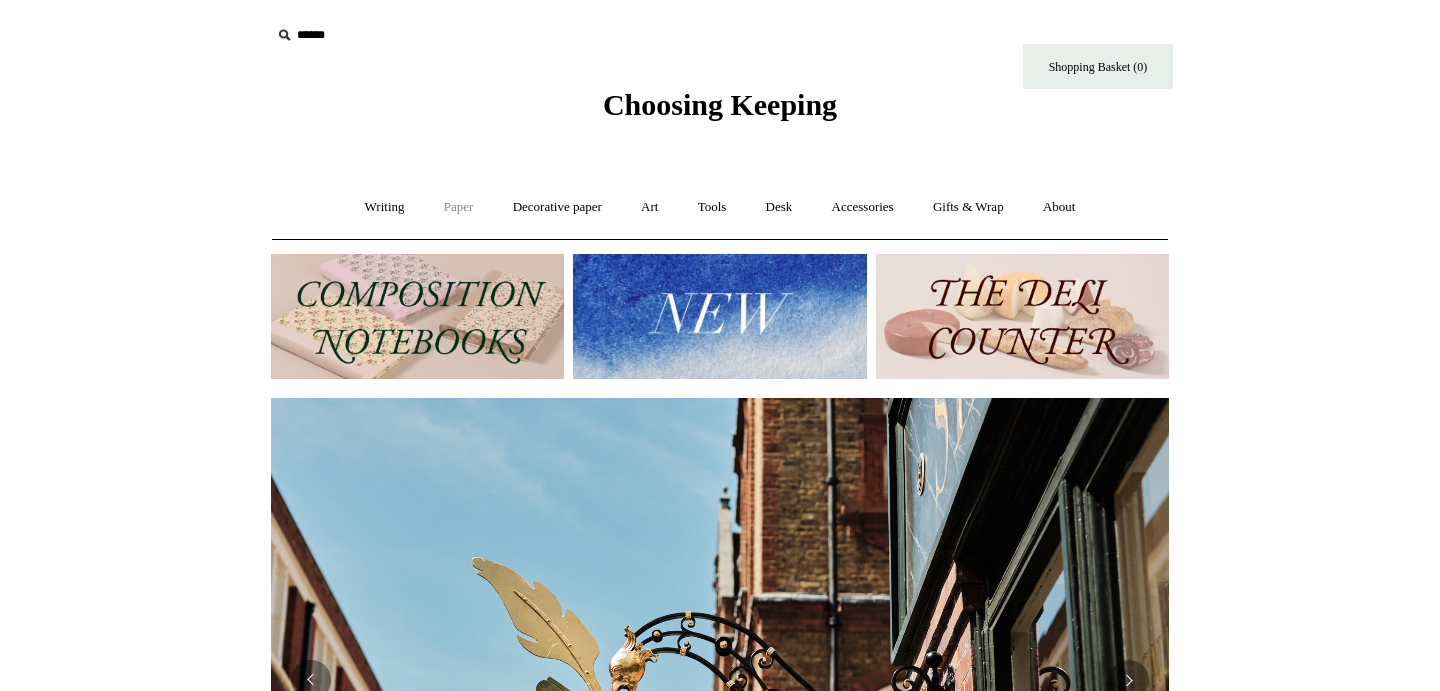 click on "Paper +" at bounding box center [459, 207] 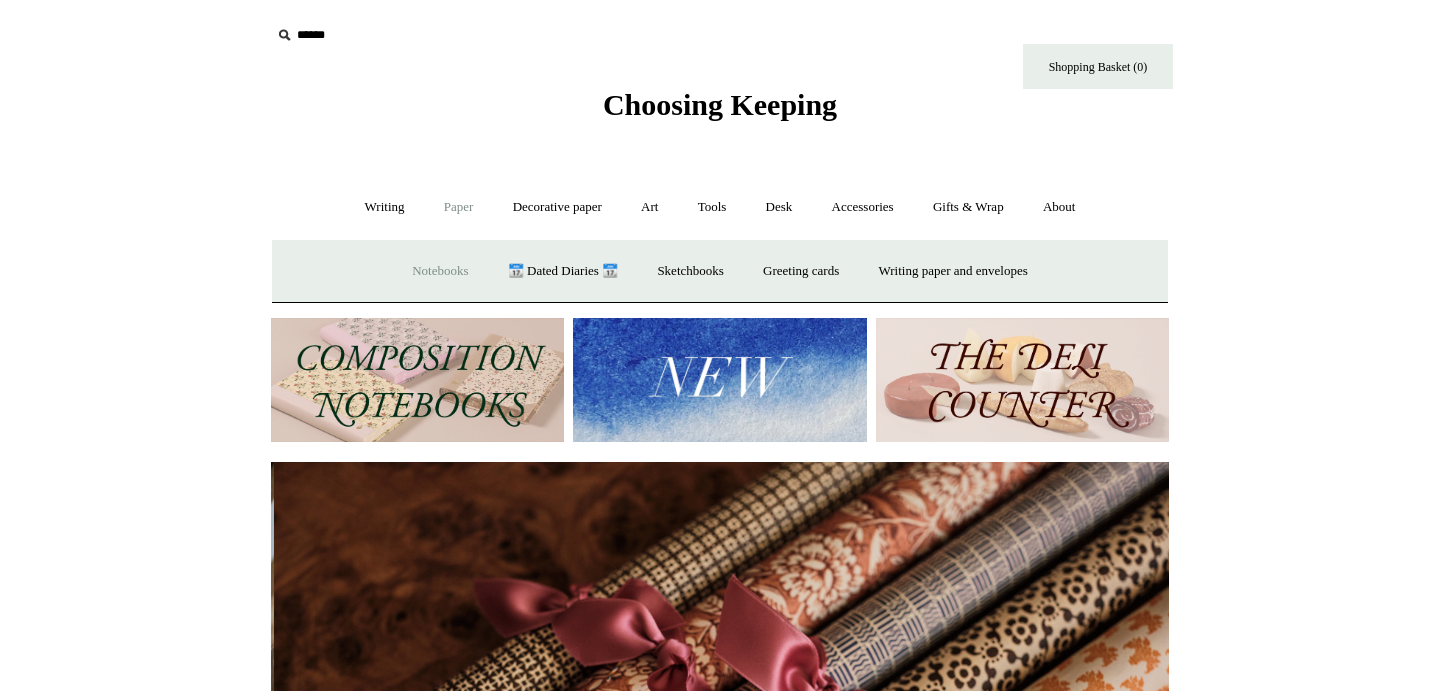 click on "Notebooks +" at bounding box center (440, 271) 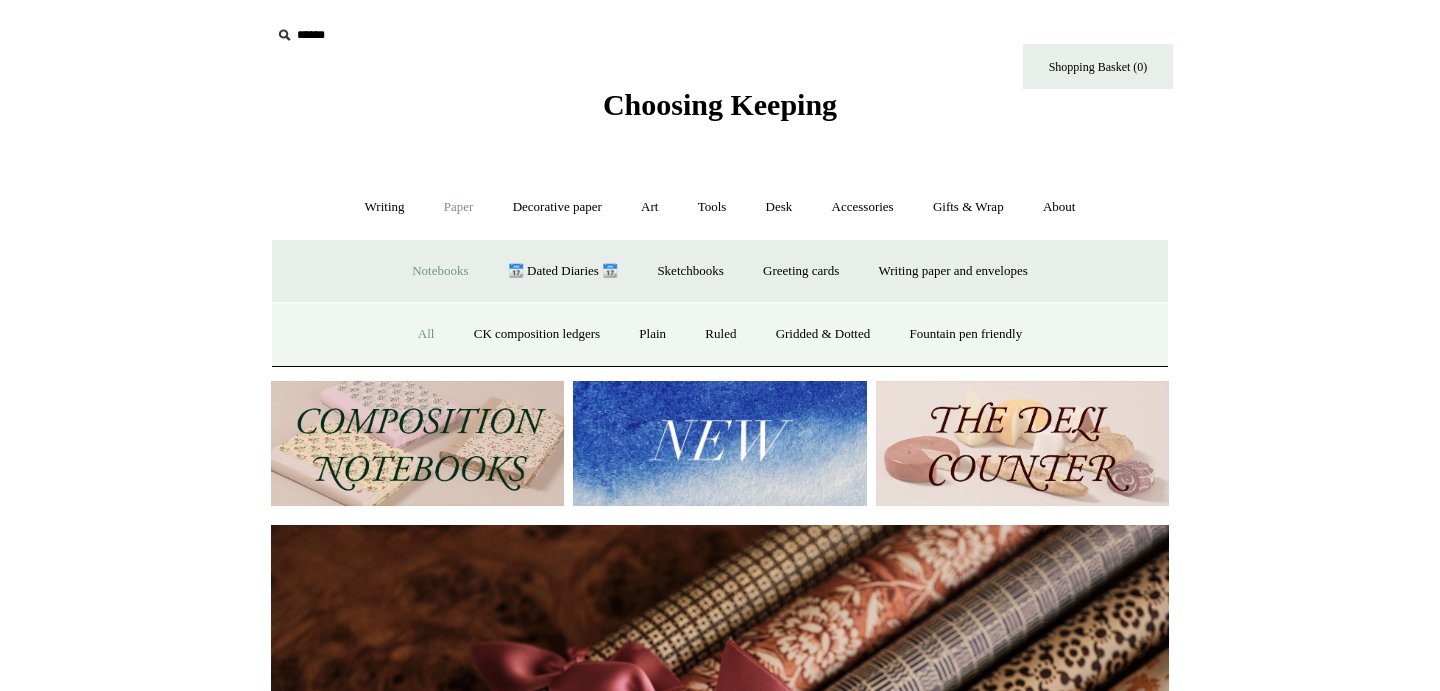 click on "All" at bounding box center [426, 334] 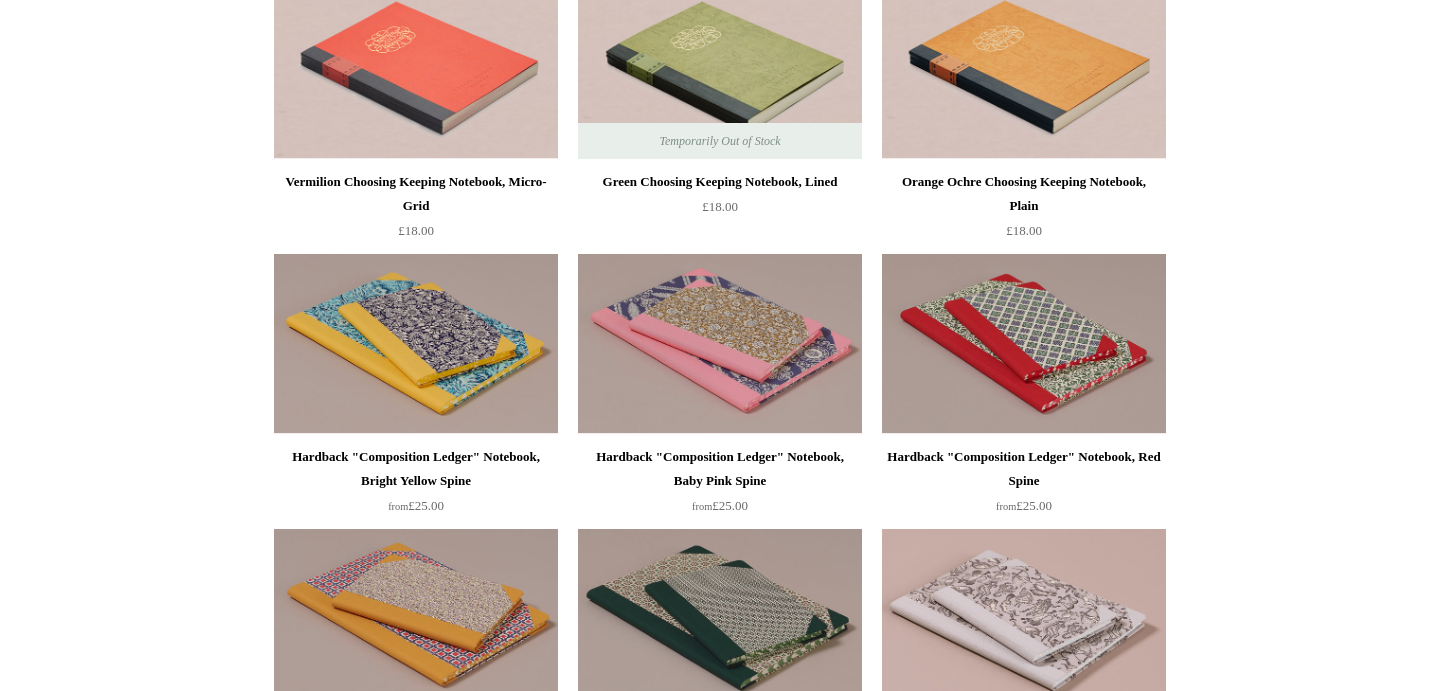 scroll, scrollTop: 0, scrollLeft: 0, axis: both 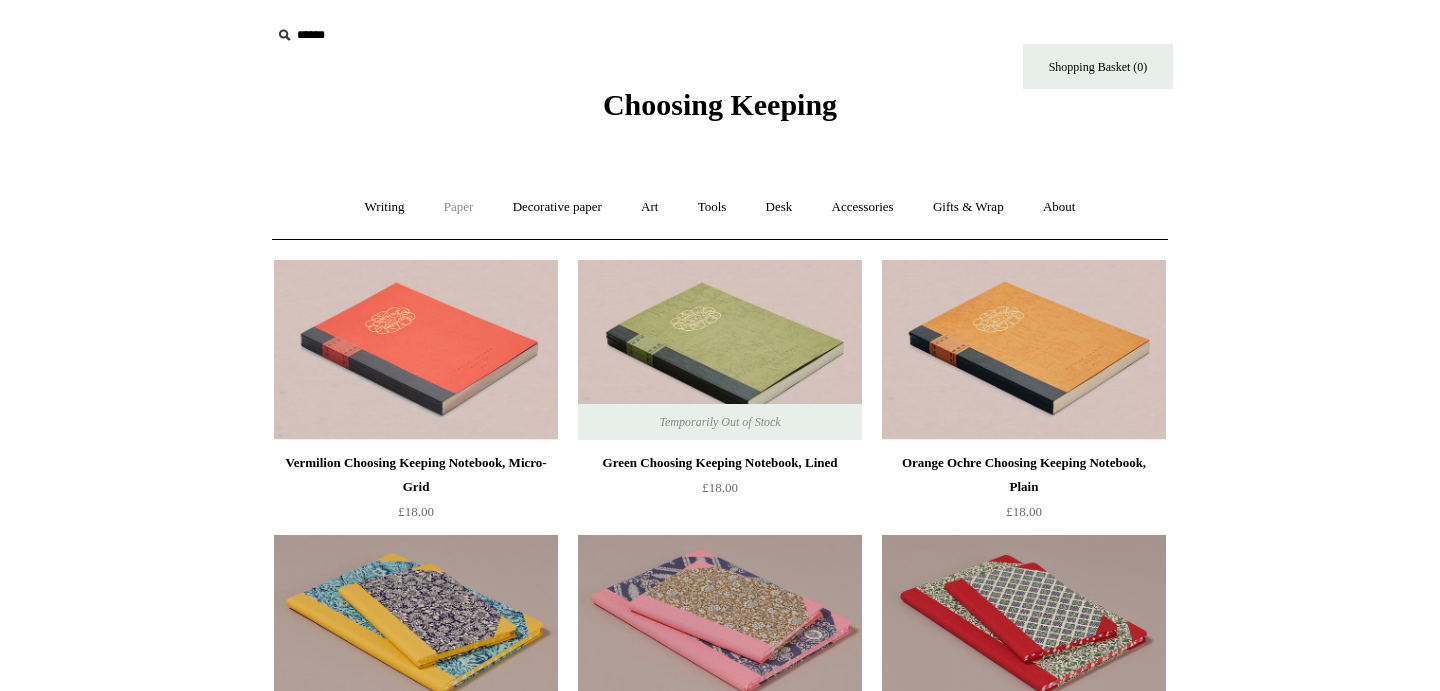 click on "Paper +" at bounding box center [459, 207] 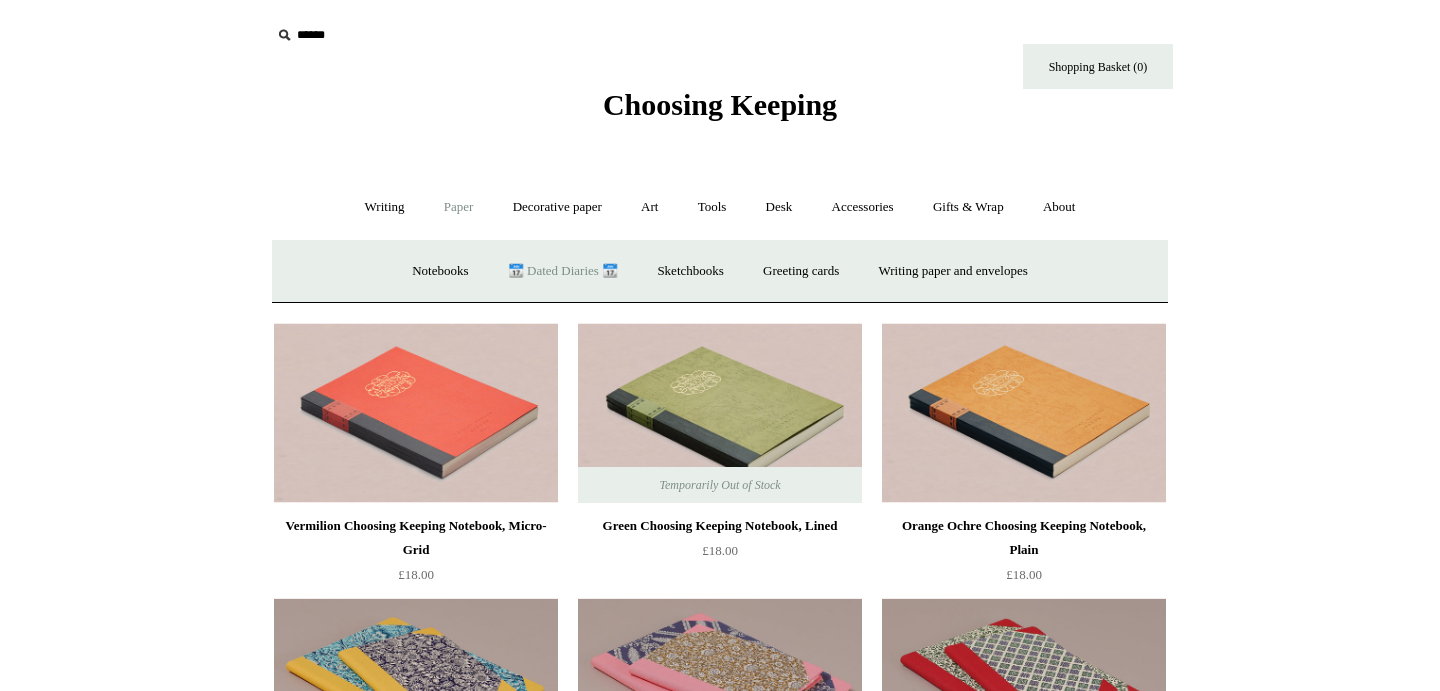 click on "📆 Dated Diaries 📆" at bounding box center [563, 271] 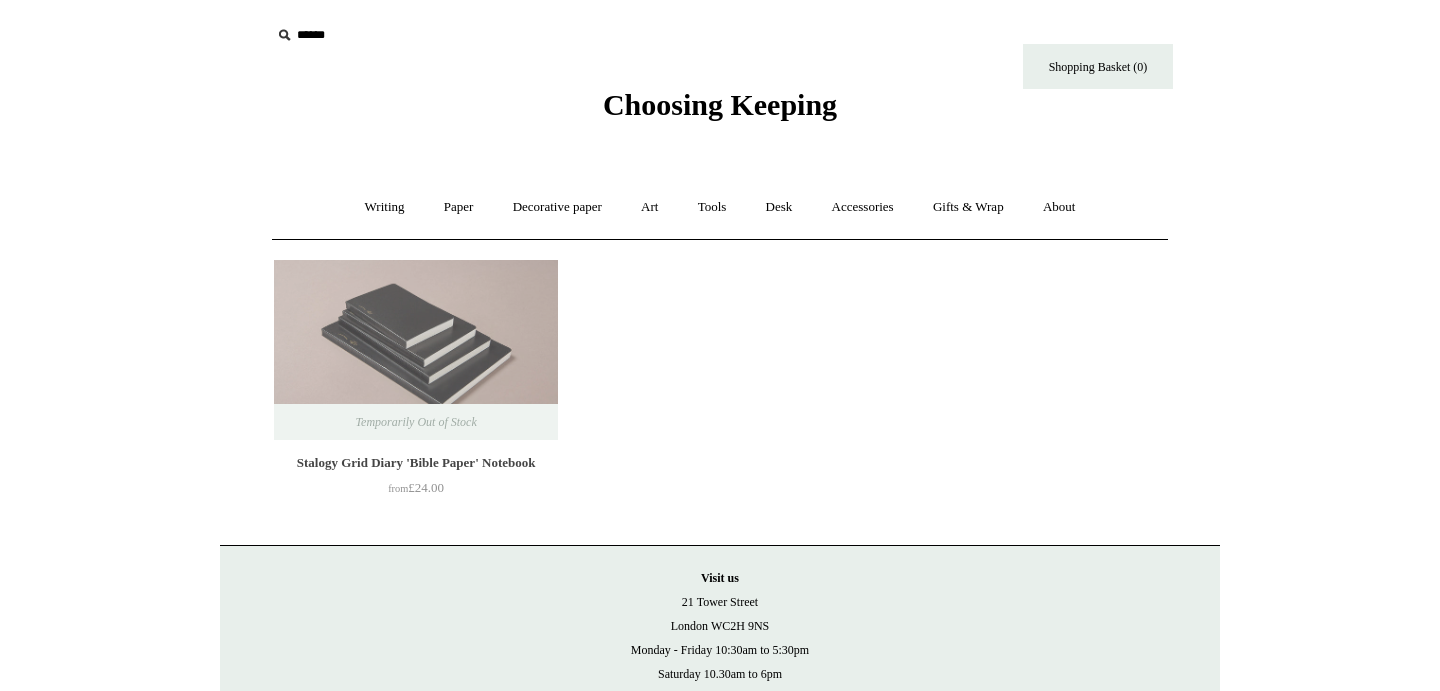 scroll, scrollTop: 0, scrollLeft: 0, axis: both 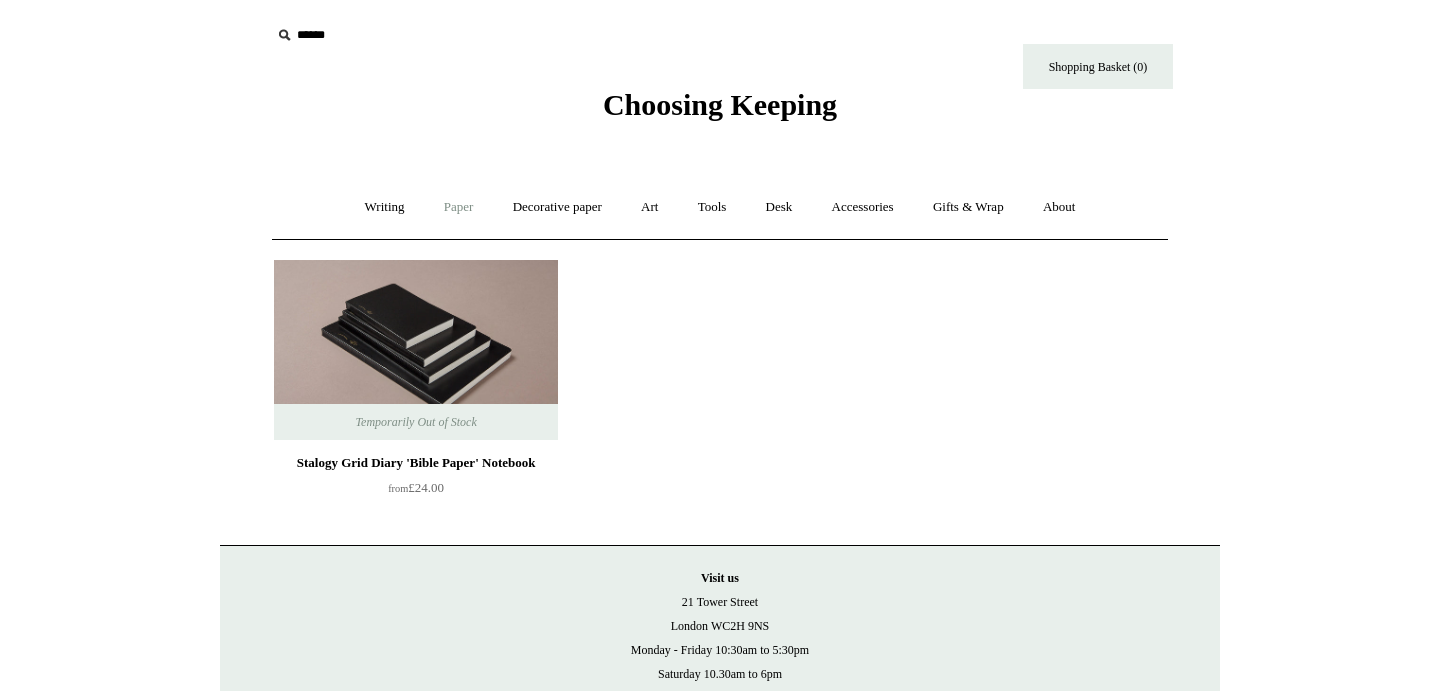 click on "Paper +" at bounding box center [459, 207] 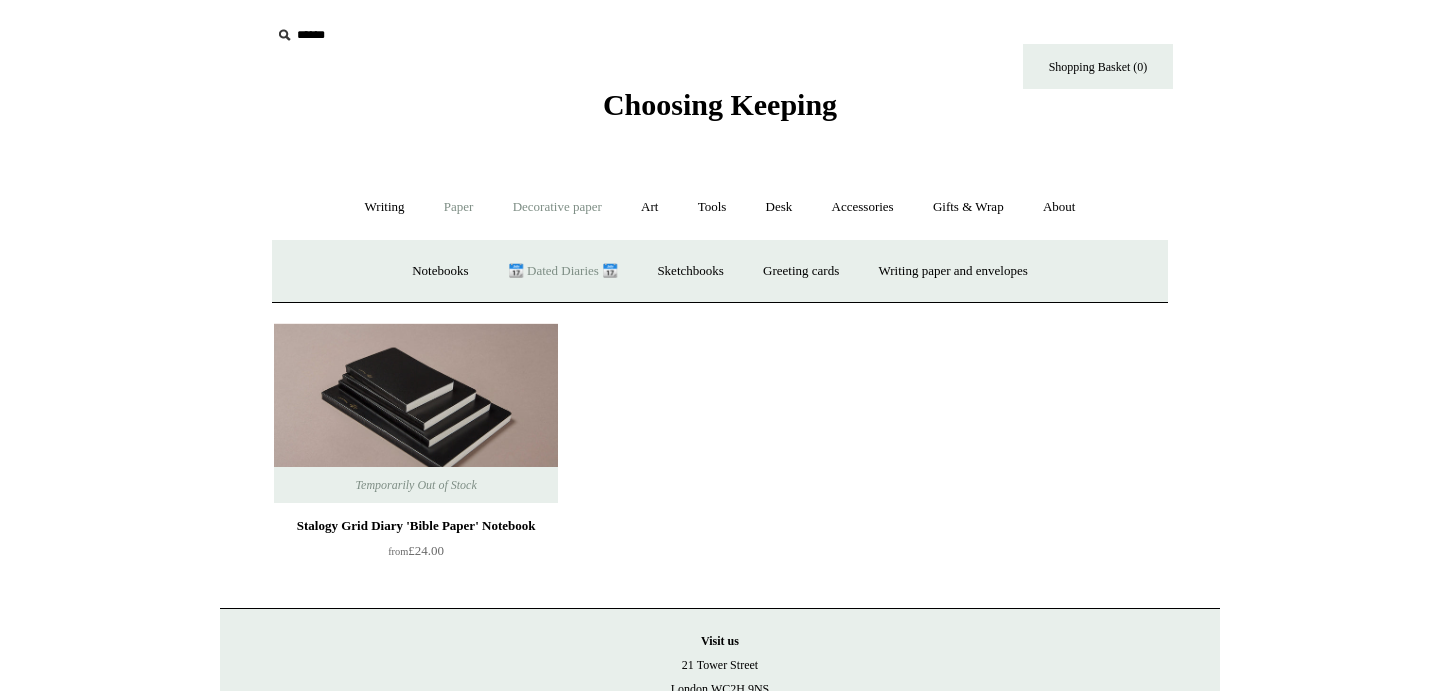 click on "Decorative paper +" at bounding box center (557, 207) 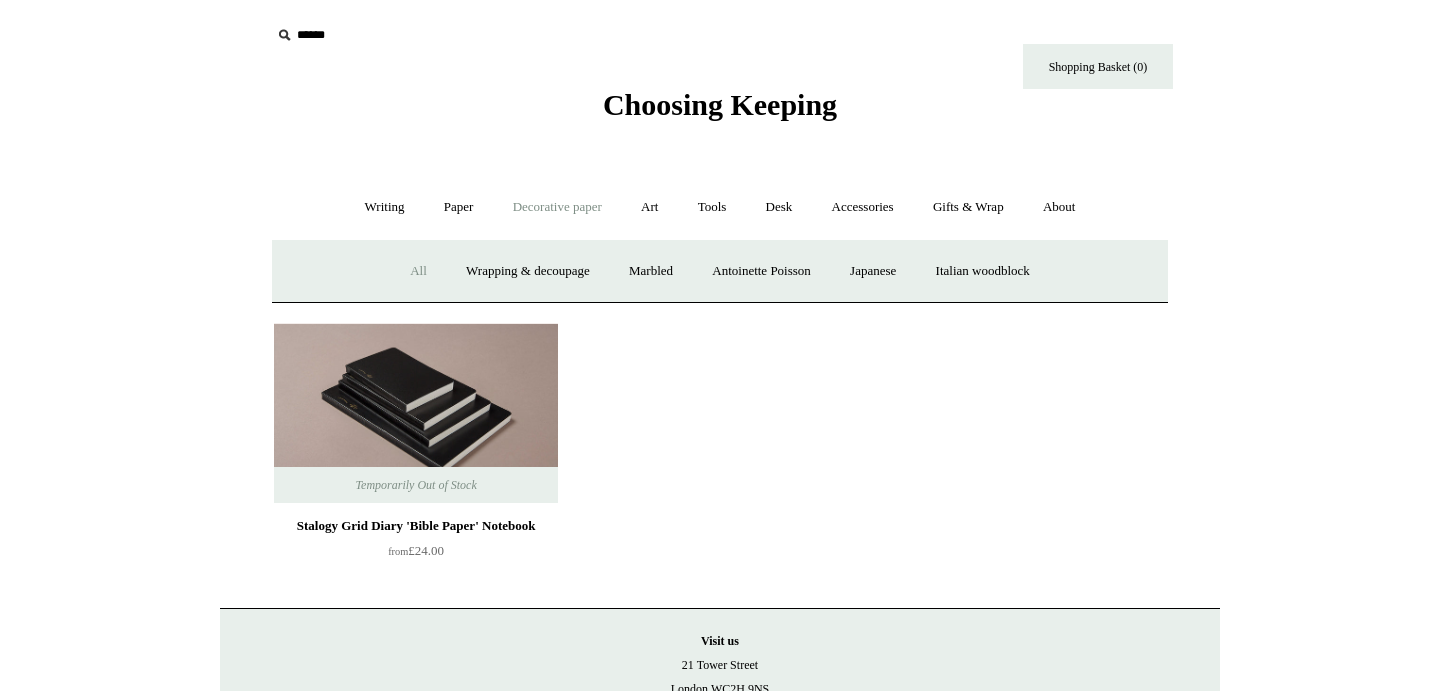 click on "All" at bounding box center (418, 271) 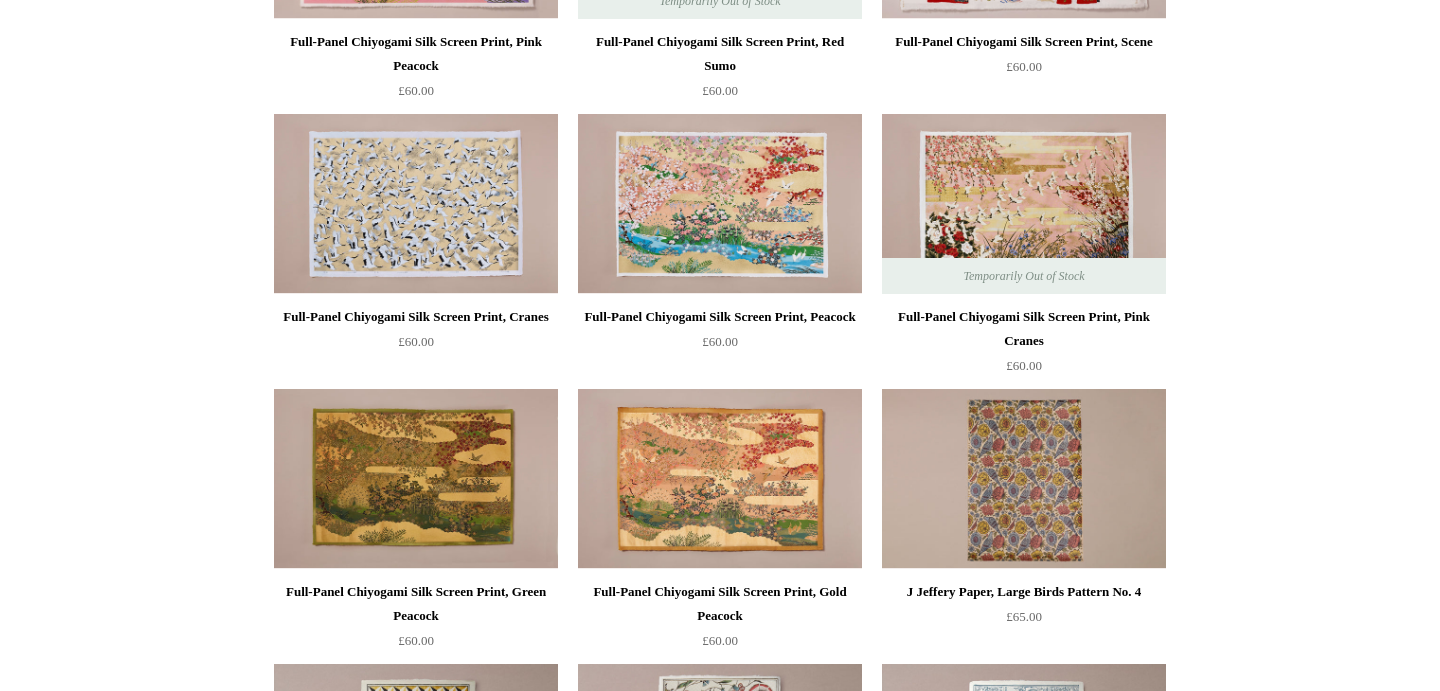 scroll, scrollTop: 0, scrollLeft: 0, axis: both 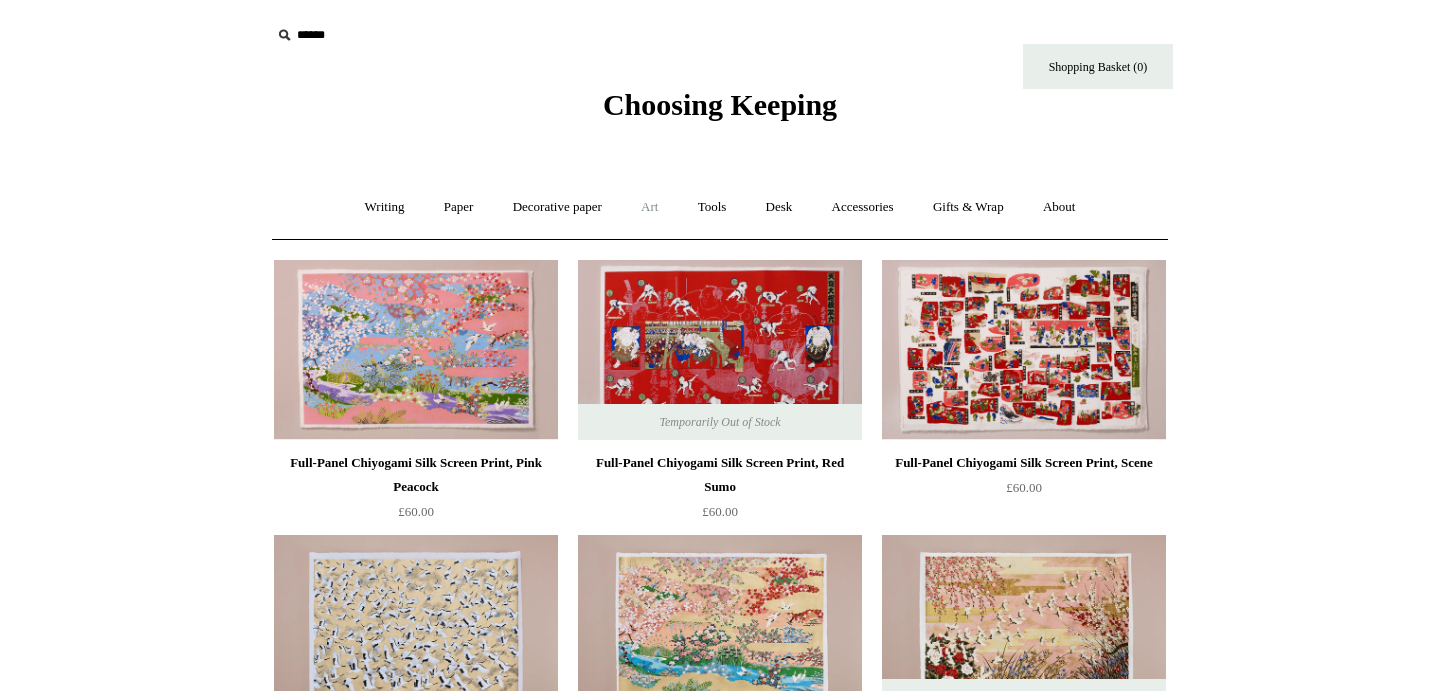 click on "Art +" at bounding box center [649, 207] 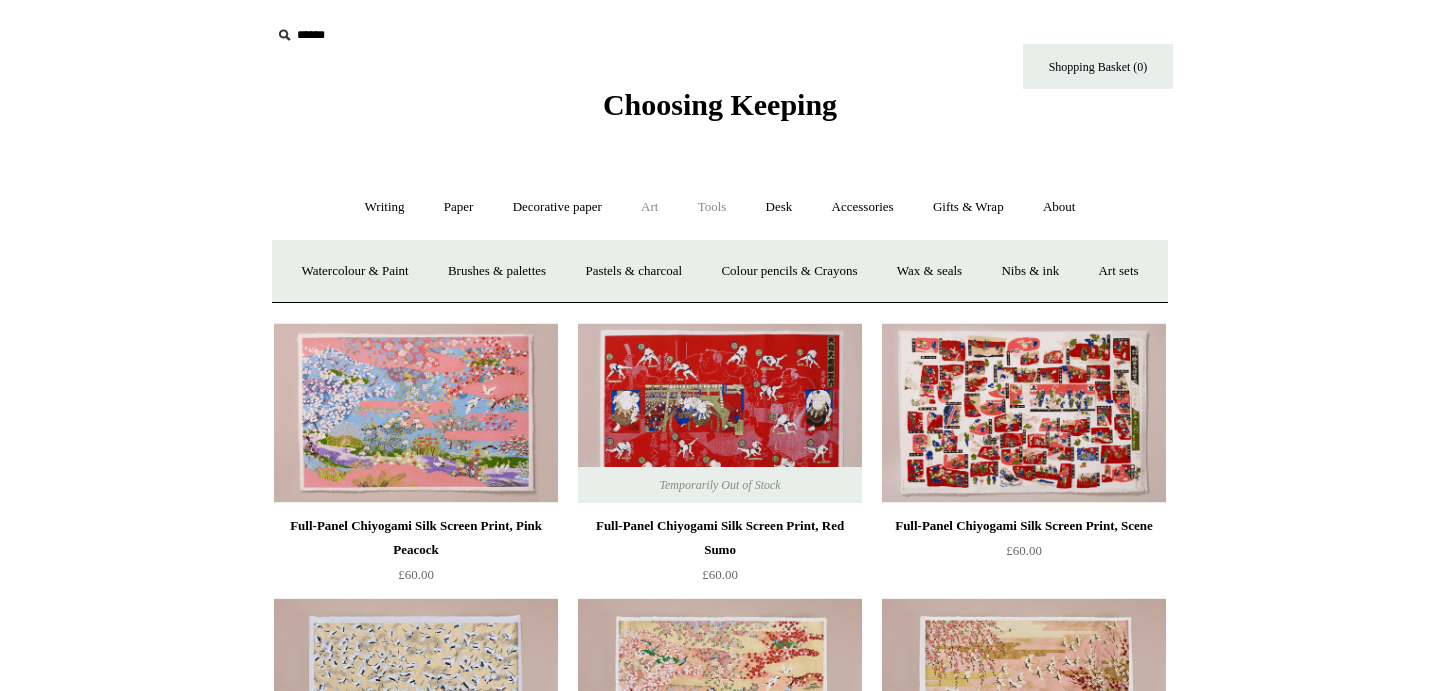 click on "Tools +" at bounding box center (712, 207) 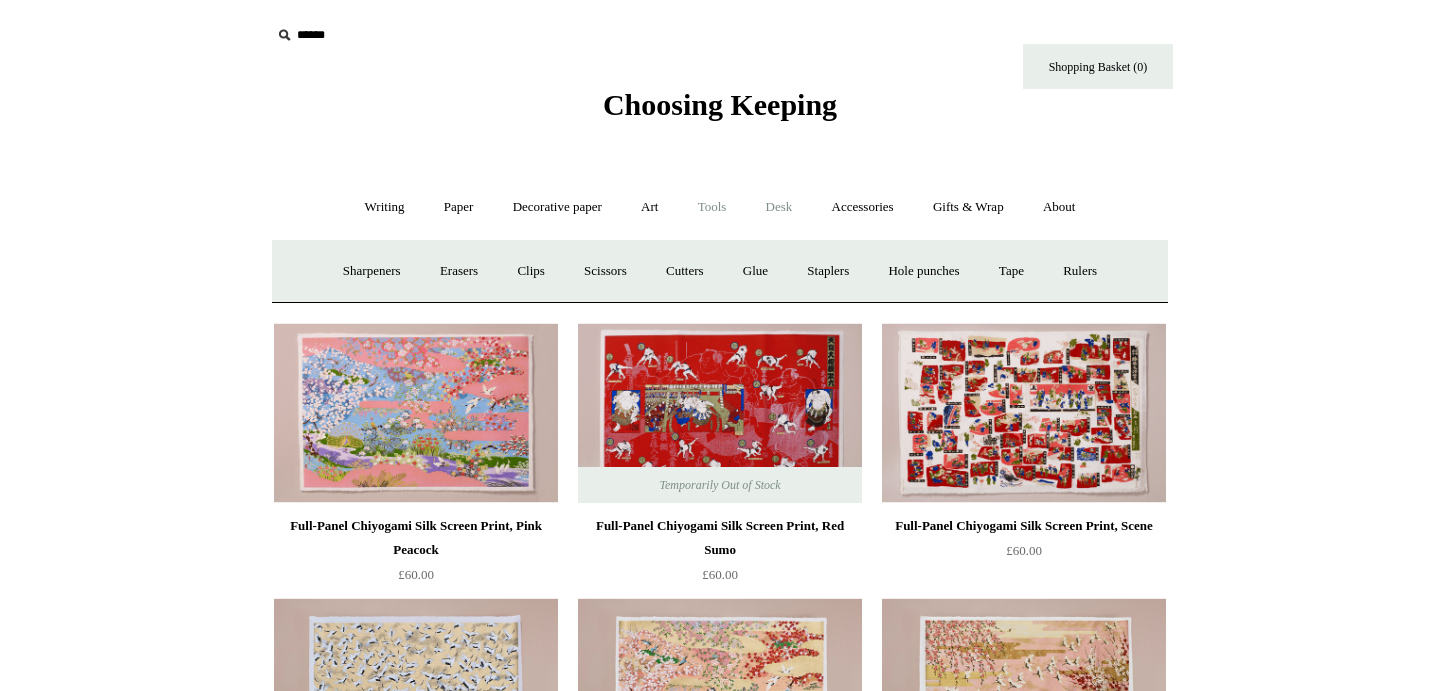 click on "Desk +" at bounding box center [779, 207] 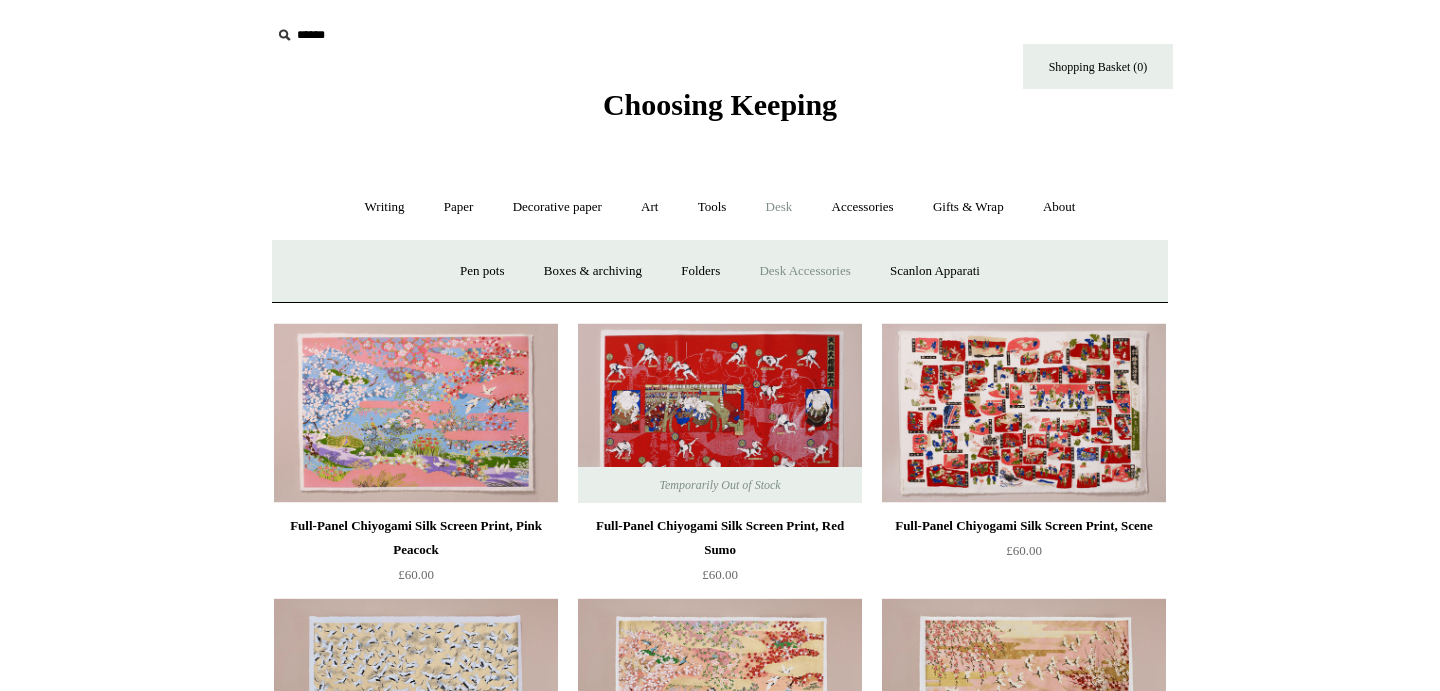 click on "Desk Accessories" at bounding box center (804, 271) 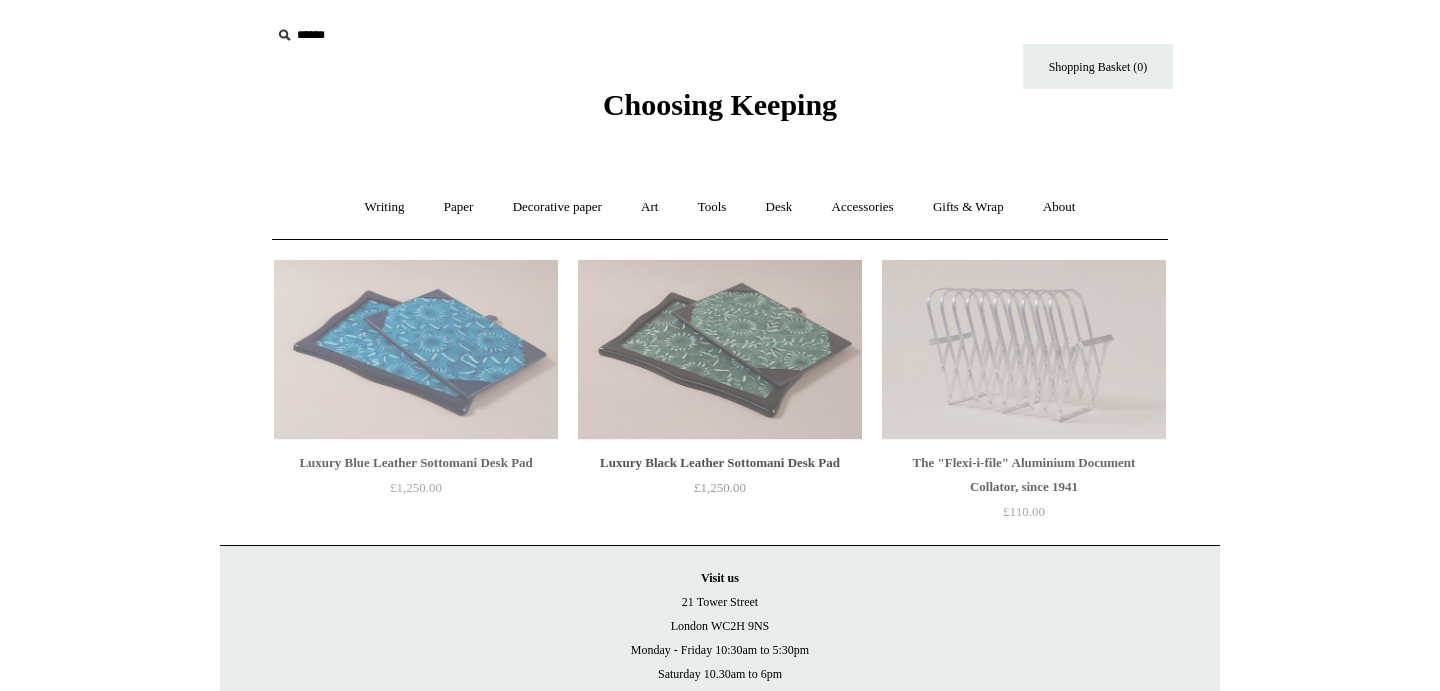 scroll, scrollTop: 0, scrollLeft: 0, axis: both 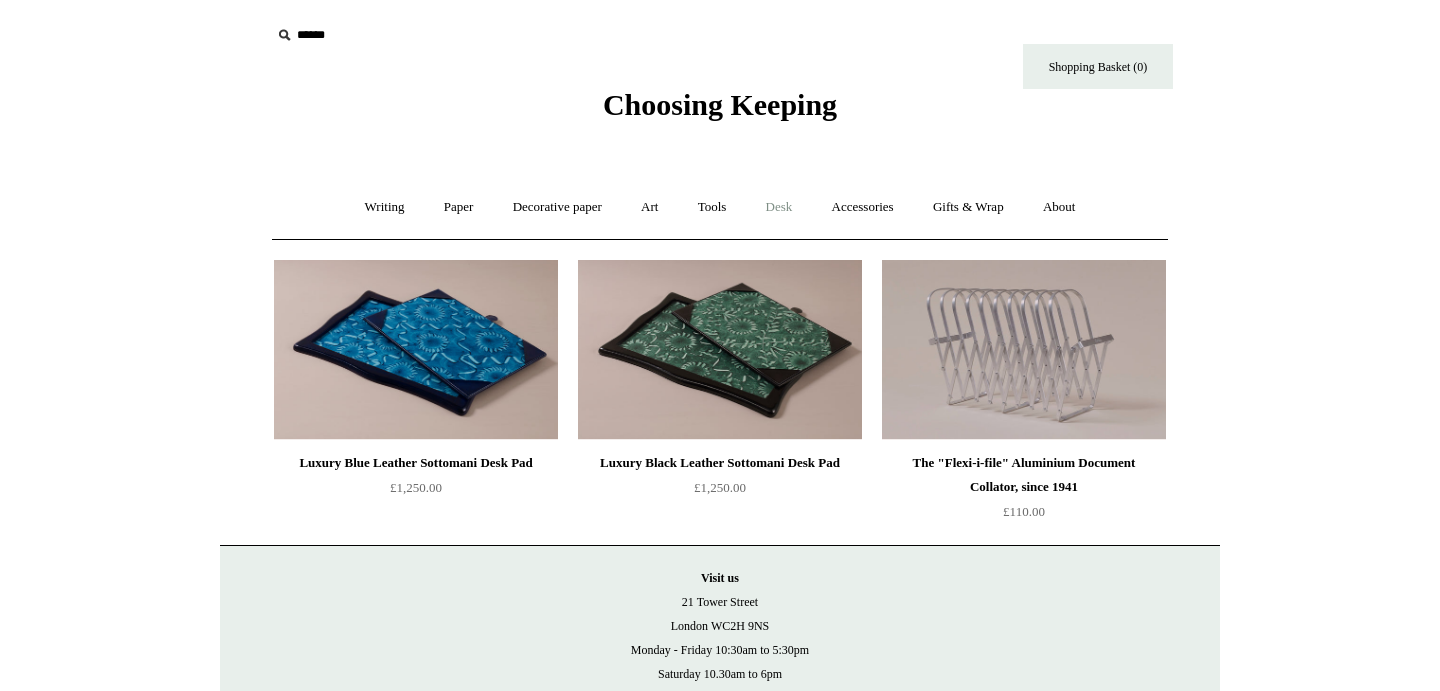 click on "Desk +" at bounding box center (779, 207) 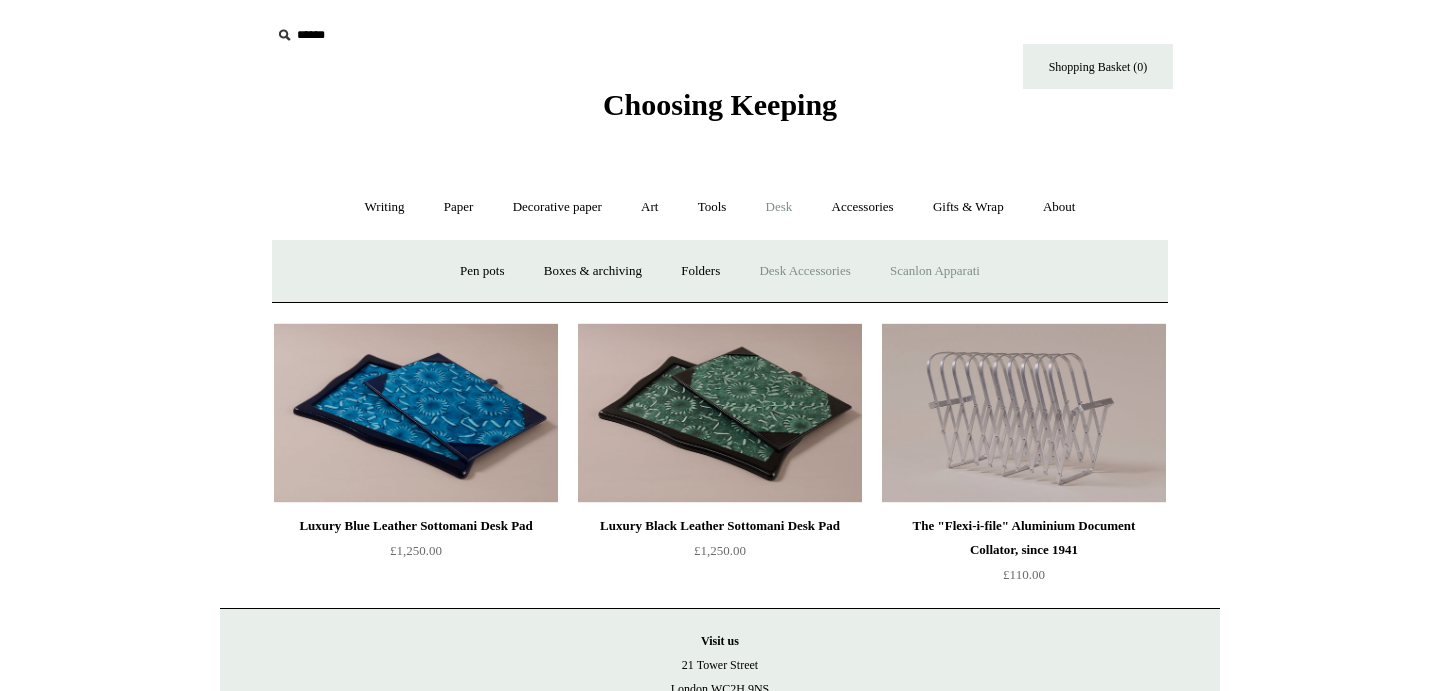 click on "Scanlon Apparati" at bounding box center [935, 271] 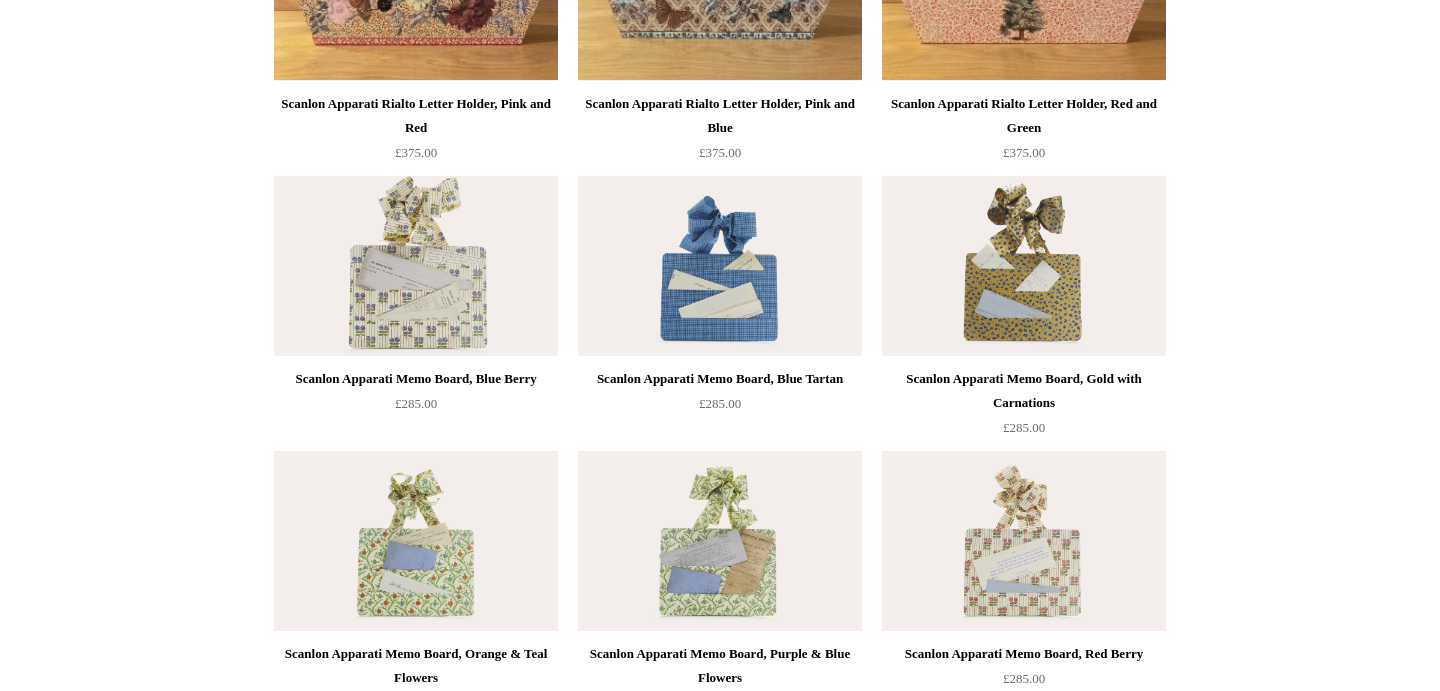 scroll, scrollTop: 0, scrollLeft: 0, axis: both 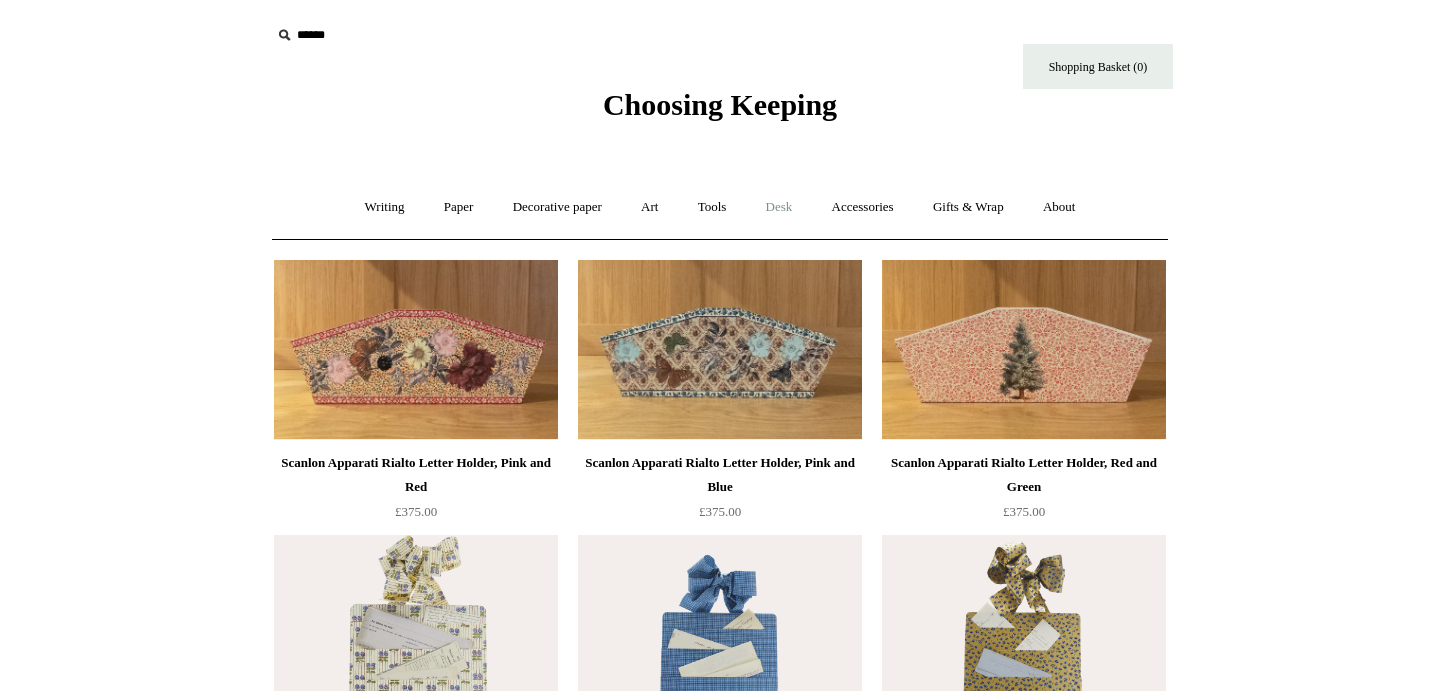 click on "Desk +" at bounding box center [779, 207] 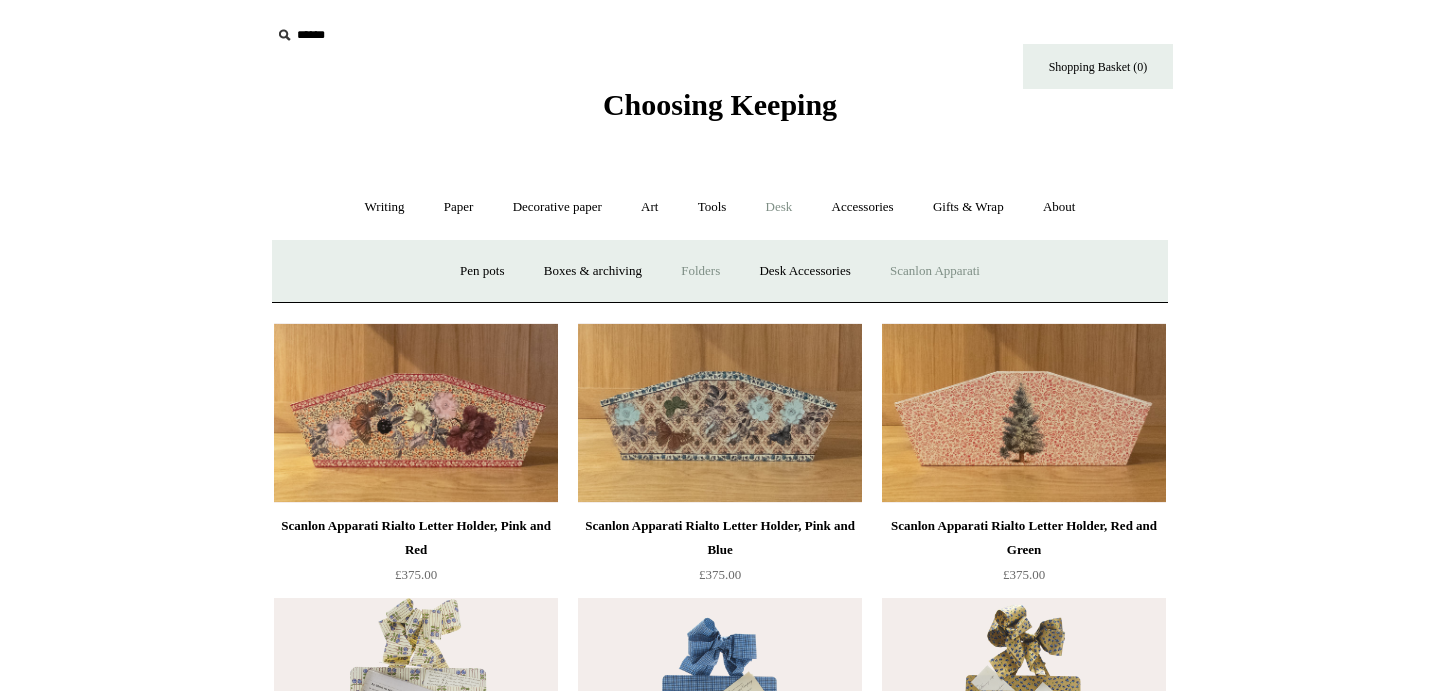 click on "Folders" at bounding box center [700, 271] 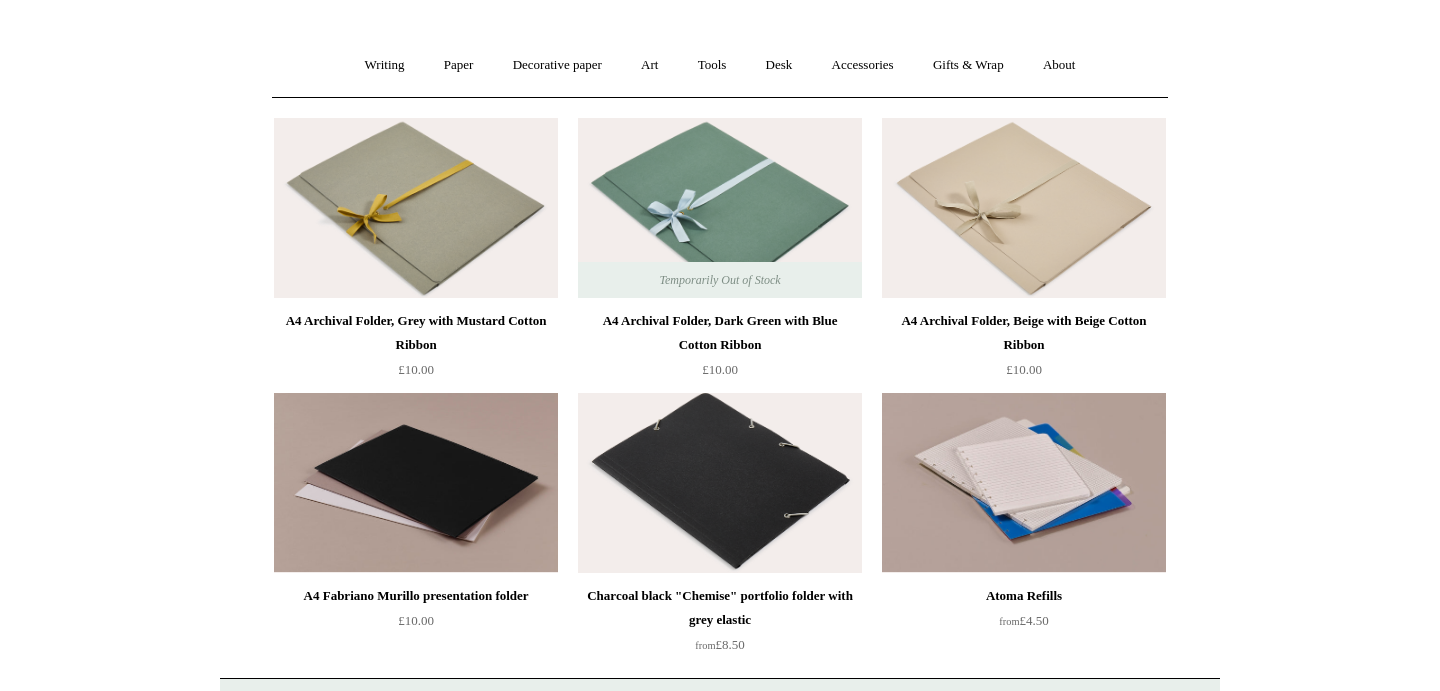 scroll, scrollTop: 0, scrollLeft: 0, axis: both 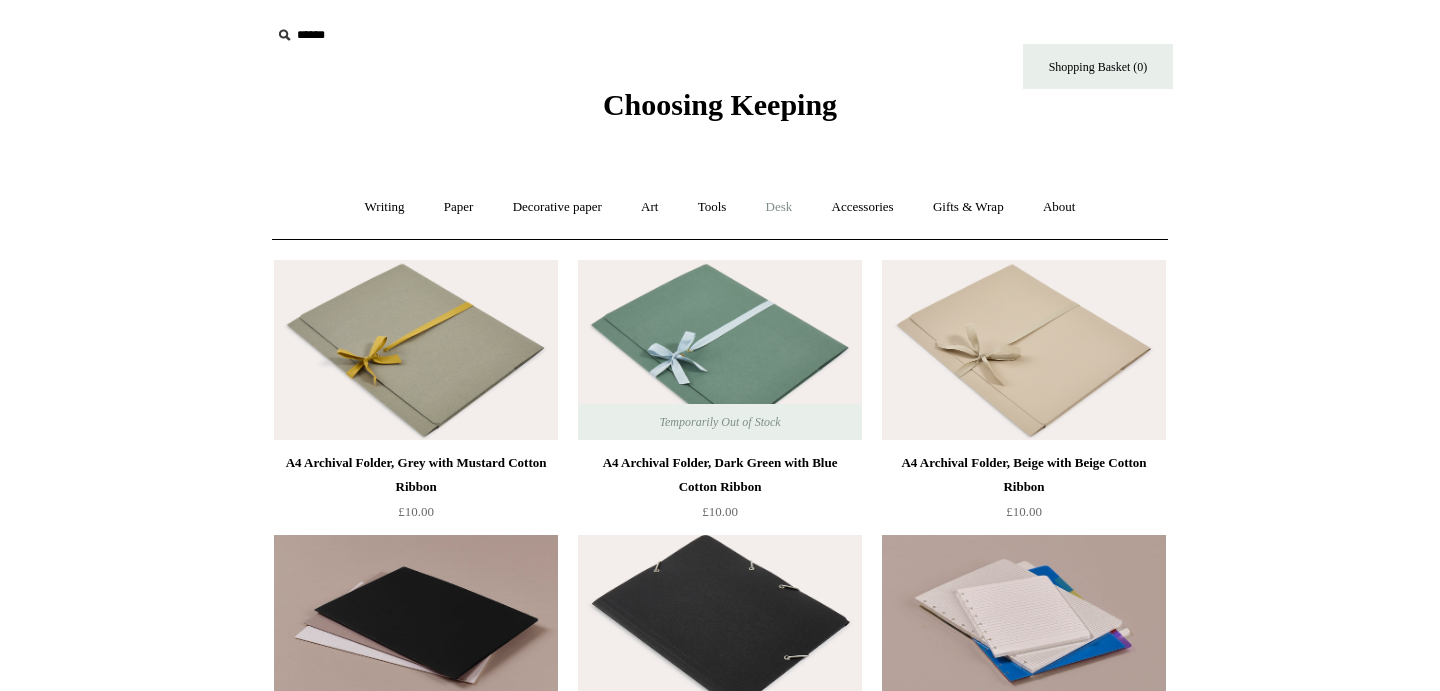 click on "Desk +" at bounding box center (779, 207) 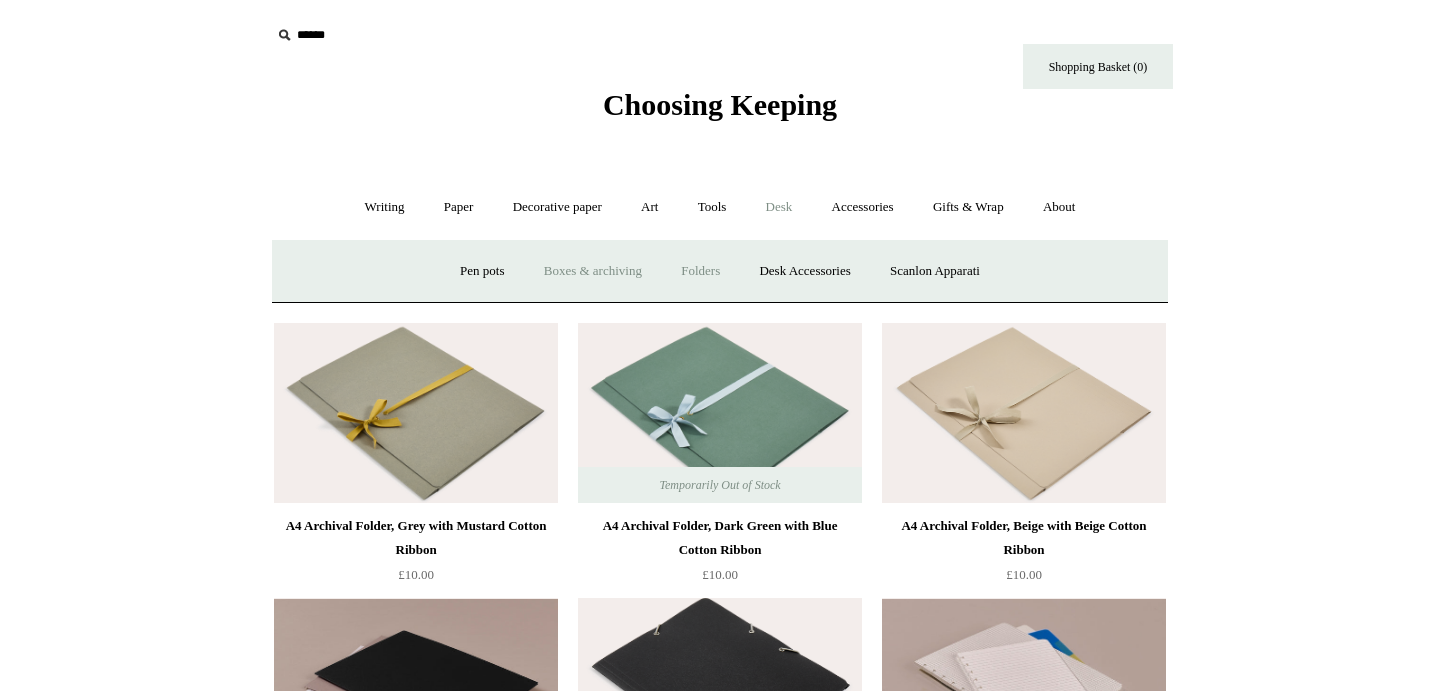 click on "Boxes & archiving" at bounding box center (593, 271) 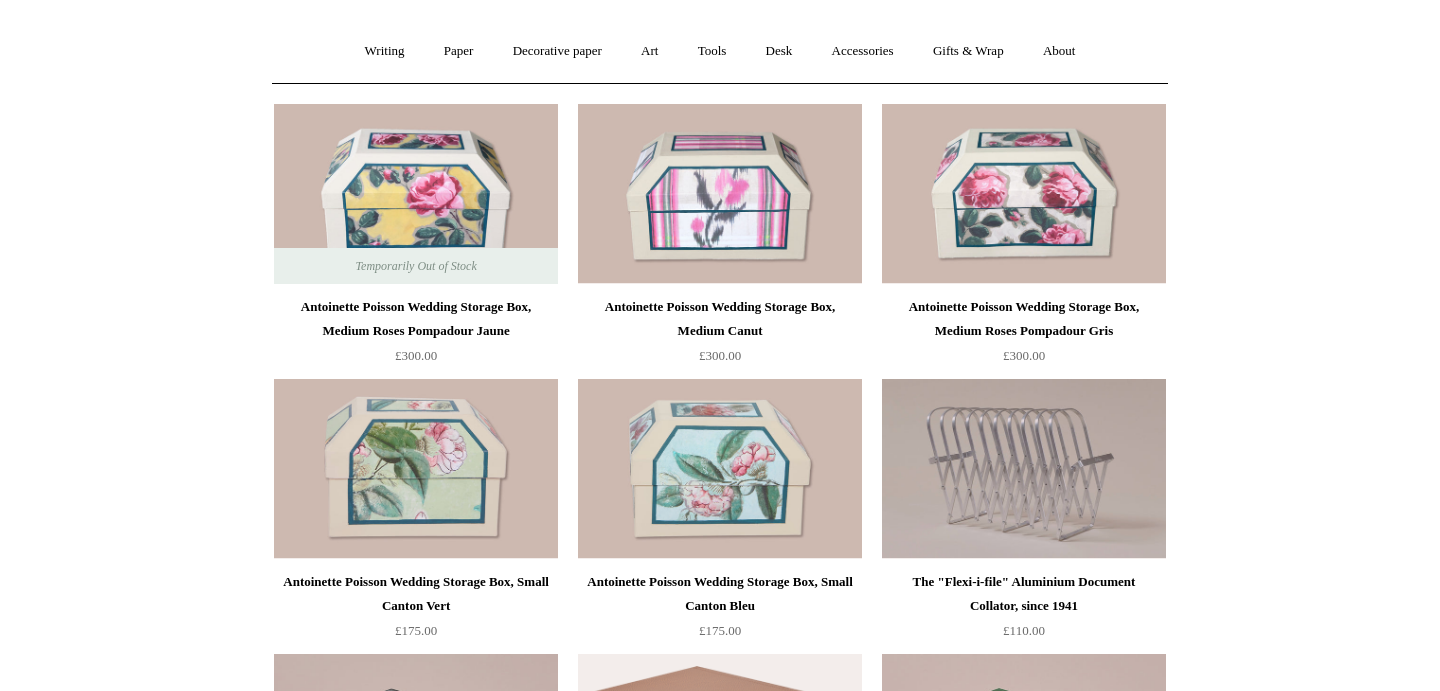 scroll, scrollTop: 0, scrollLeft: 0, axis: both 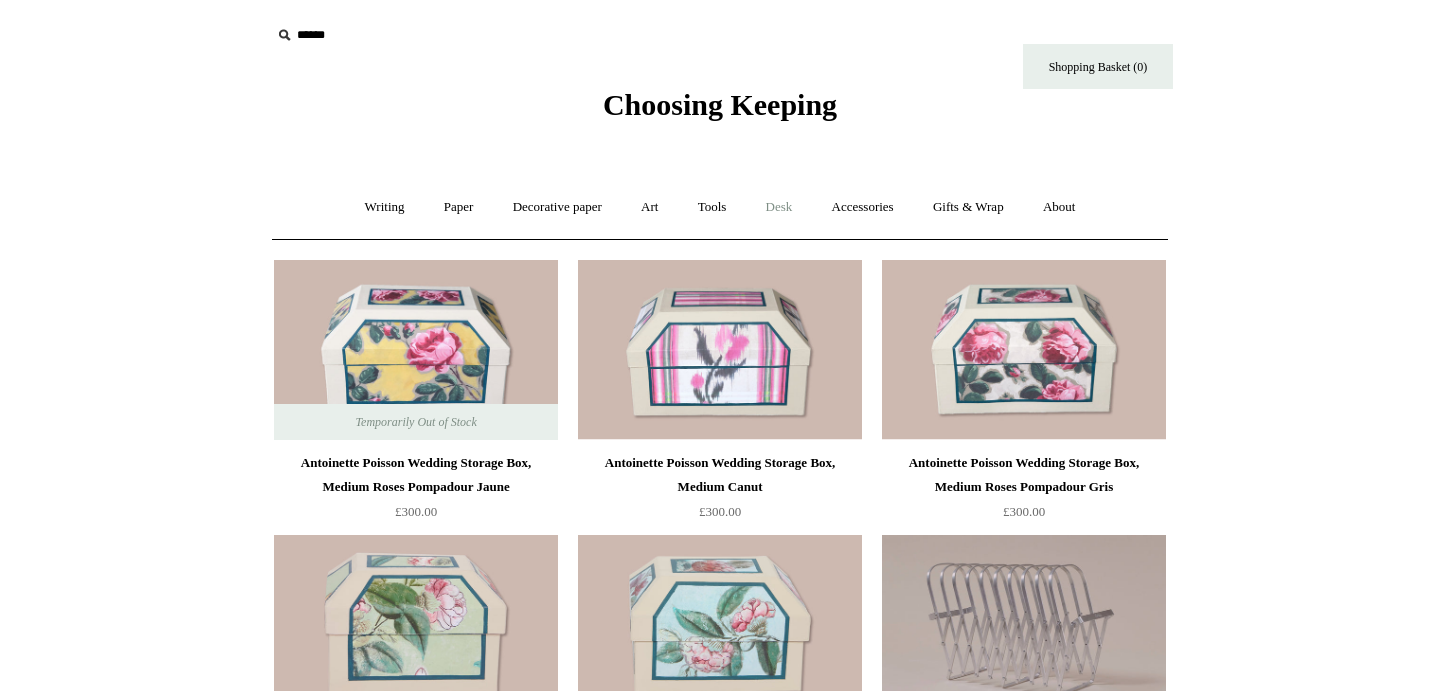 click on "Desk +" at bounding box center (779, 207) 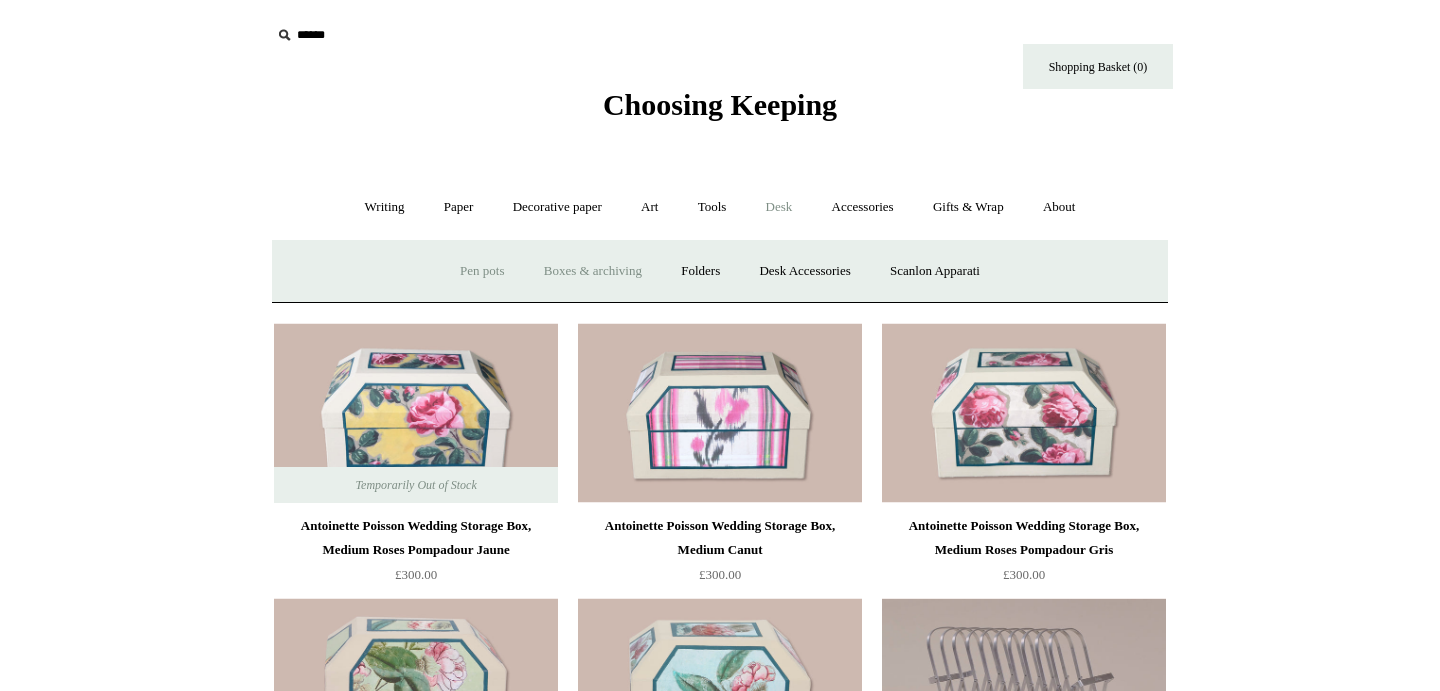 click on "Pen pots" at bounding box center (482, 271) 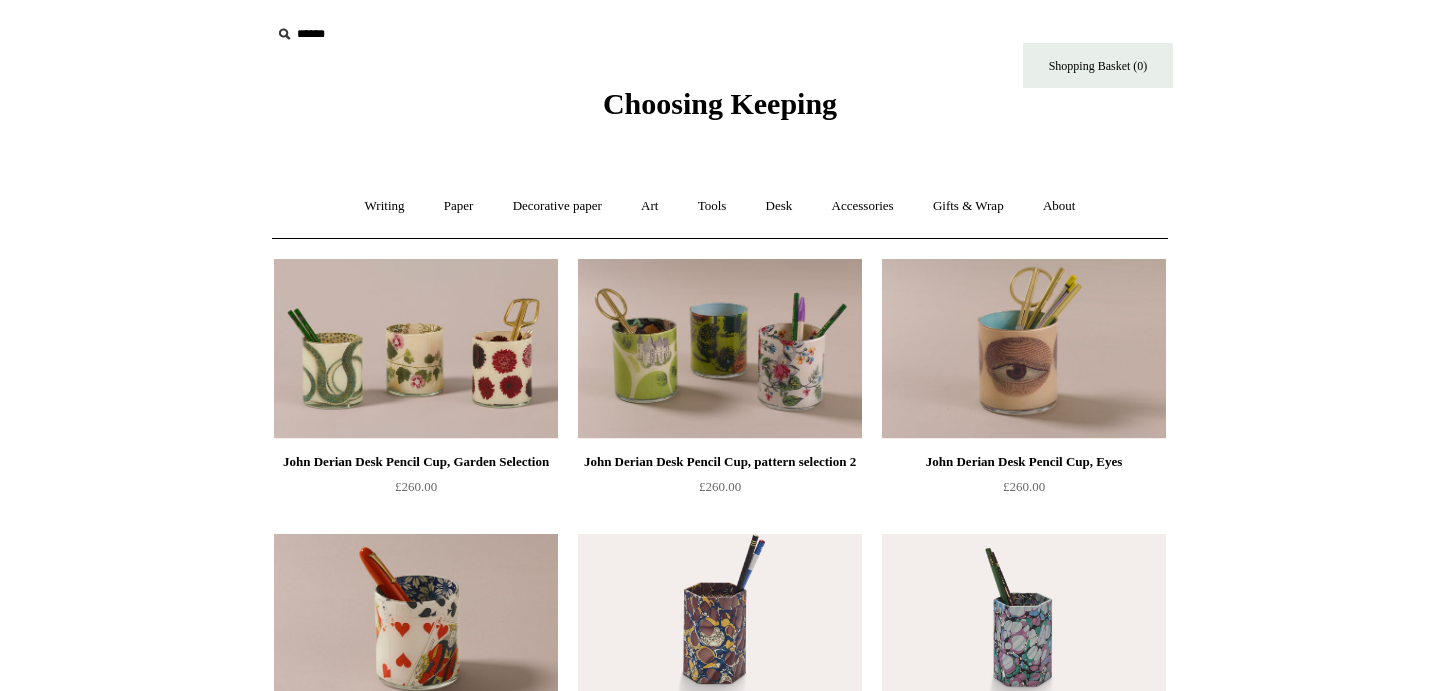 scroll, scrollTop: 0, scrollLeft: 0, axis: both 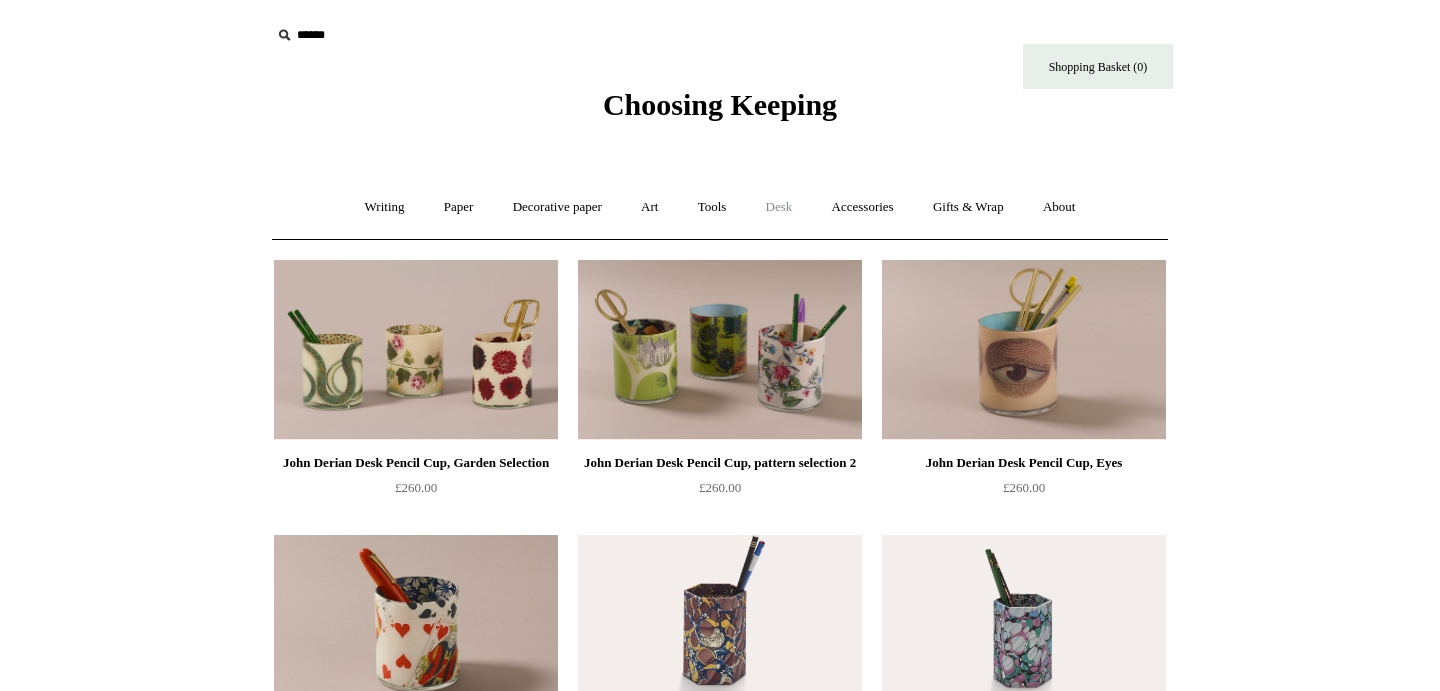 click on "Desk +" at bounding box center [779, 207] 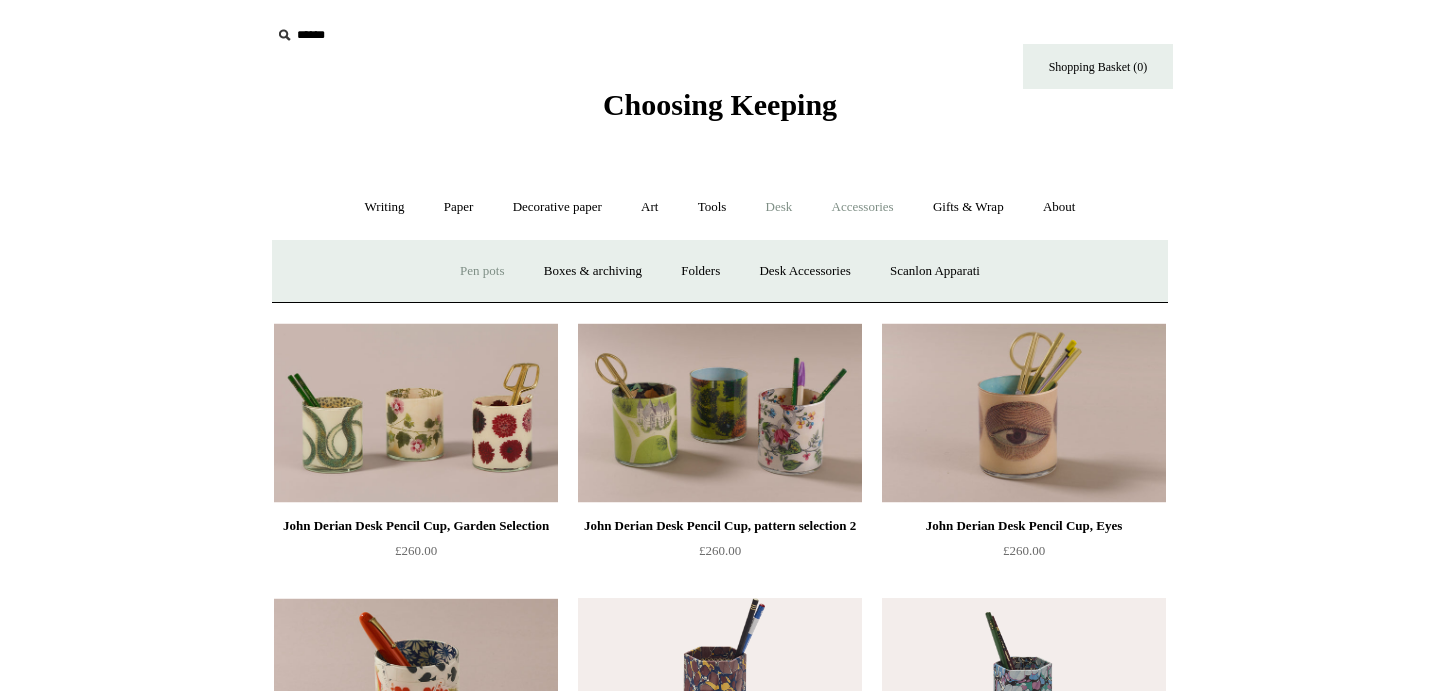 click on "Accessories +" at bounding box center (863, 207) 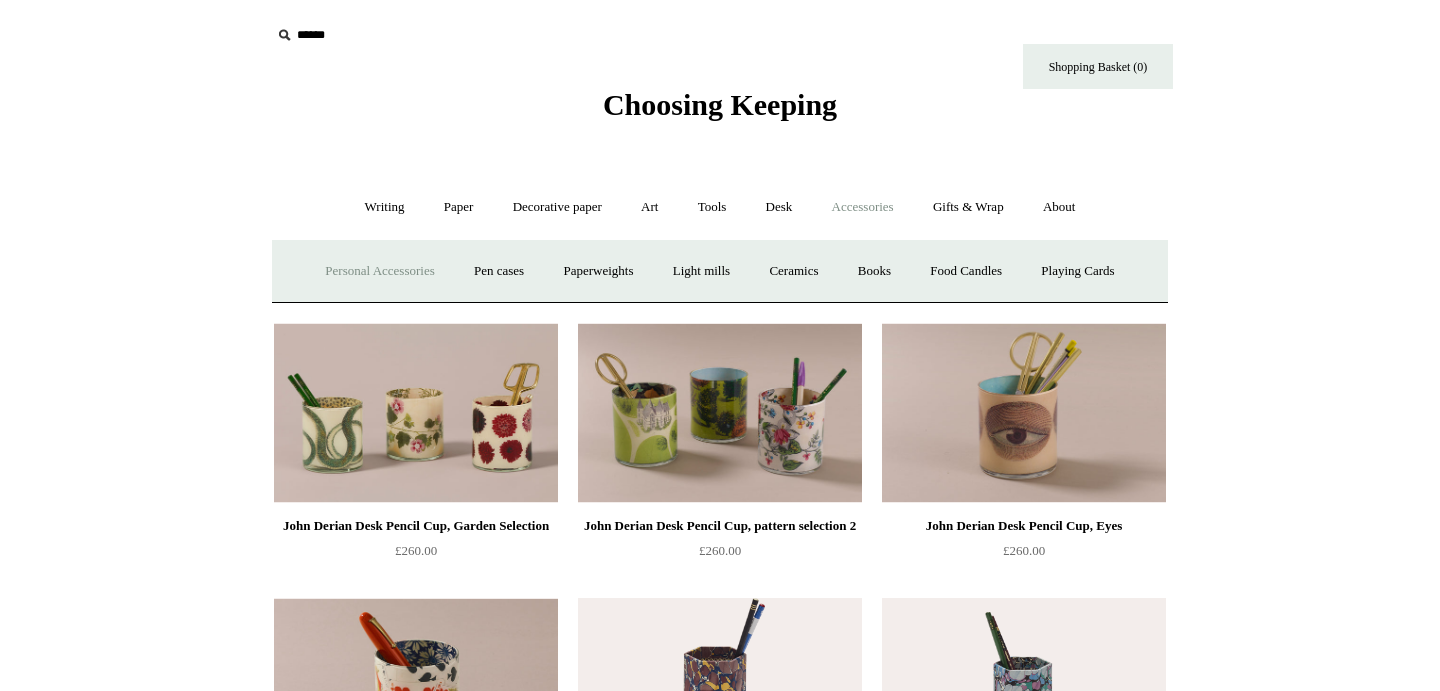 click on "Personal Accessories +" at bounding box center (379, 271) 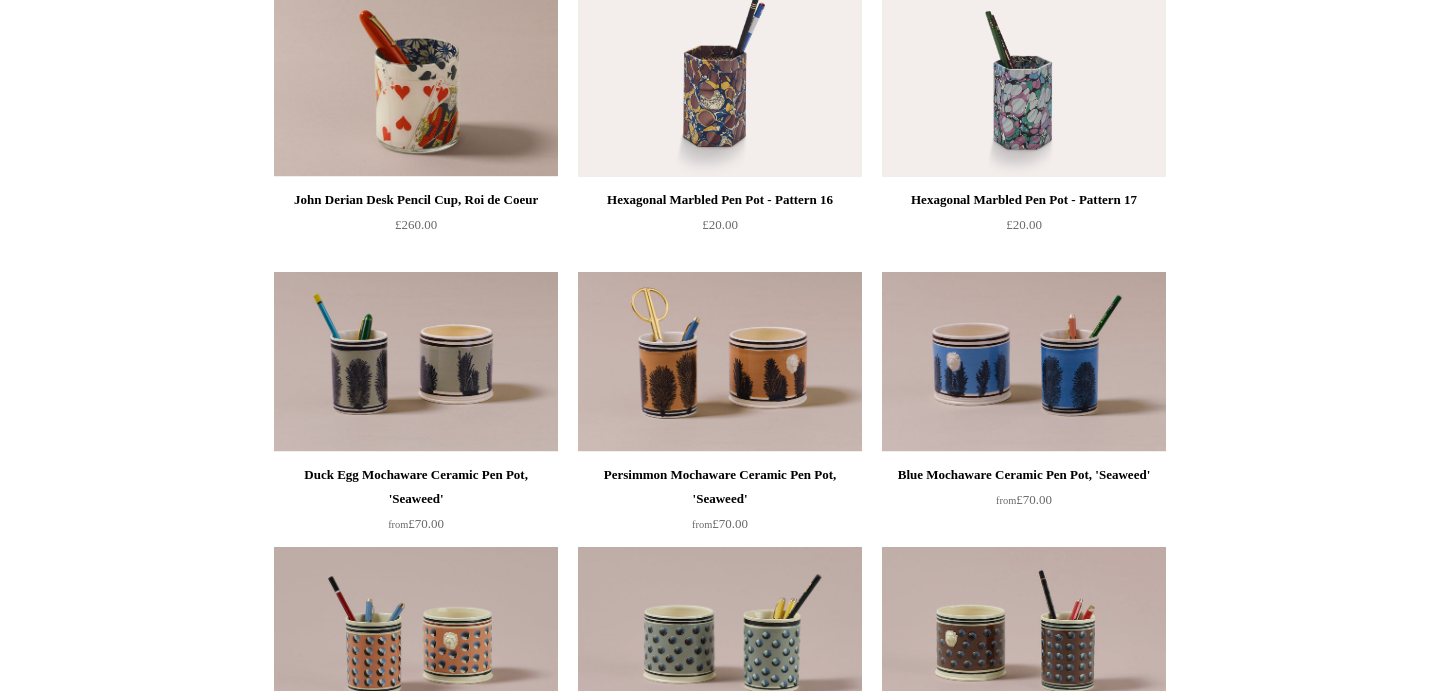 scroll, scrollTop: 0, scrollLeft: 0, axis: both 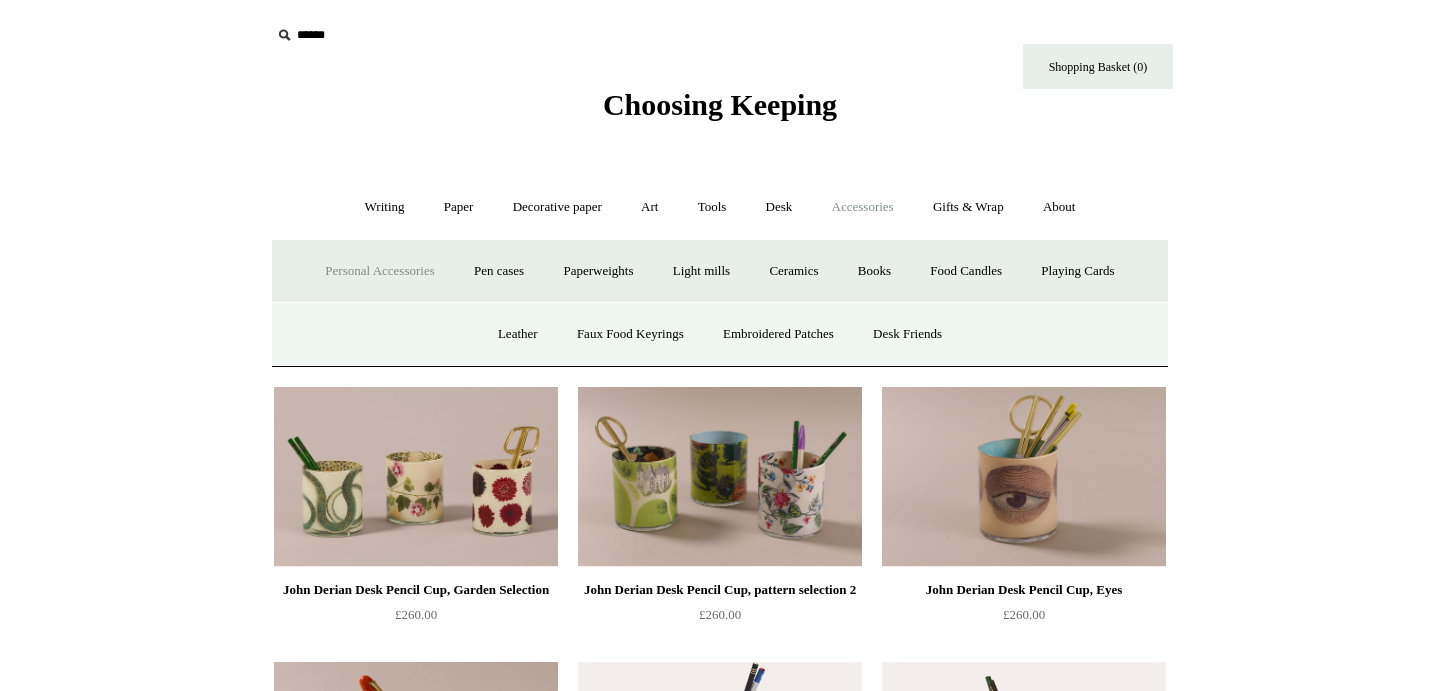 click on "Personal Accessories -" at bounding box center [379, 271] 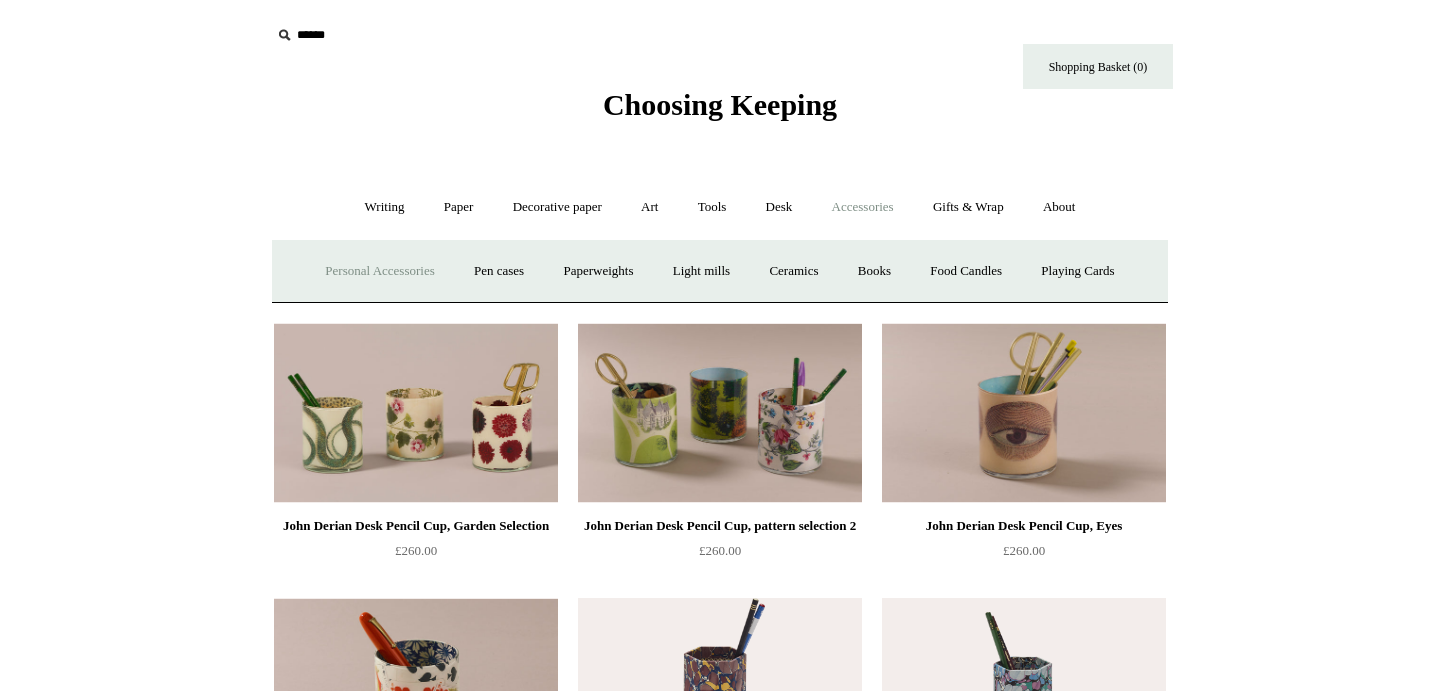 click on "Personal Accessories +" at bounding box center [379, 271] 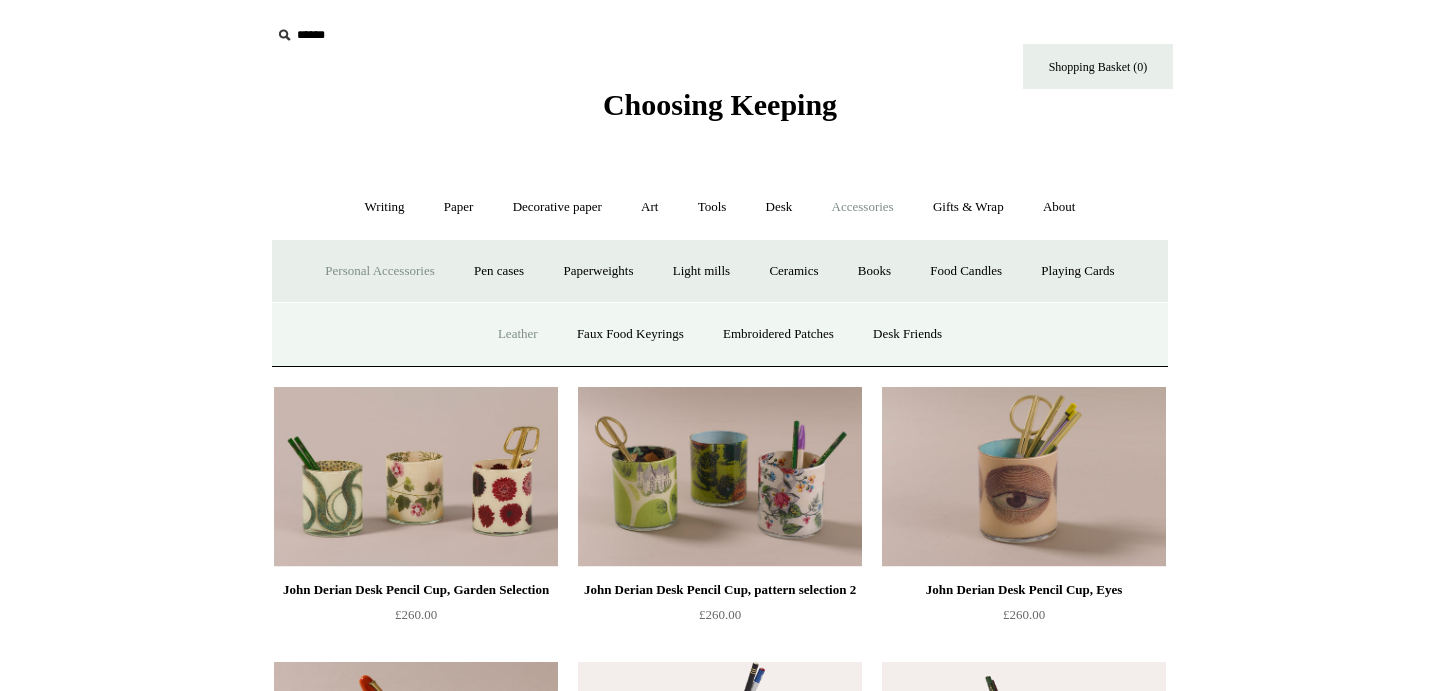 click on "Leather" at bounding box center [518, 334] 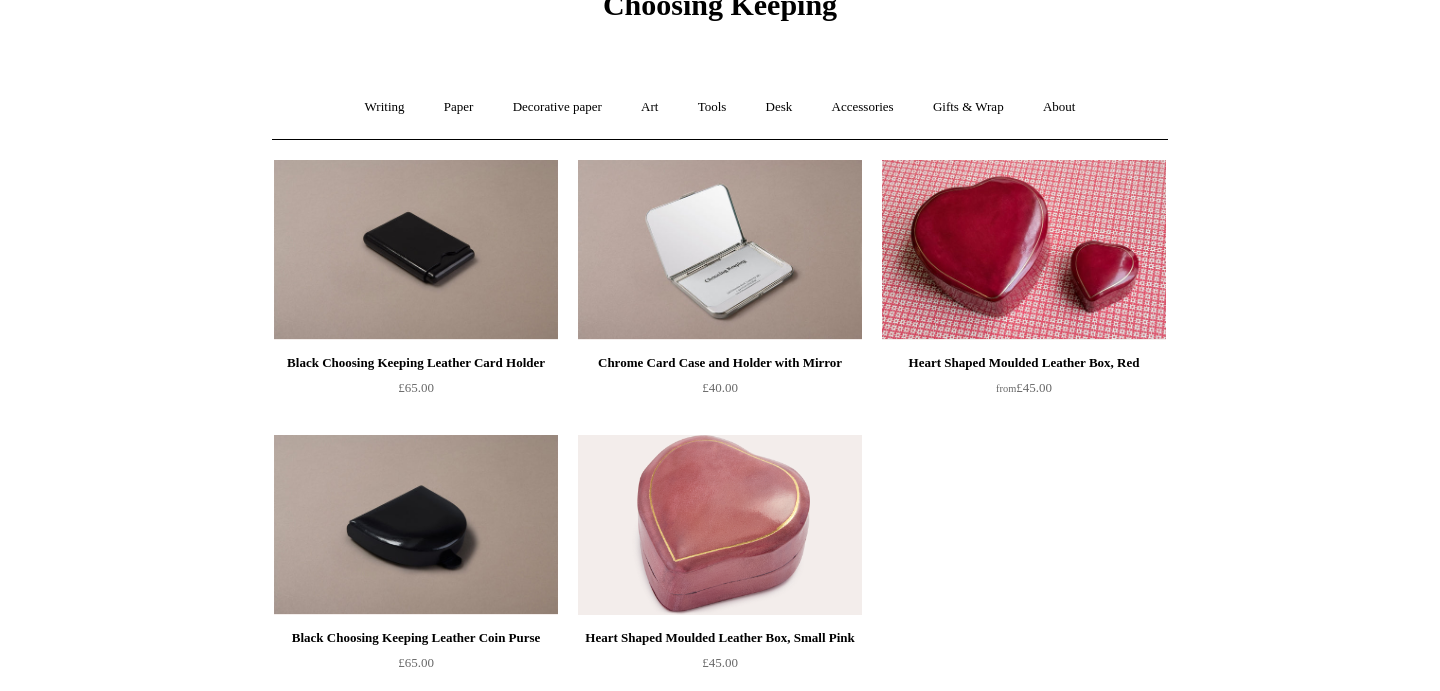scroll, scrollTop: 105, scrollLeft: 0, axis: vertical 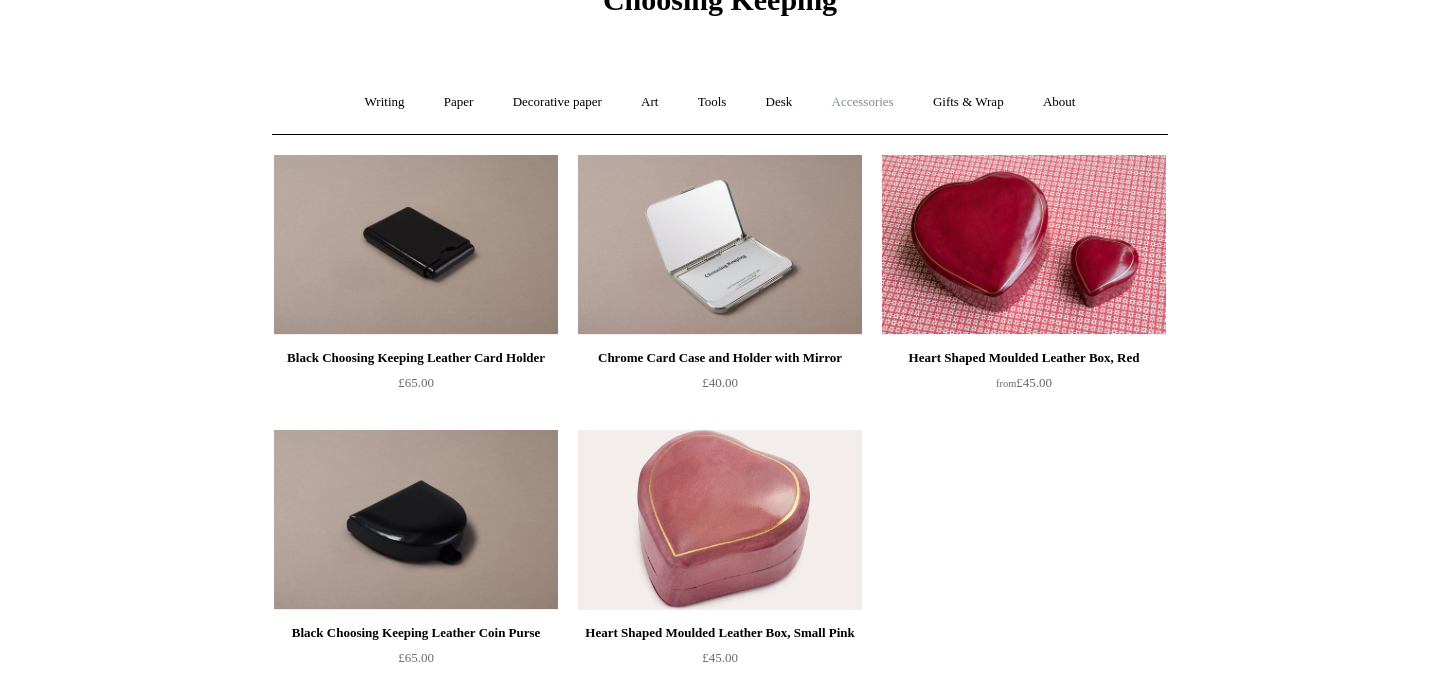 click on "Accessories +" at bounding box center [863, 102] 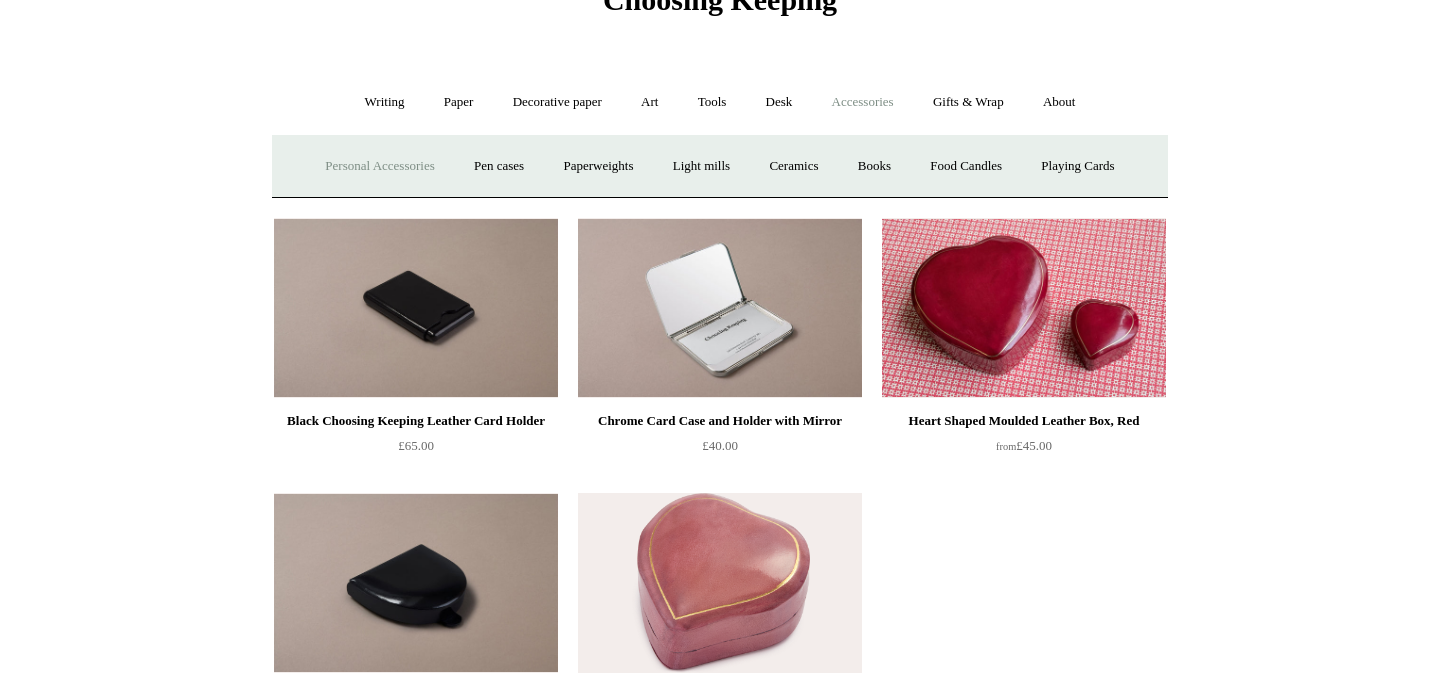 click on "Personal Accessories +" at bounding box center [379, 166] 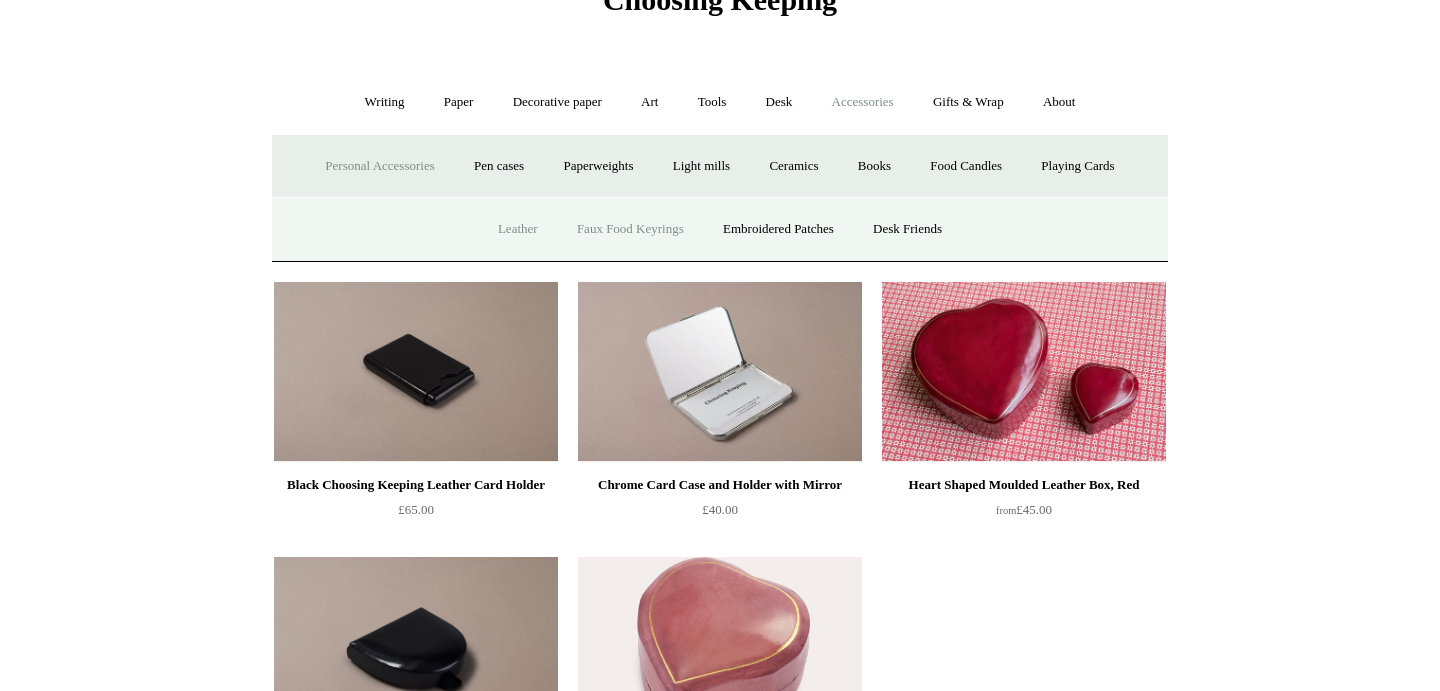 click on "Faux Food Keyrings" at bounding box center (630, 229) 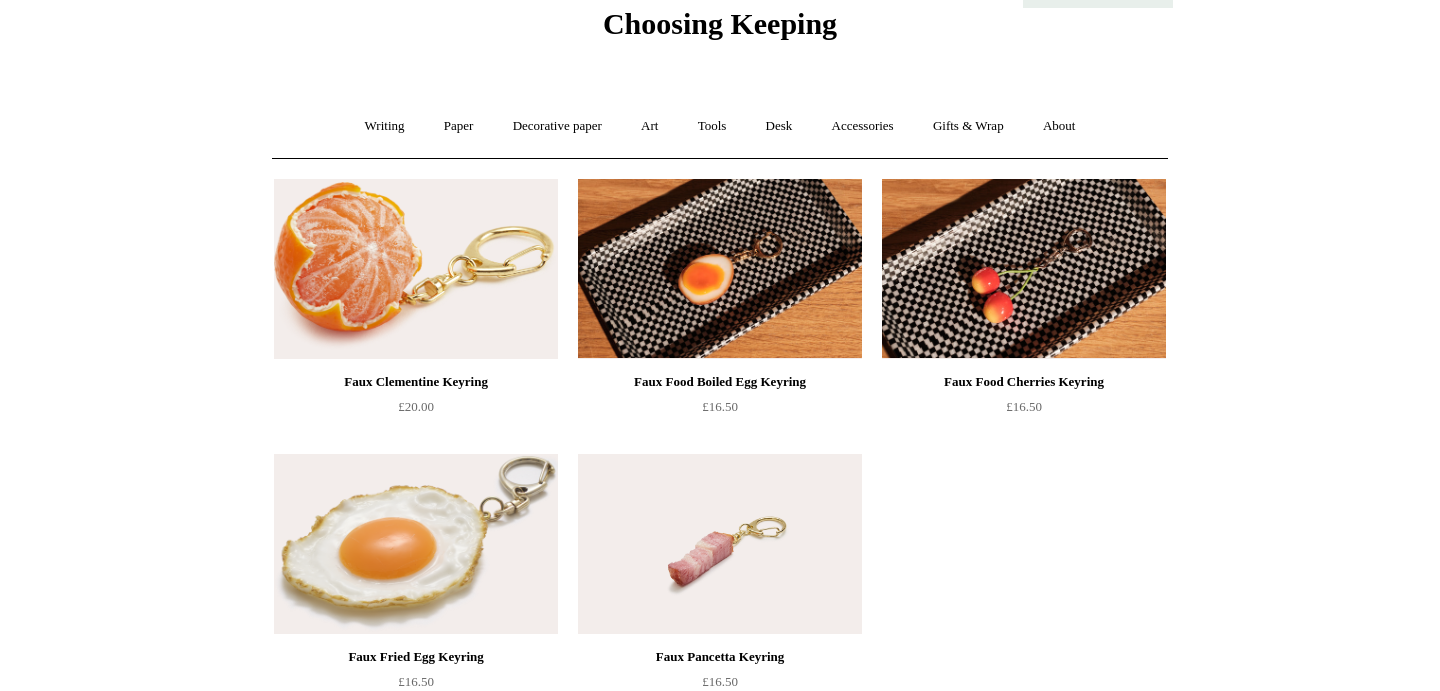 scroll, scrollTop: 84, scrollLeft: 0, axis: vertical 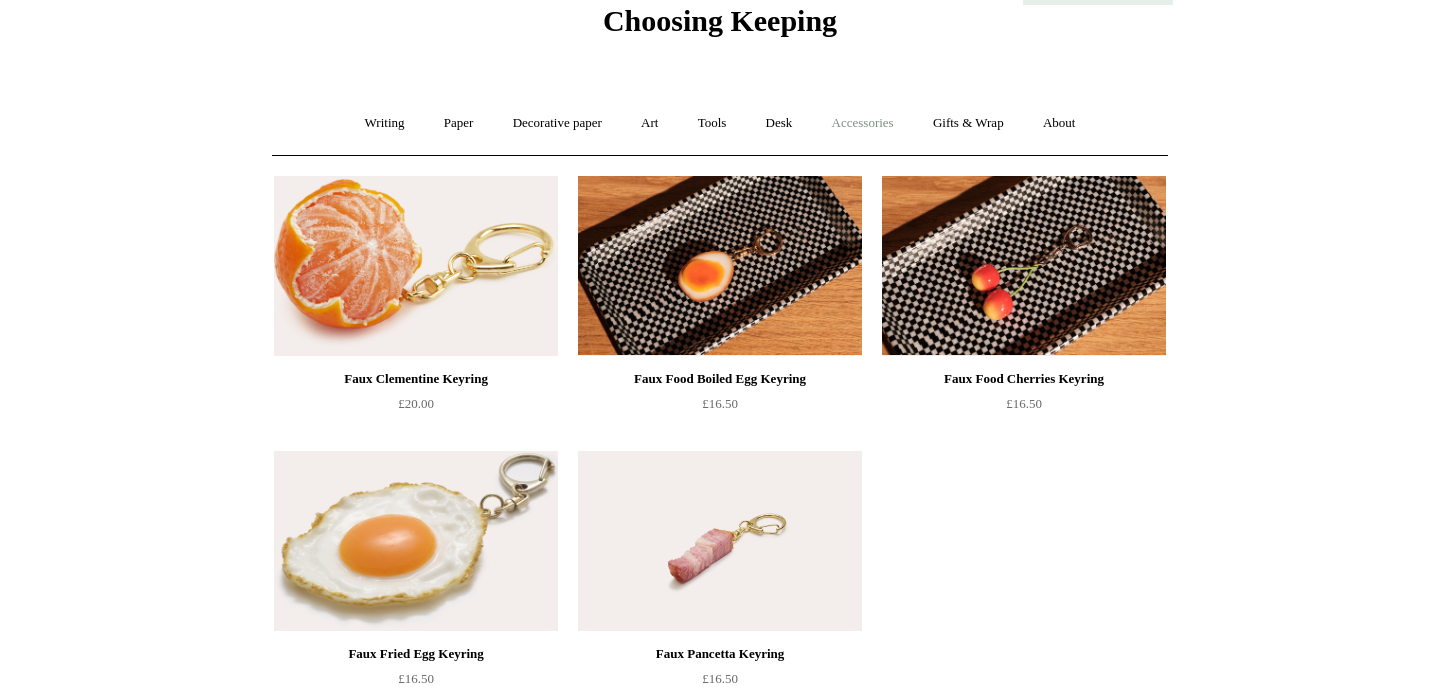 click on "Accessories +" at bounding box center (863, 123) 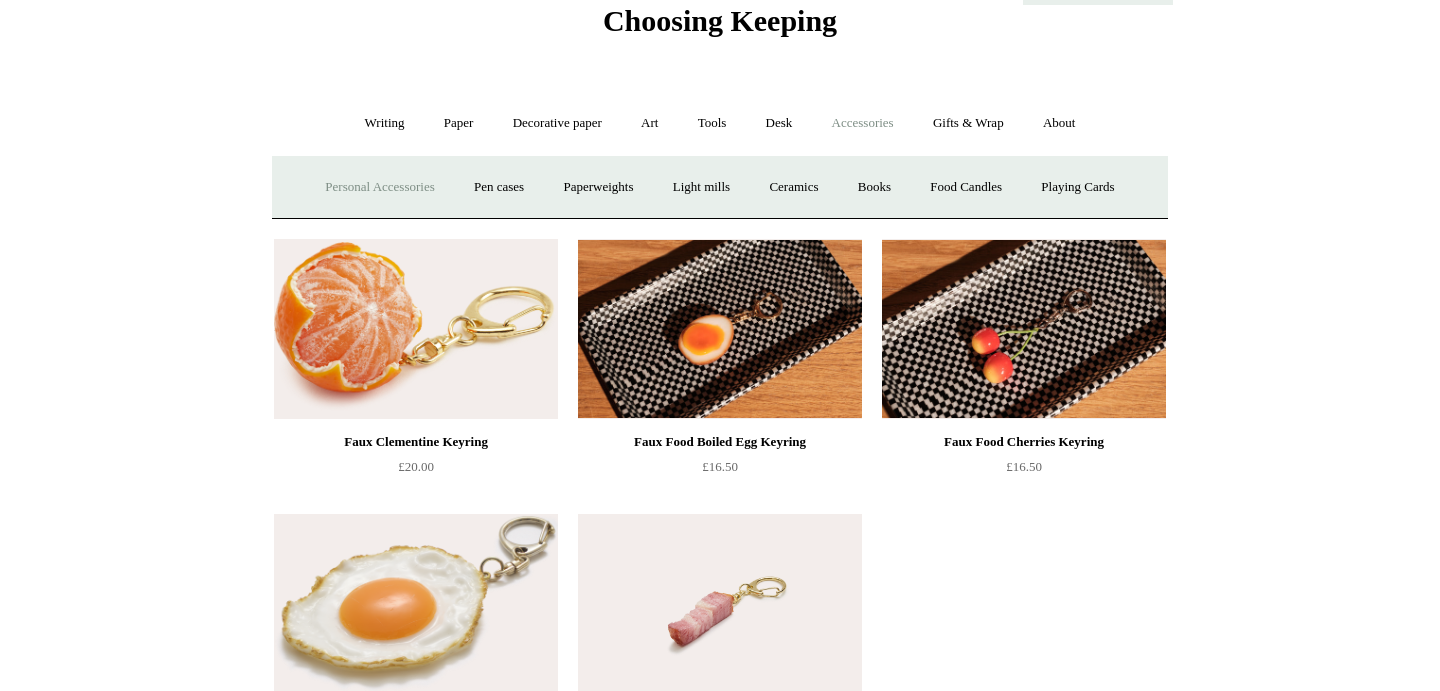 click on "Personal Accessories +" at bounding box center (379, 187) 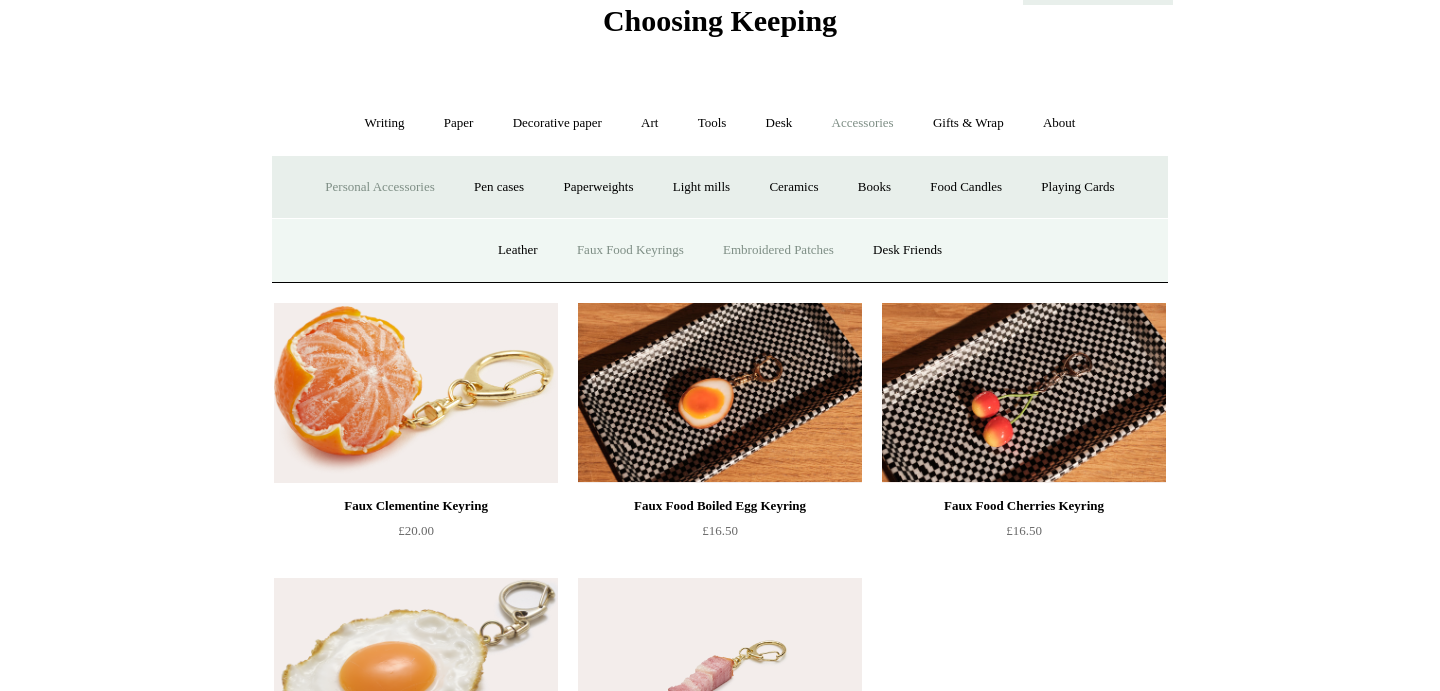 click on "Embroidered Patches" at bounding box center (778, 250) 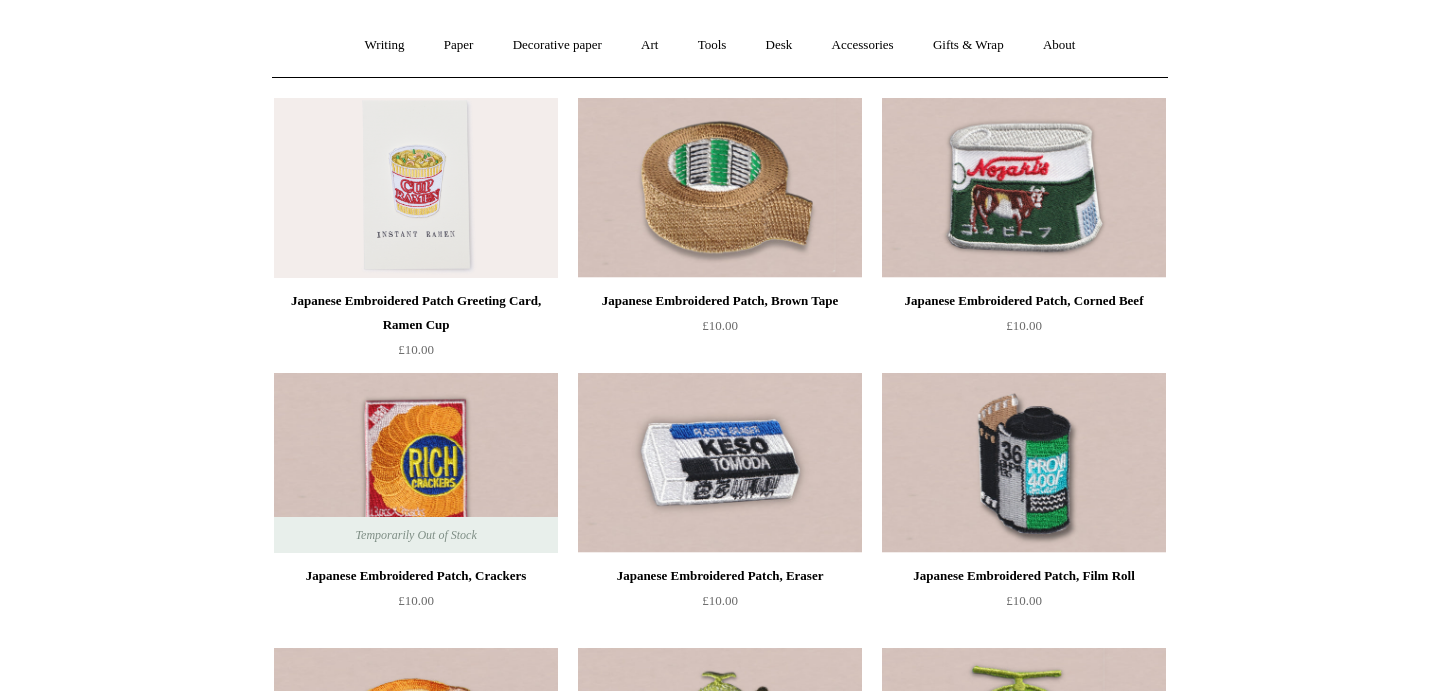 scroll, scrollTop: 0, scrollLeft: 0, axis: both 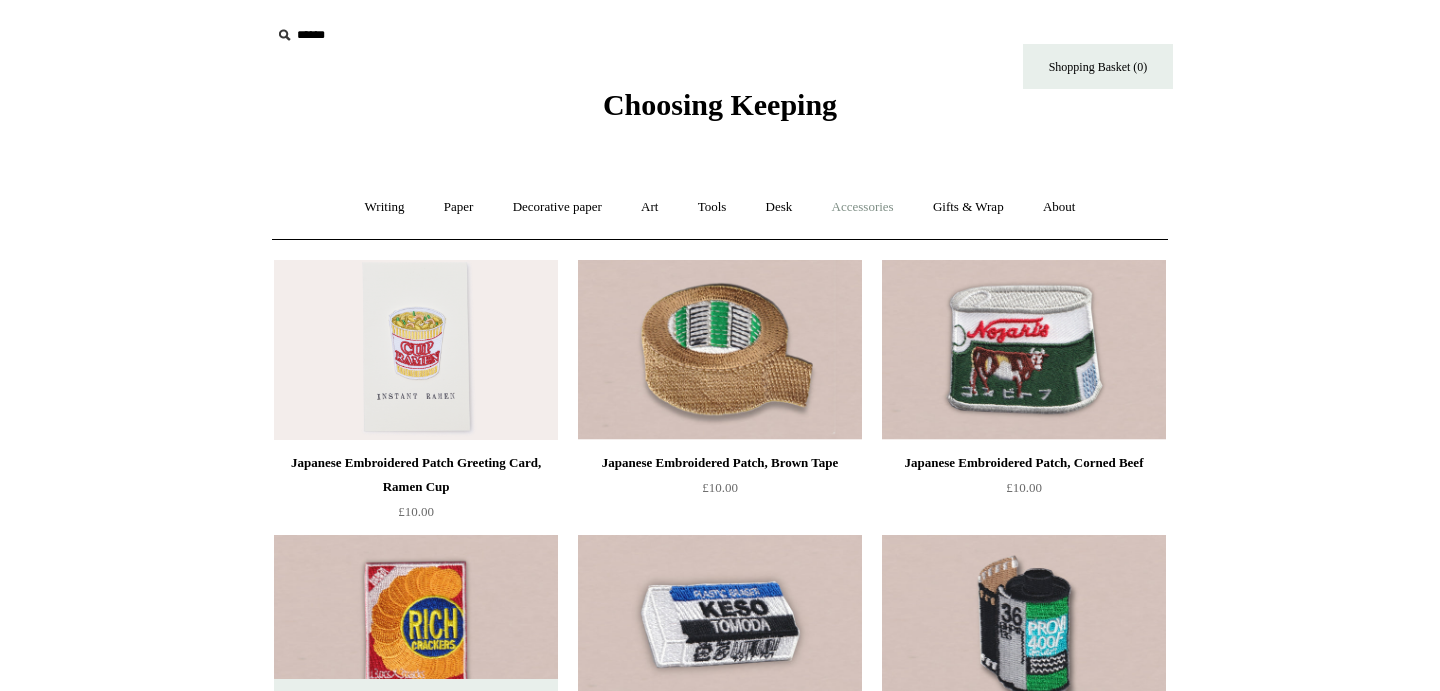 click on "Accessories +" at bounding box center [863, 207] 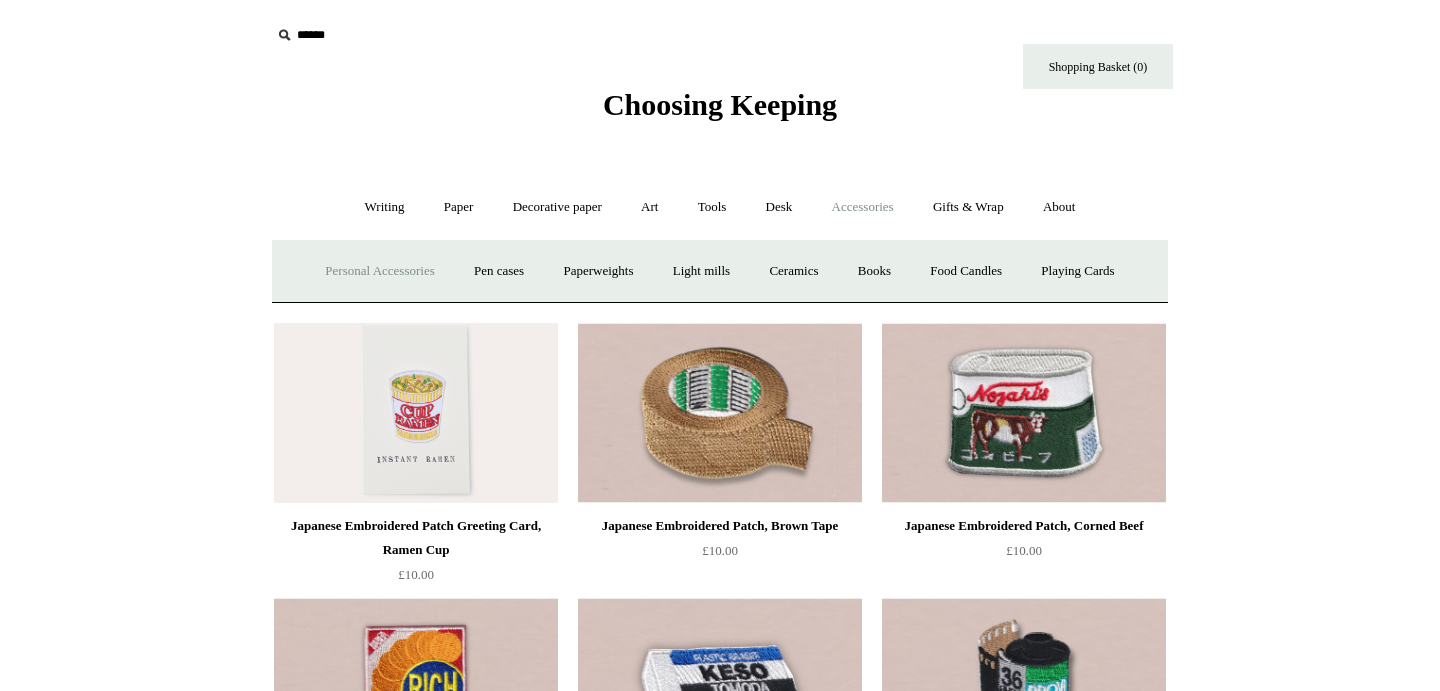 click on "Personal Accessories +" at bounding box center (379, 271) 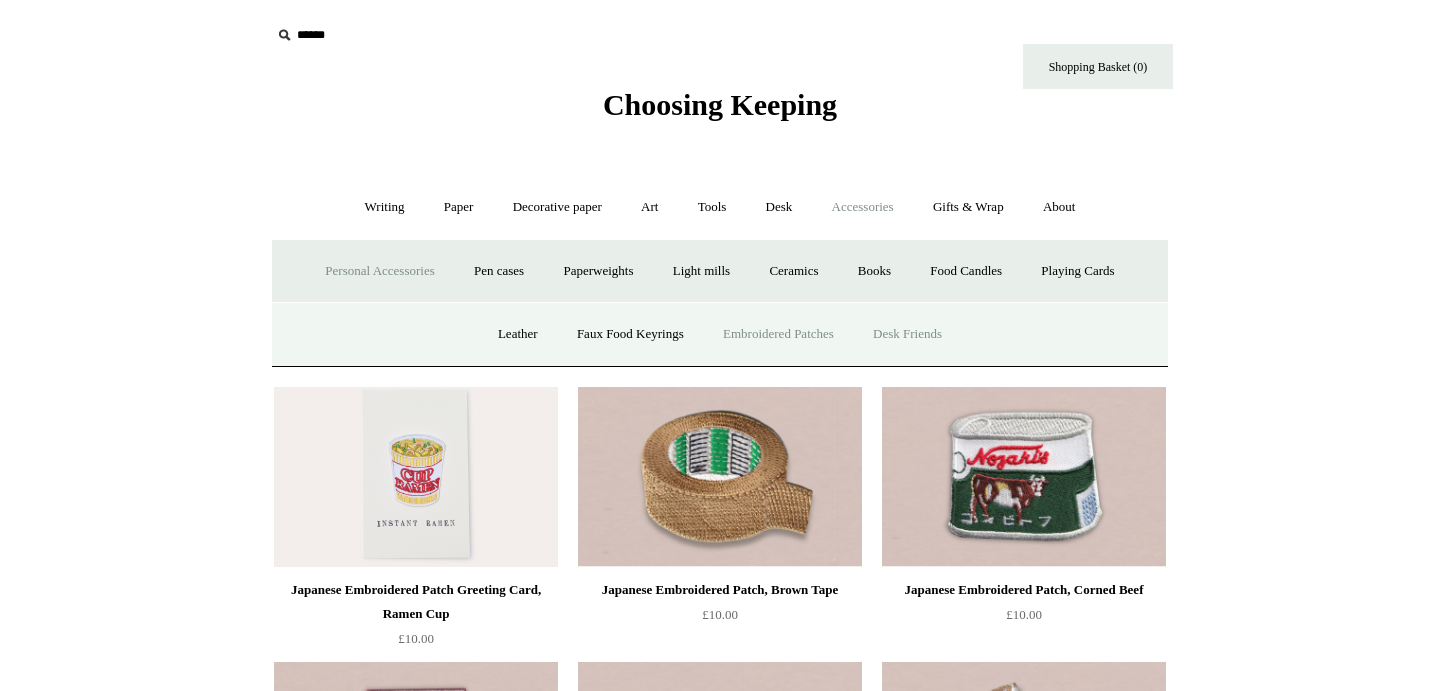click on "Desk Friends" at bounding box center (907, 334) 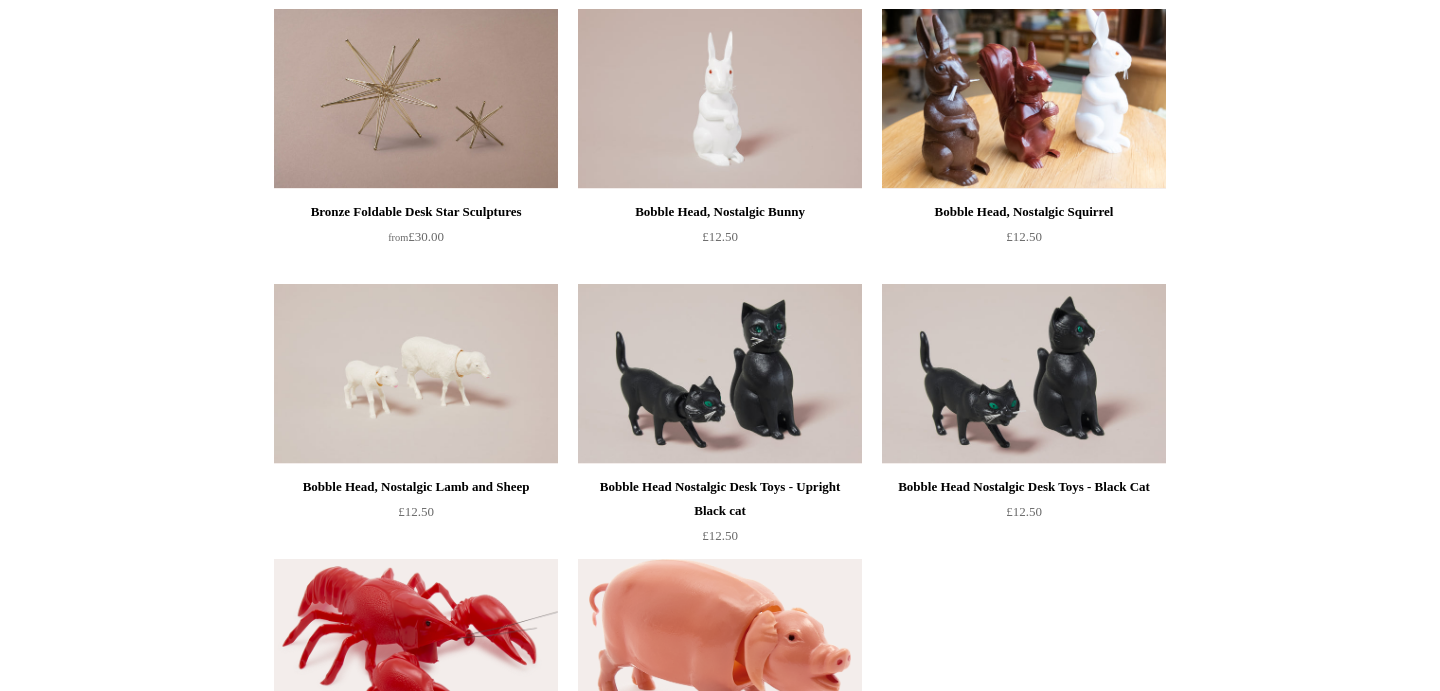 scroll, scrollTop: 0, scrollLeft: 0, axis: both 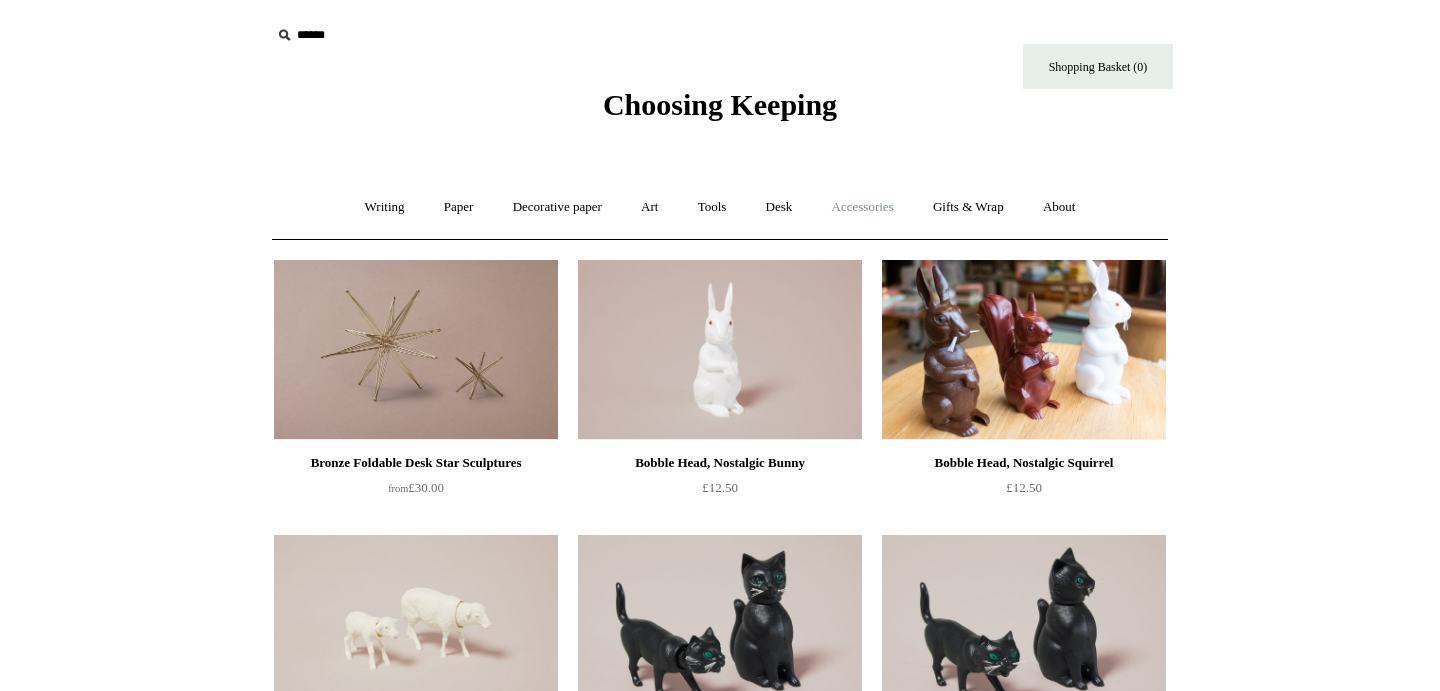 click on "Accessories +" at bounding box center [863, 207] 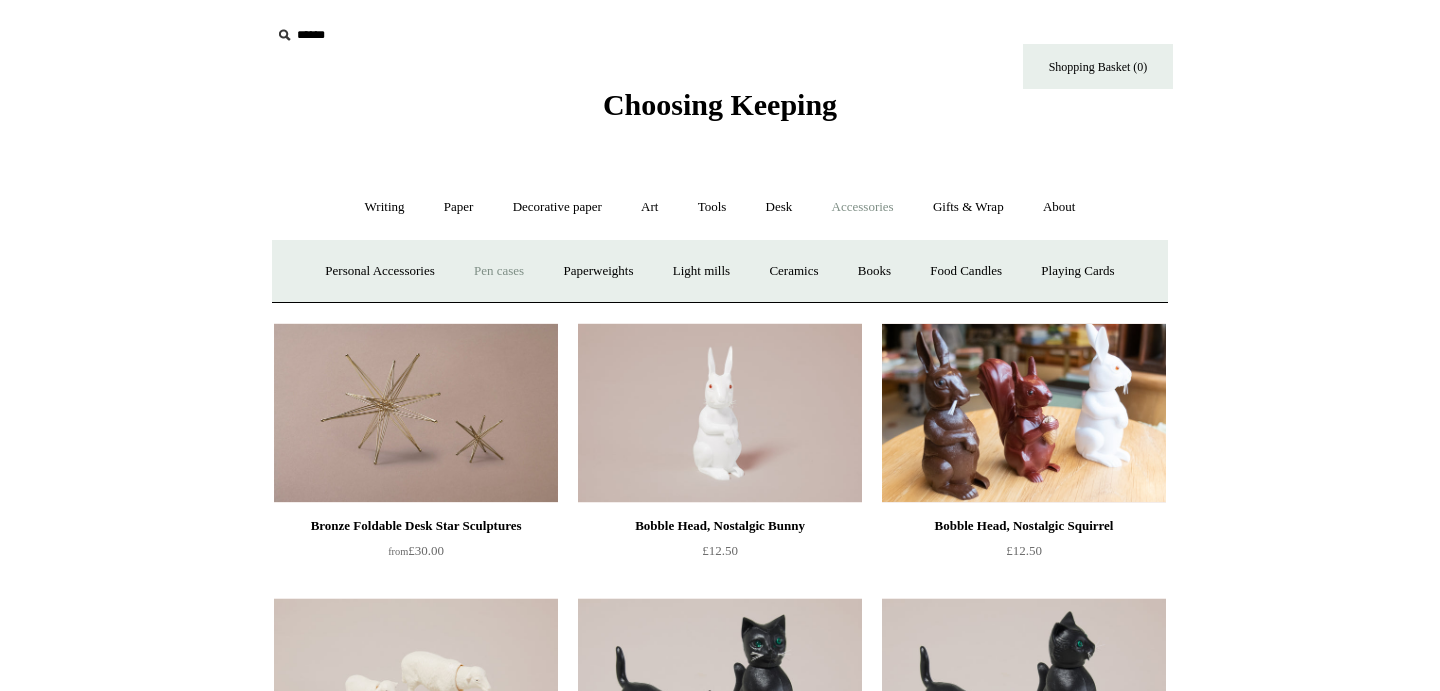 click on "Pen cases" at bounding box center [499, 271] 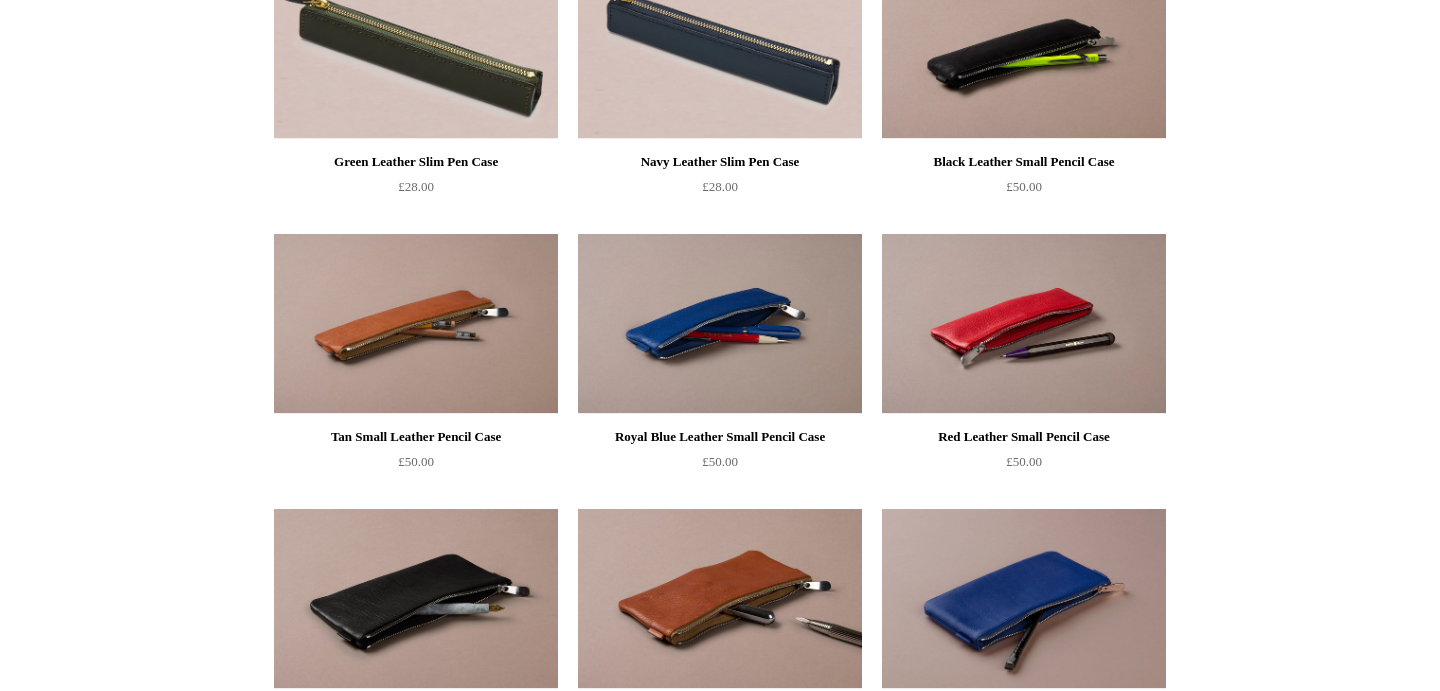 scroll, scrollTop: 0, scrollLeft: 0, axis: both 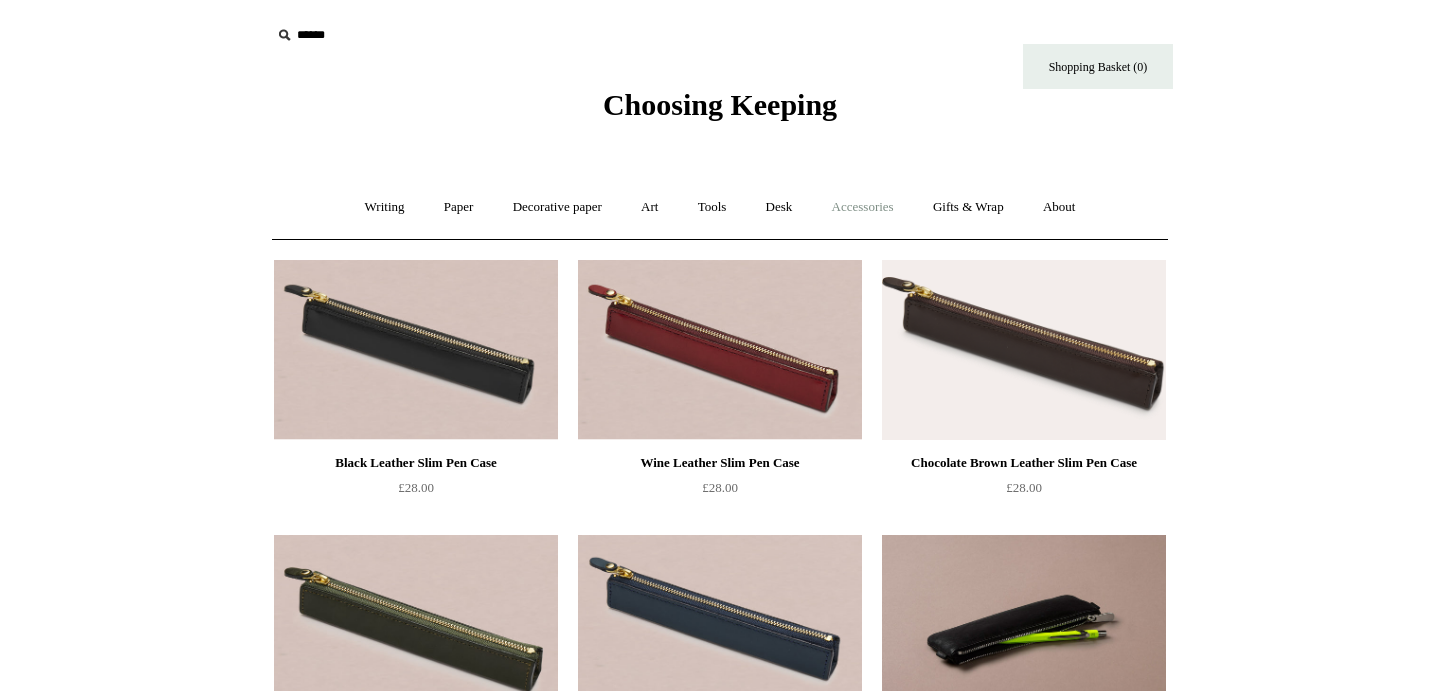 click on "Accessories +" at bounding box center [863, 207] 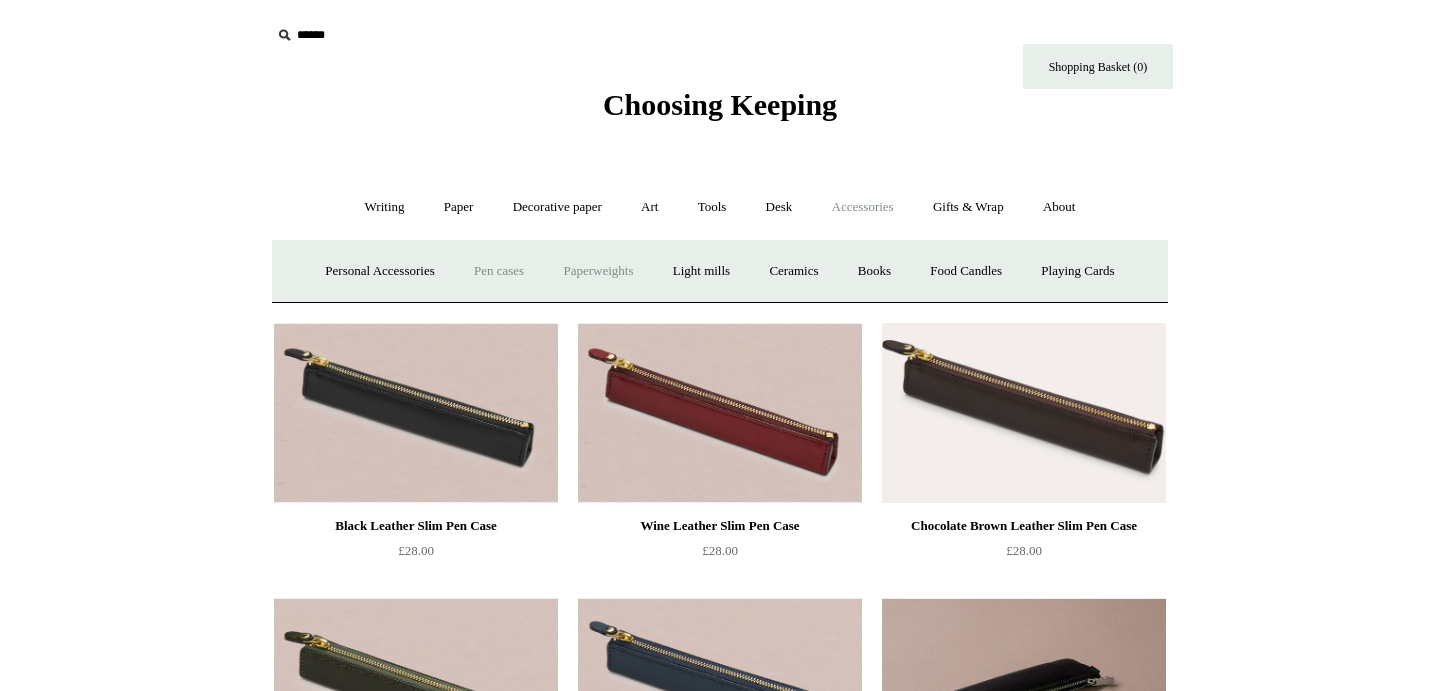 click on "Paperweights +" at bounding box center [598, 271] 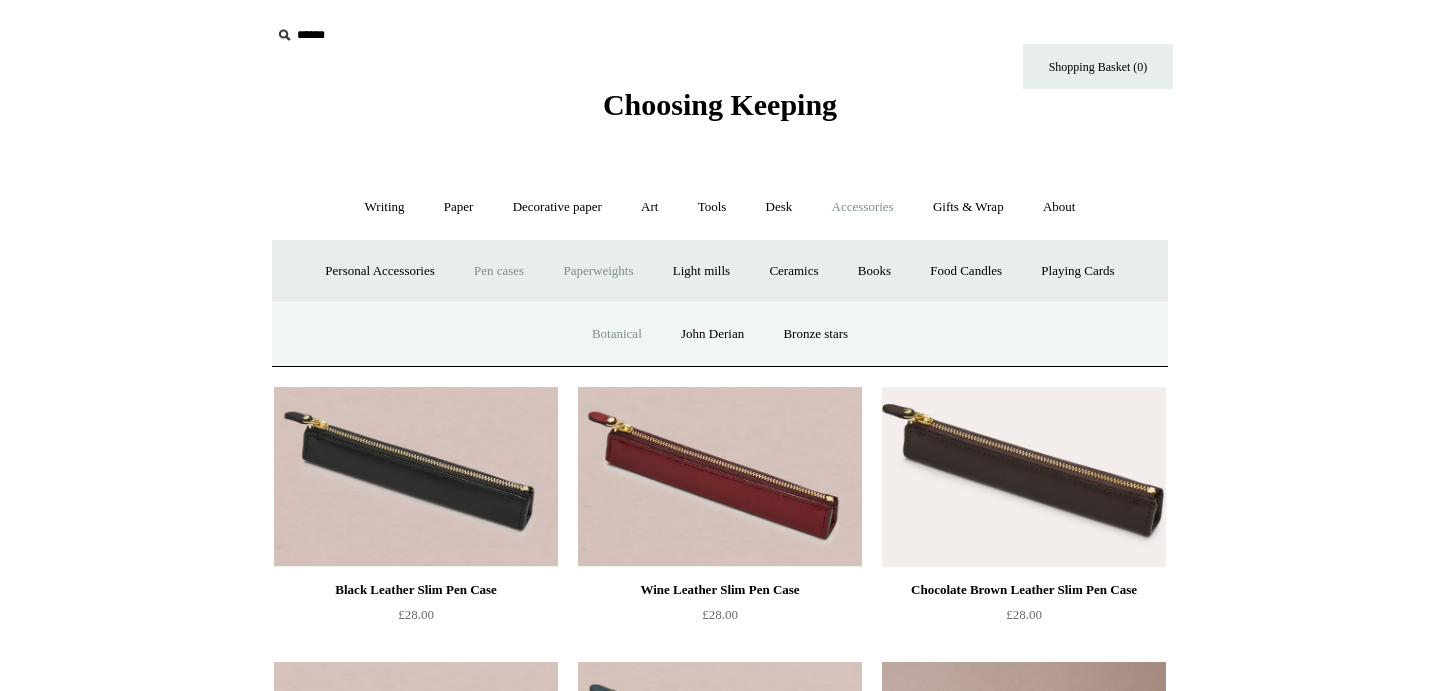 click on "Botanical" at bounding box center [617, 334] 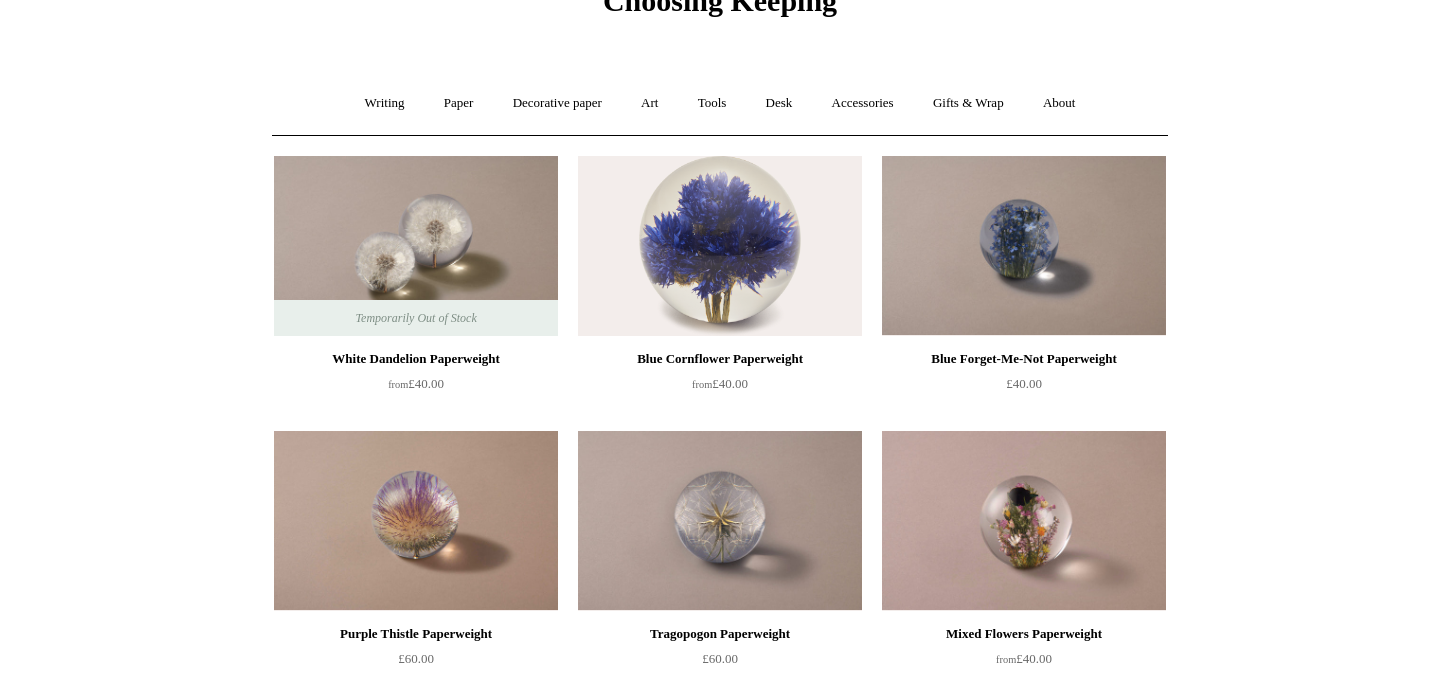 scroll, scrollTop: 99, scrollLeft: 0, axis: vertical 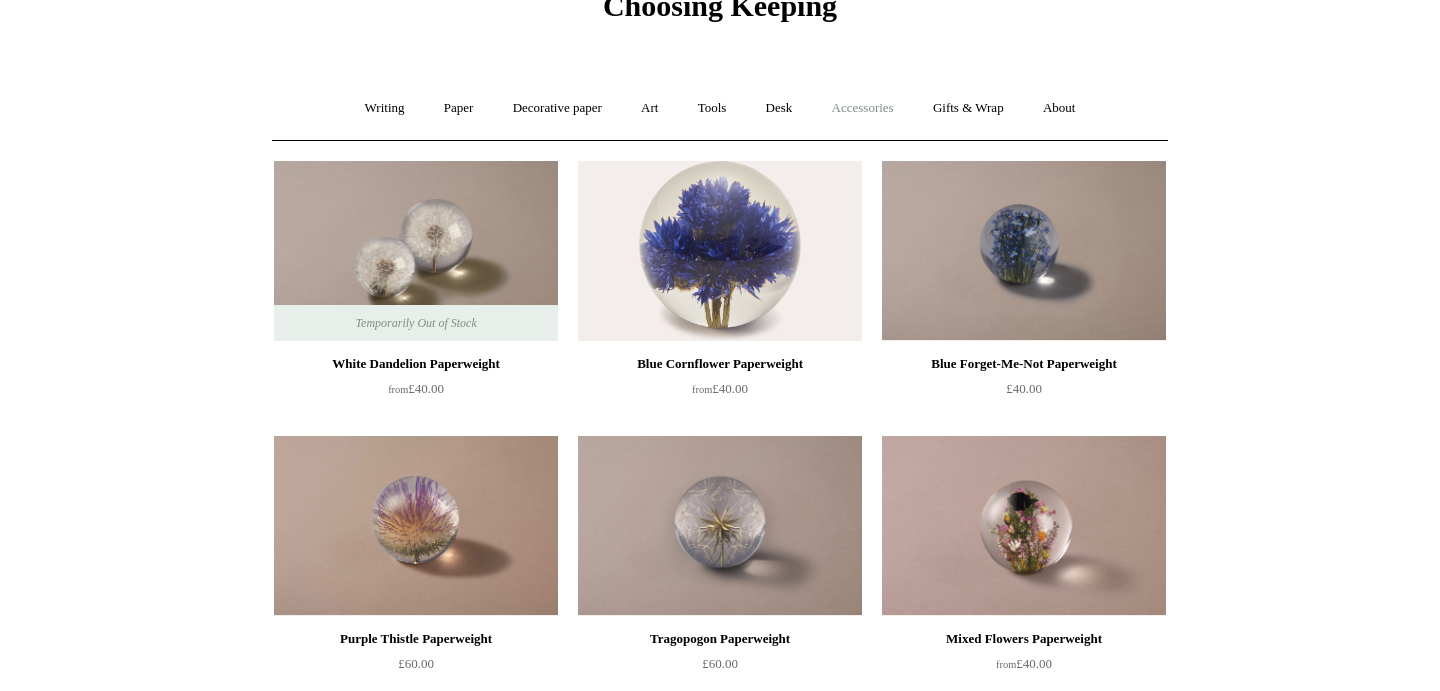 click on "Accessories +" at bounding box center [863, 108] 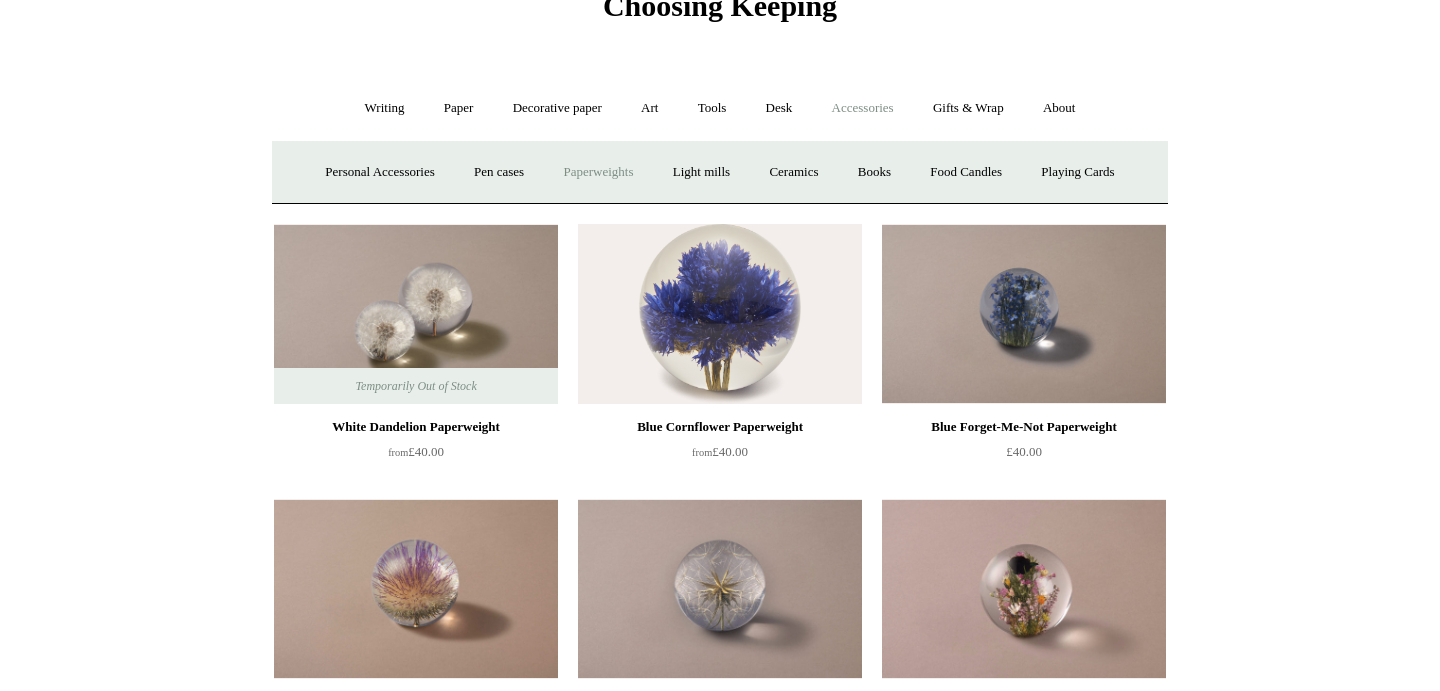 click on "Paperweights +" at bounding box center [598, 172] 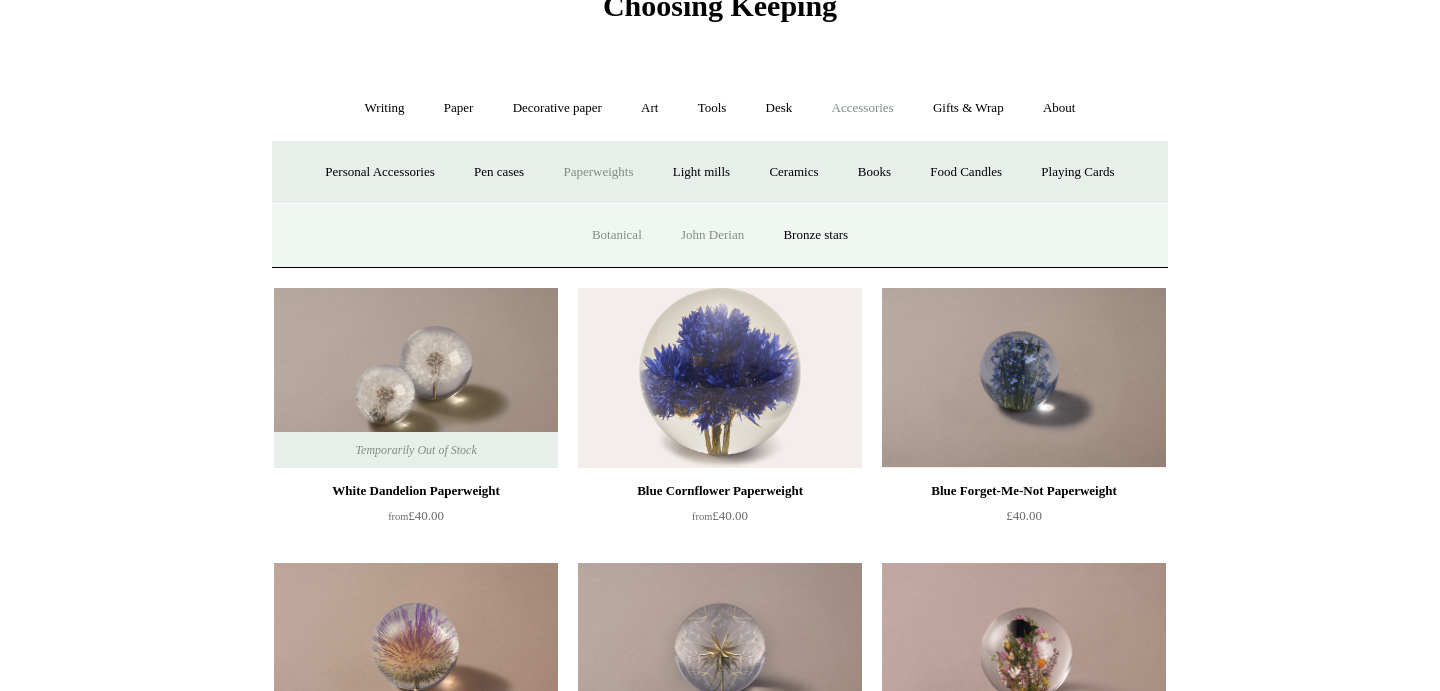 click on "John Derian" at bounding box center [712, 235] 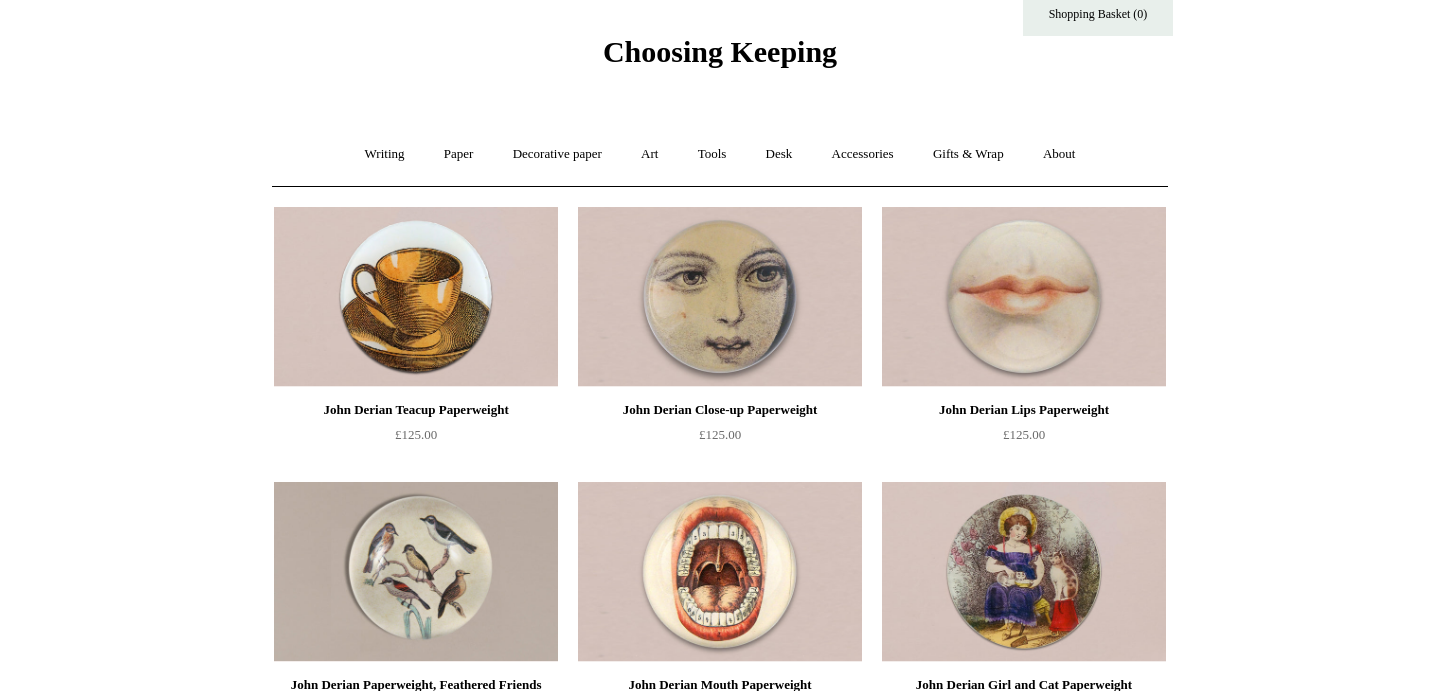 scroll, scrollTop: 0, scrollLeft: 0, axis: both 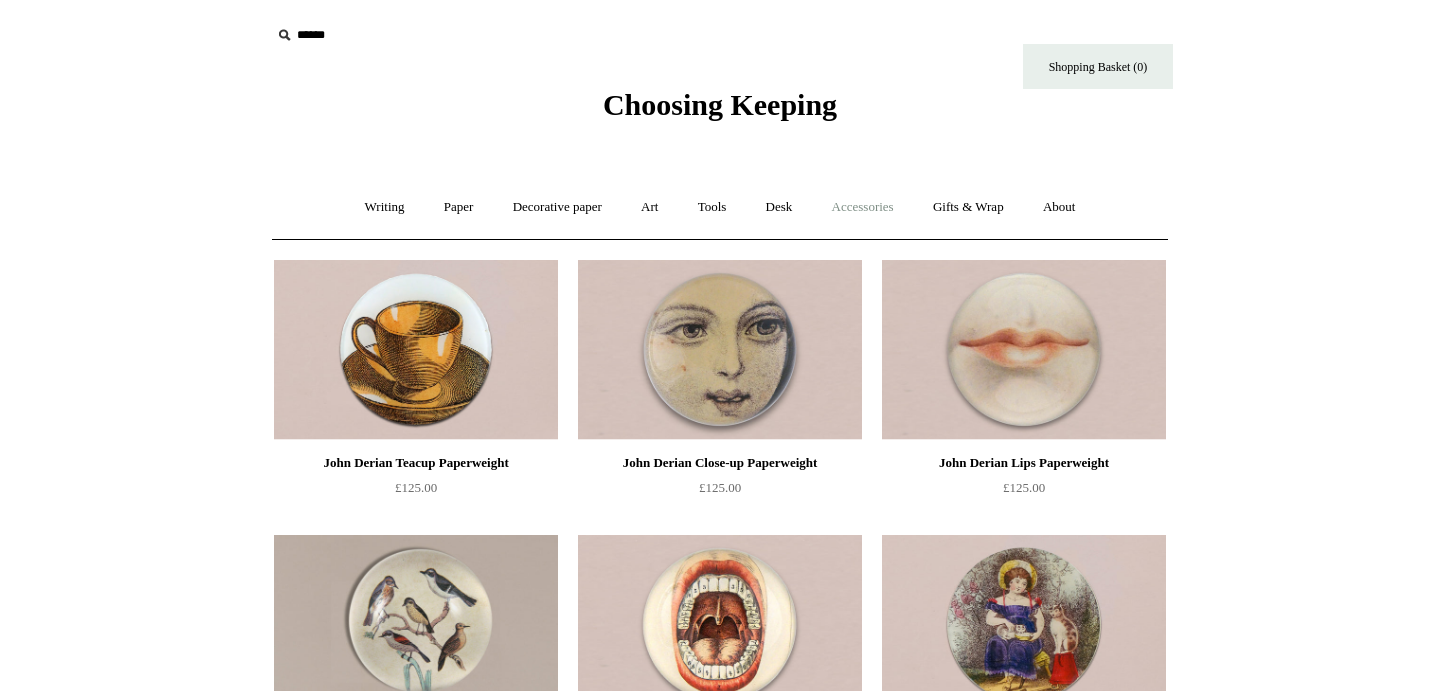 click on "Accessories +" at bounding box center [863, 207] 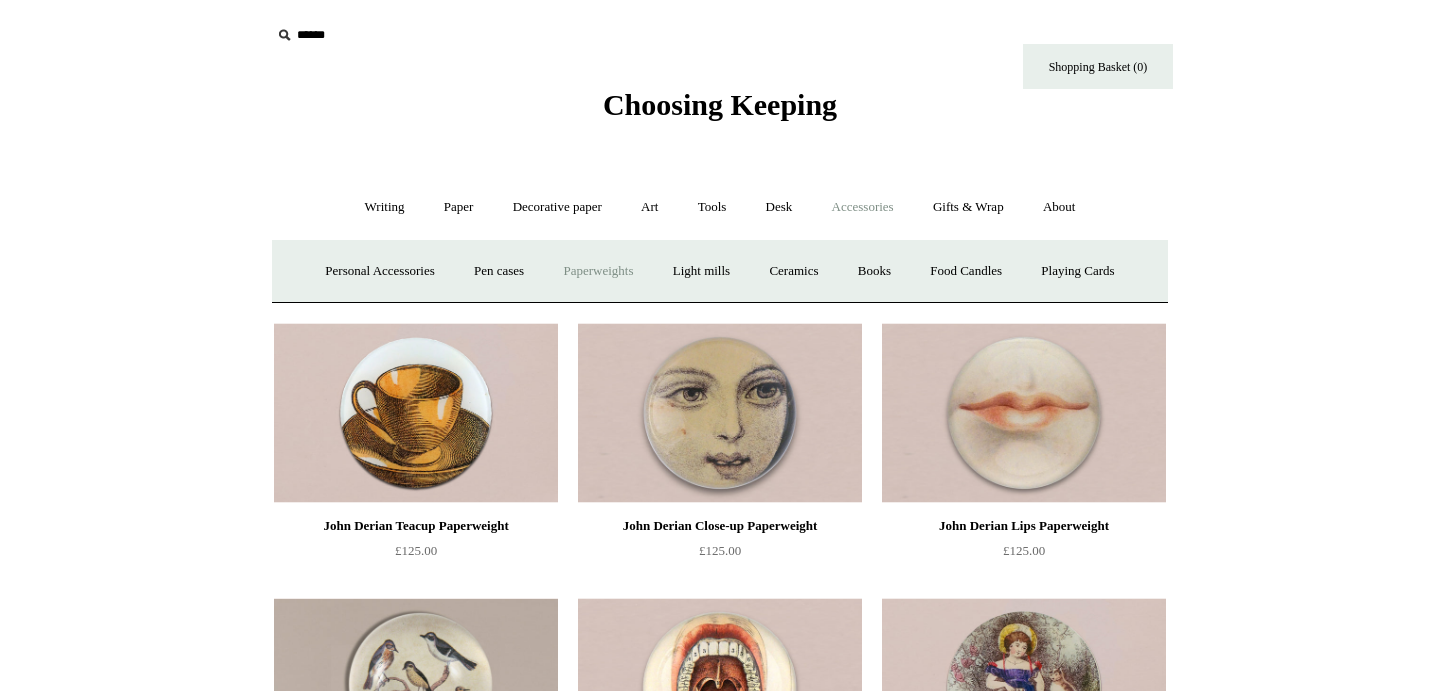 click on "Paperweights +" at bounding box center (598, 271) 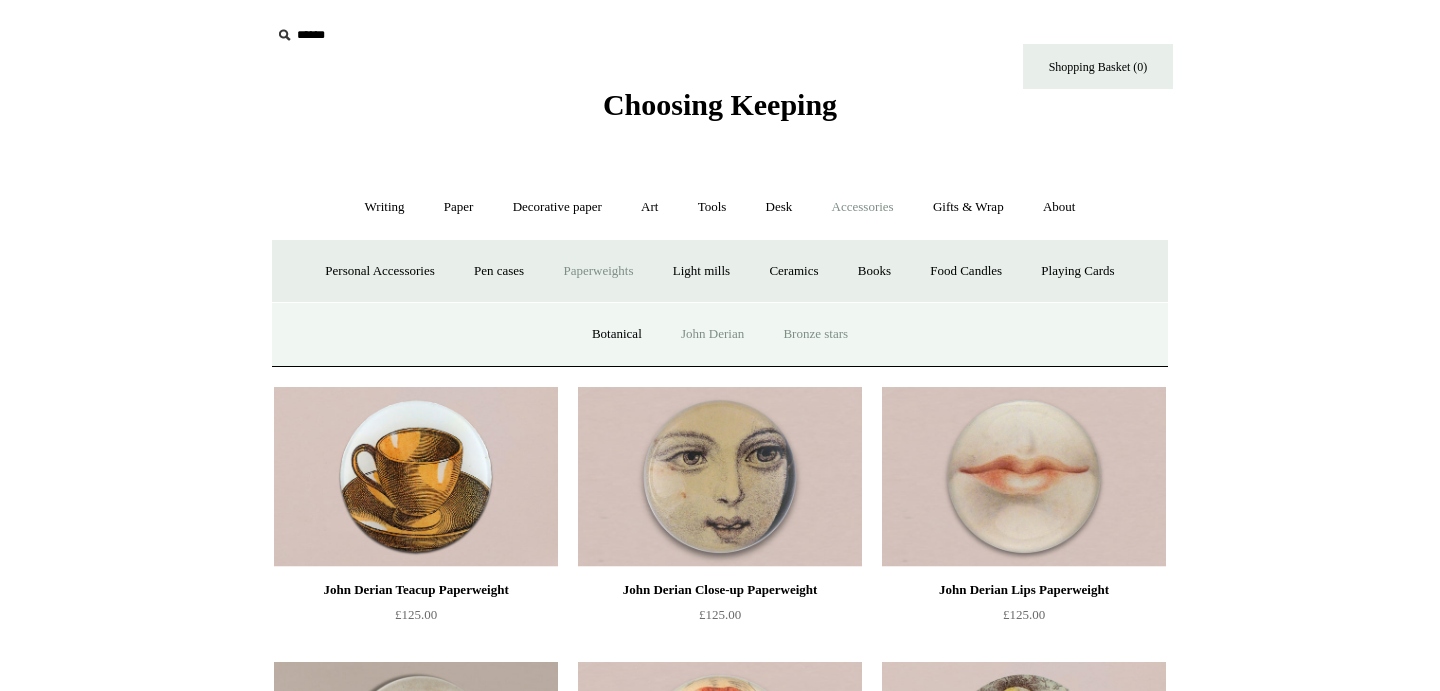 click on "Bronze stars" at bounding box center (815, 334) 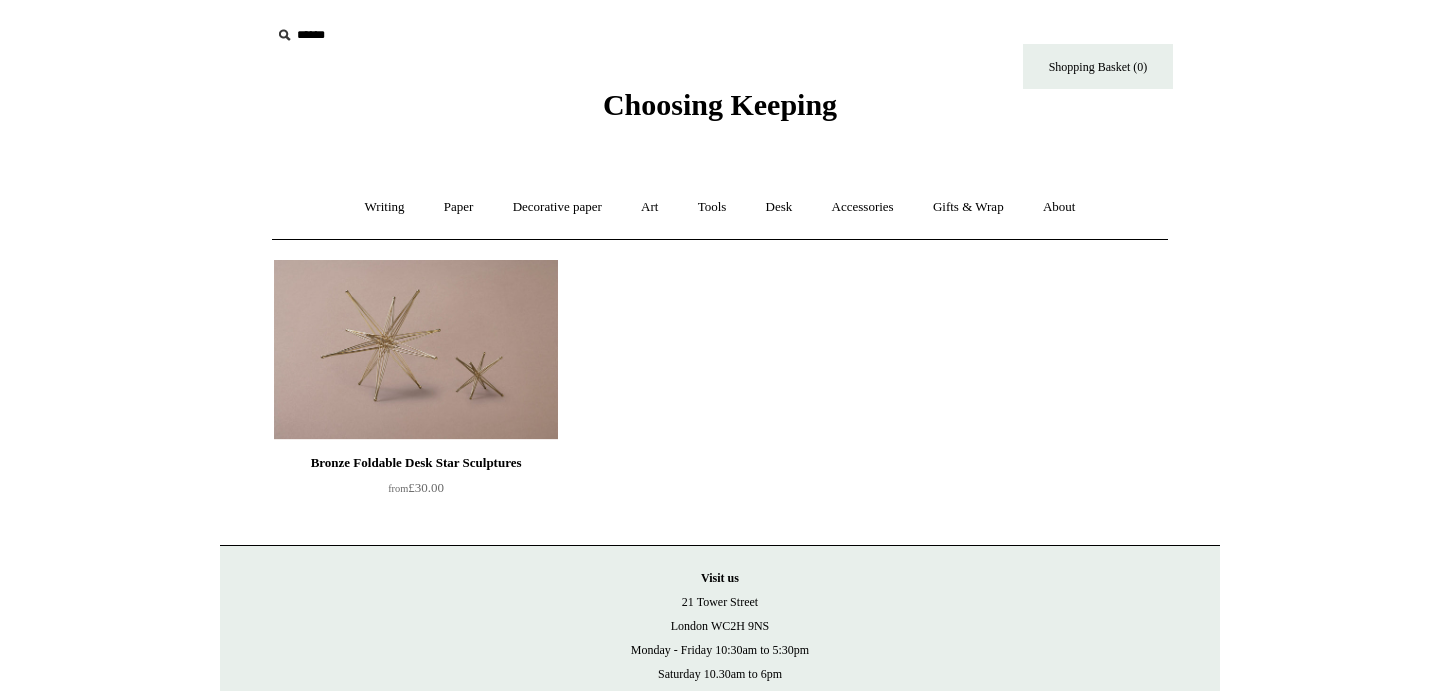 scroll, scrollTop: 0, scrollLeft: 0, axis: both 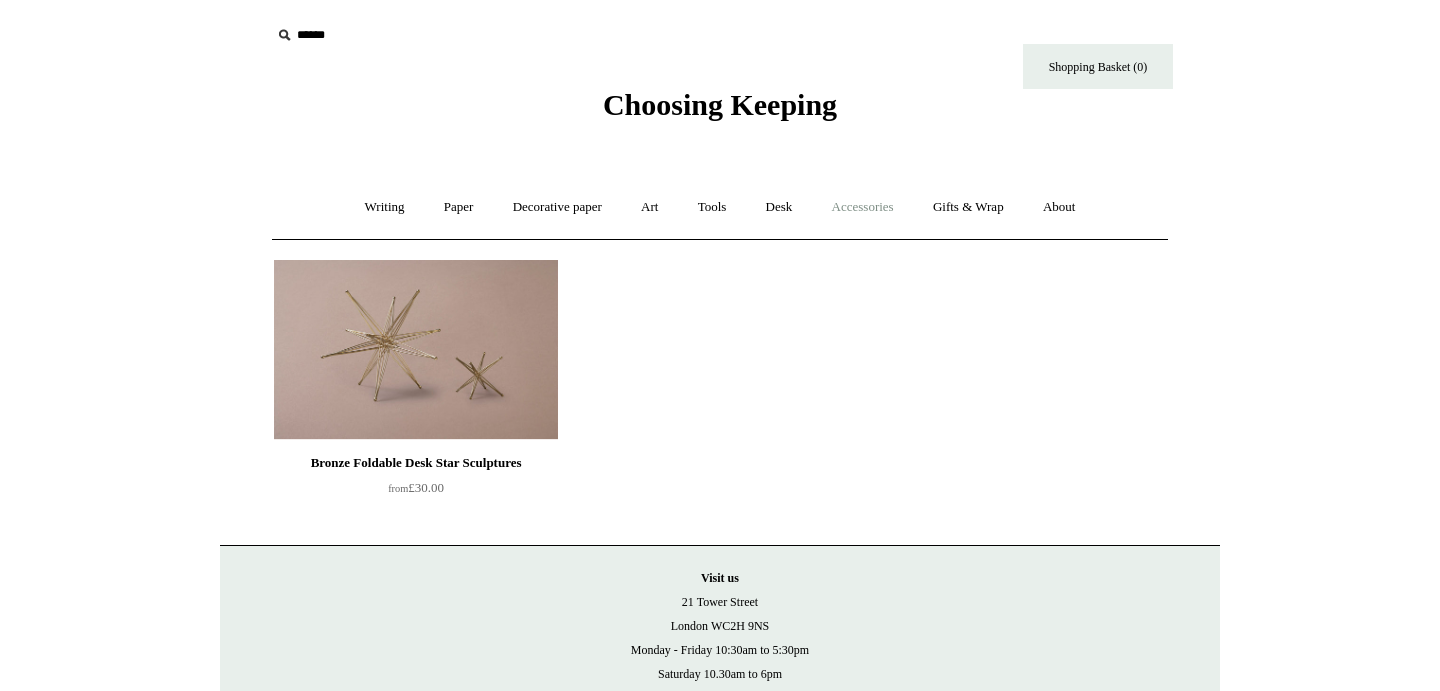 click on "Accessories +" at bounding box center (863, 207) 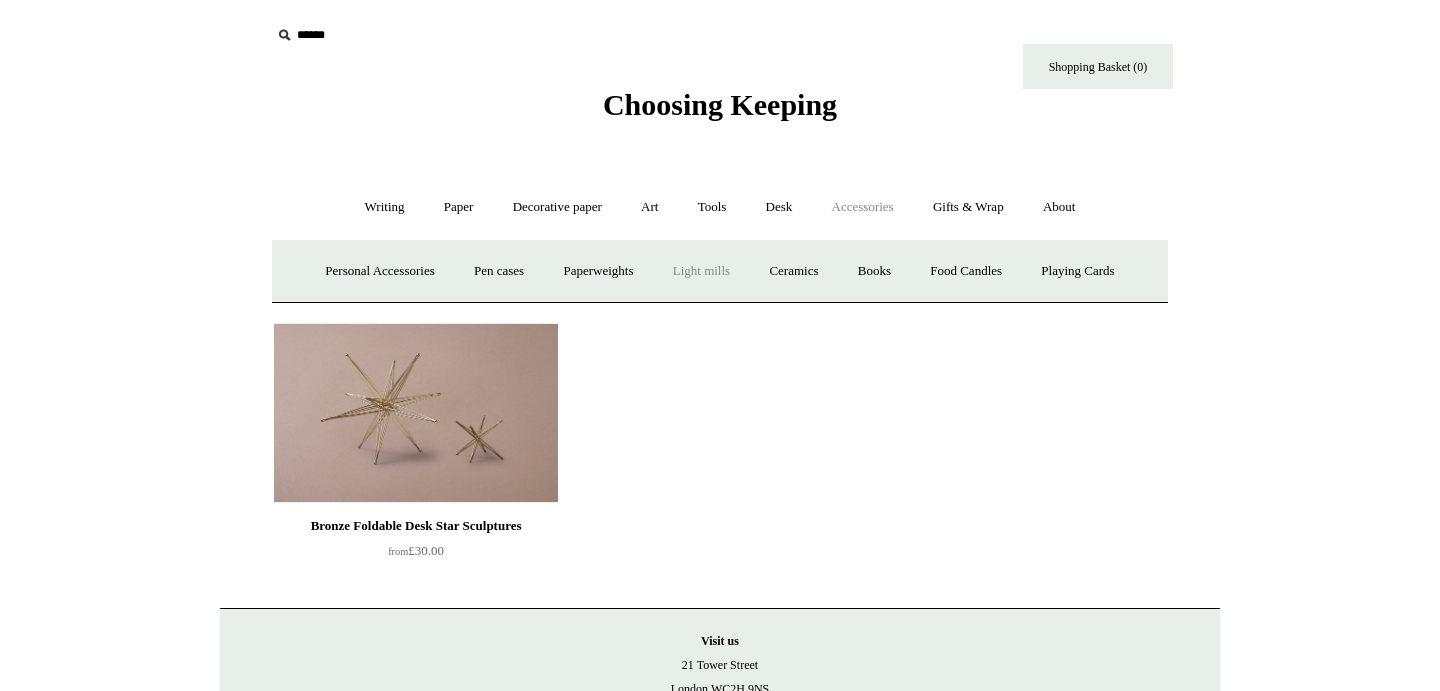 click on "Light mills" at bounding box center [701, 271] 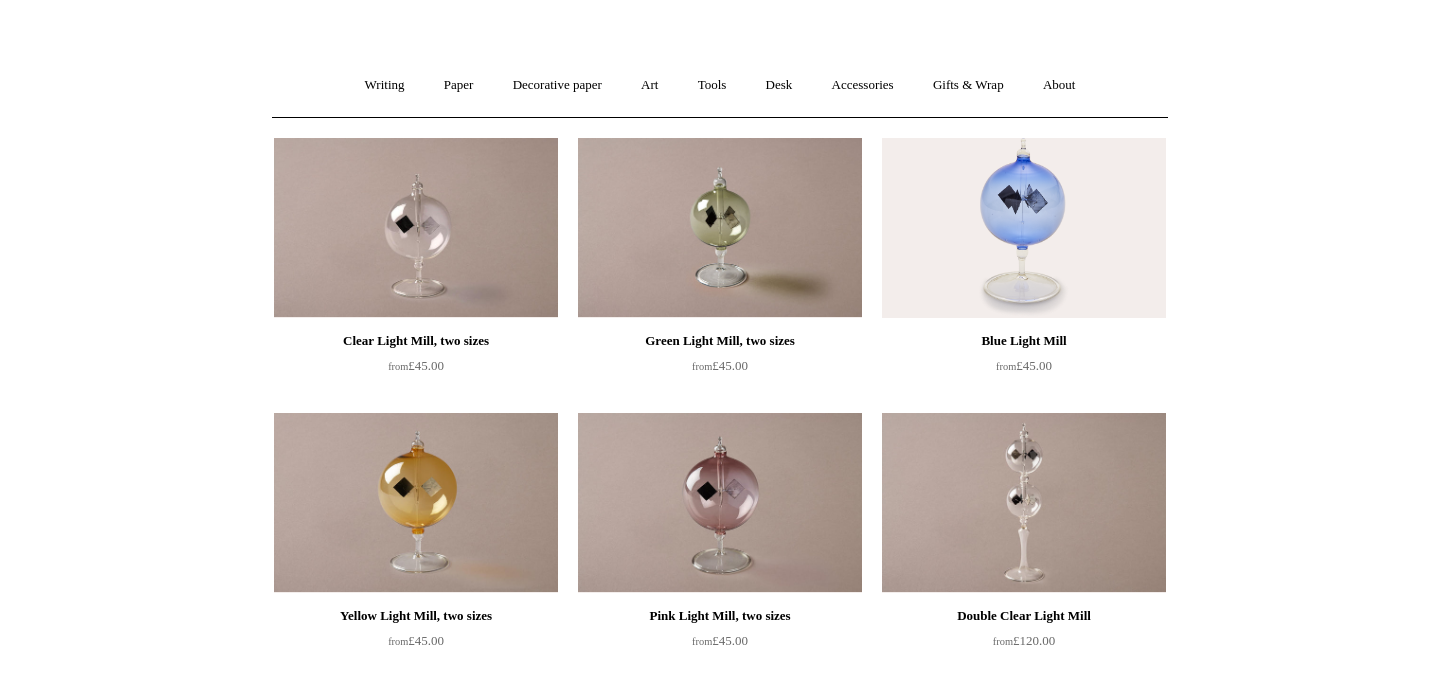 scroll, scrollTop: 0, scrollLeft: 0, axis: both 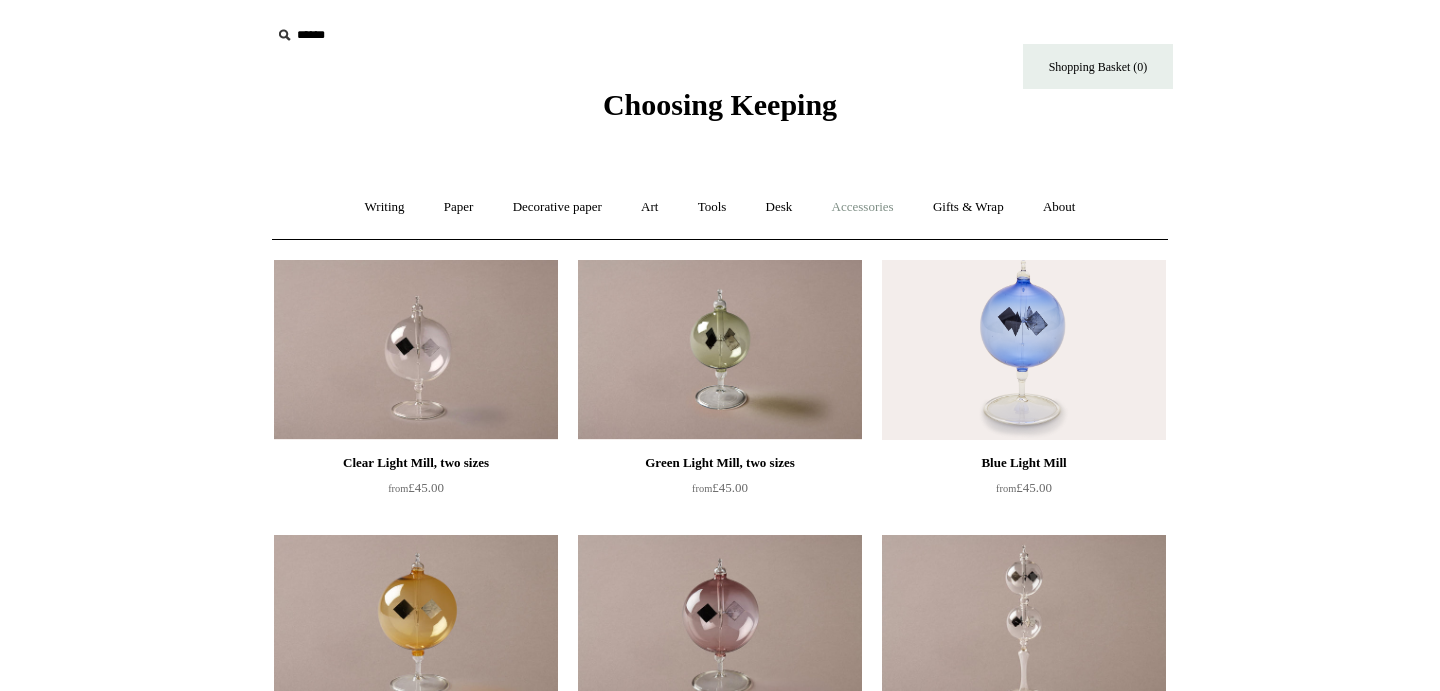 click on "Accessories +" at bounding box center [863, 207] 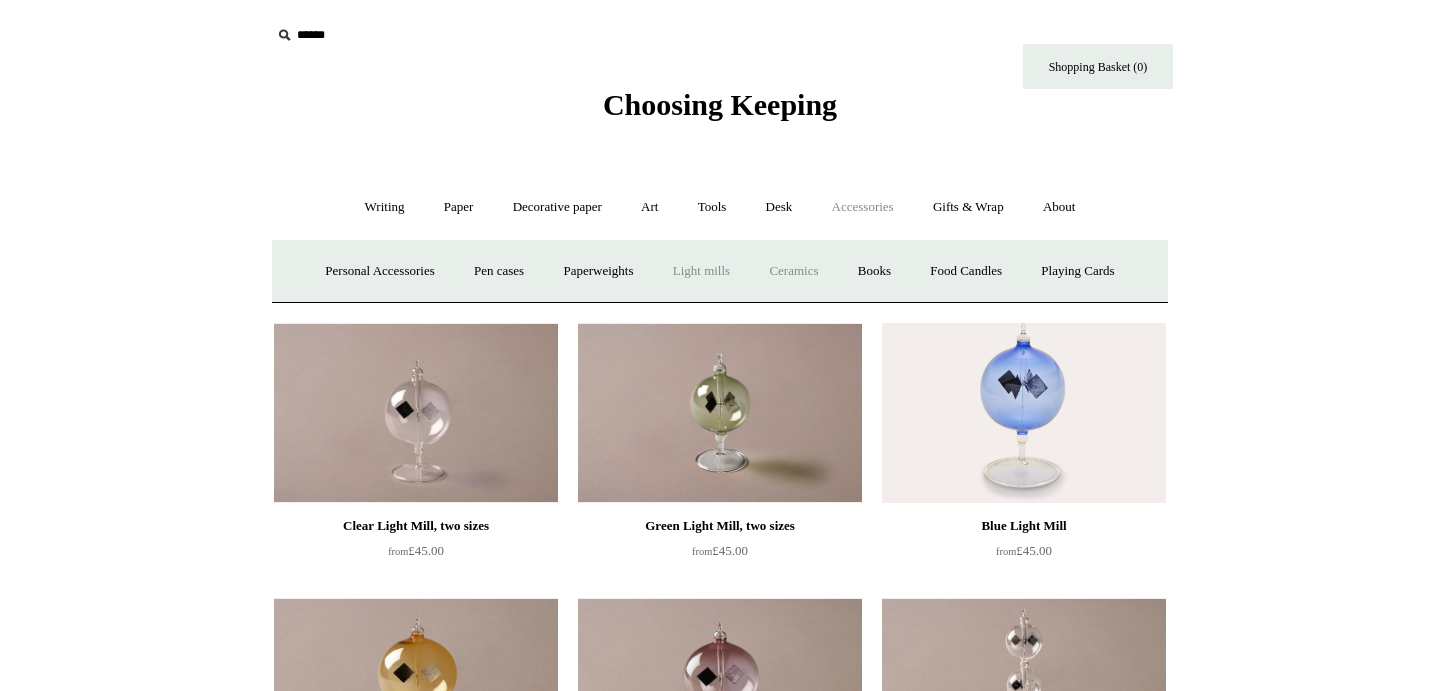 click on "Ceramics  +" at bounding box center [793, 271] 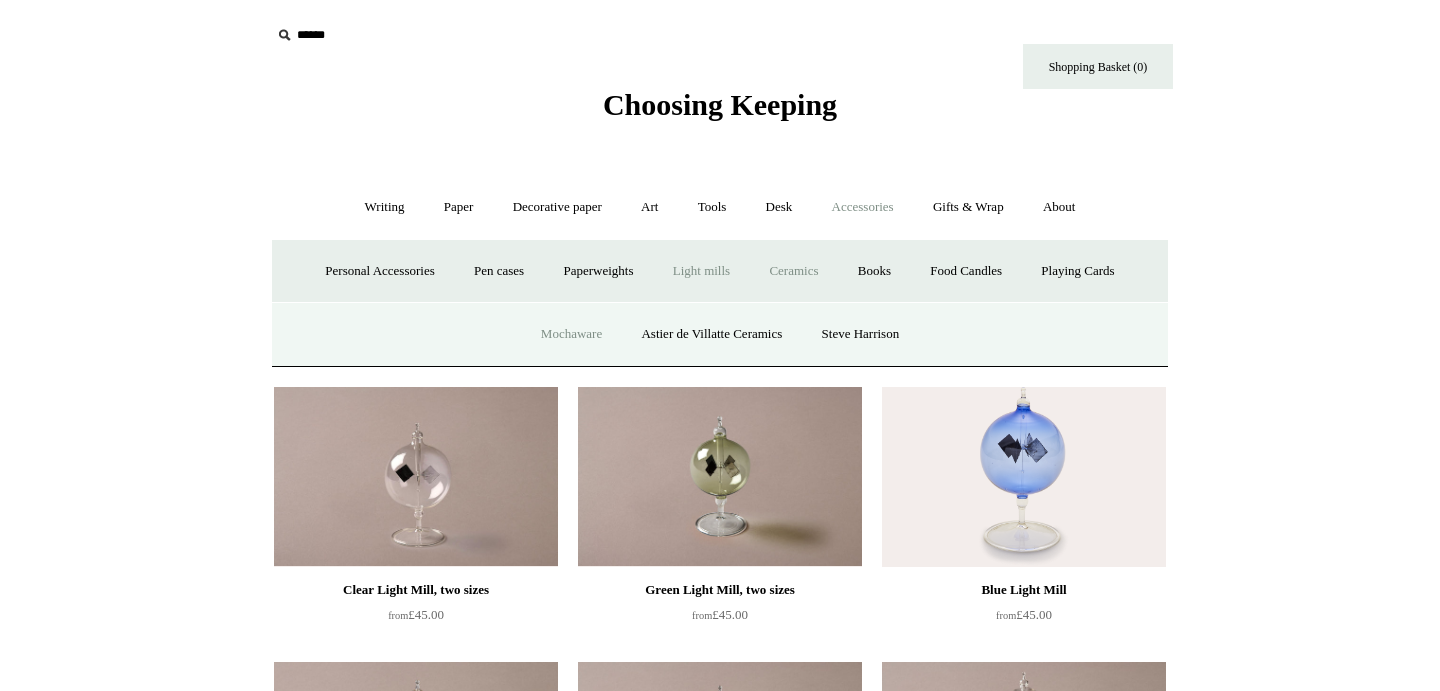 click on "Mochaware" at bounding box center [571, 334] 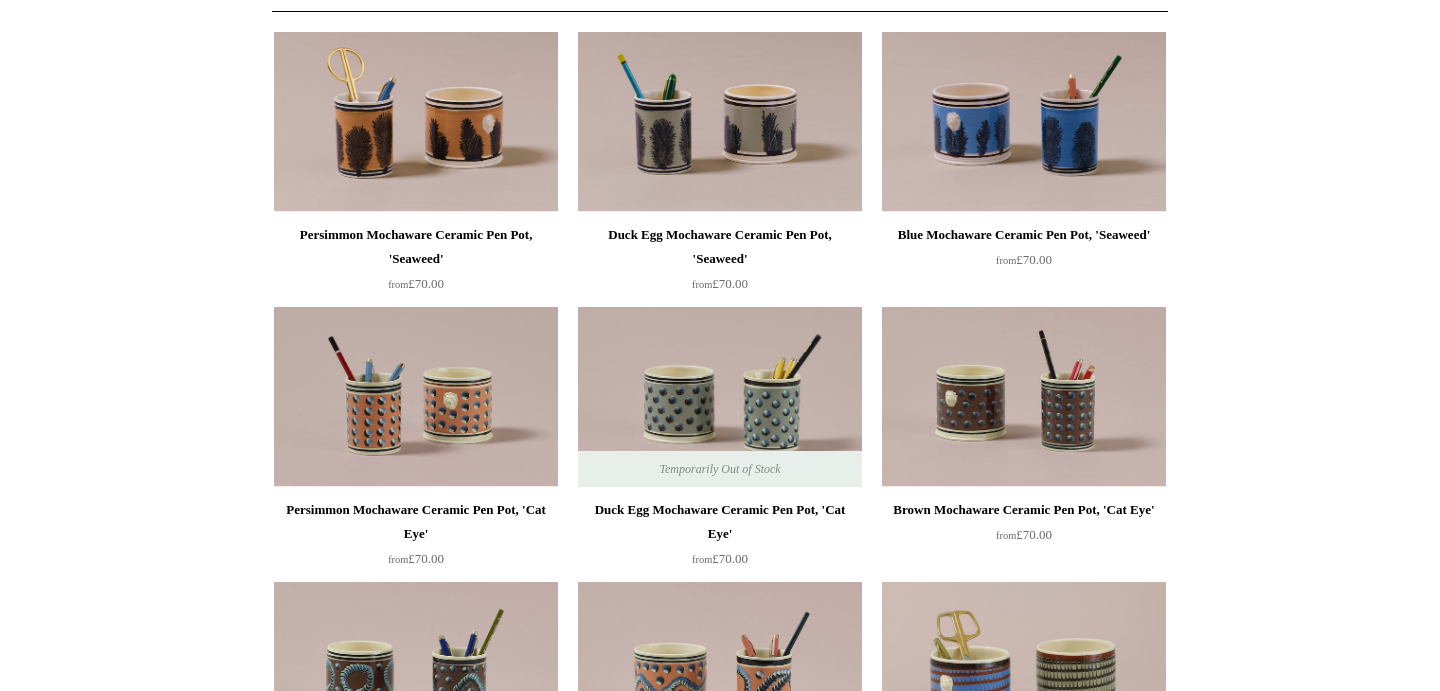 scroll, scrollTop: 0, scrollLeft: 0, axis: both 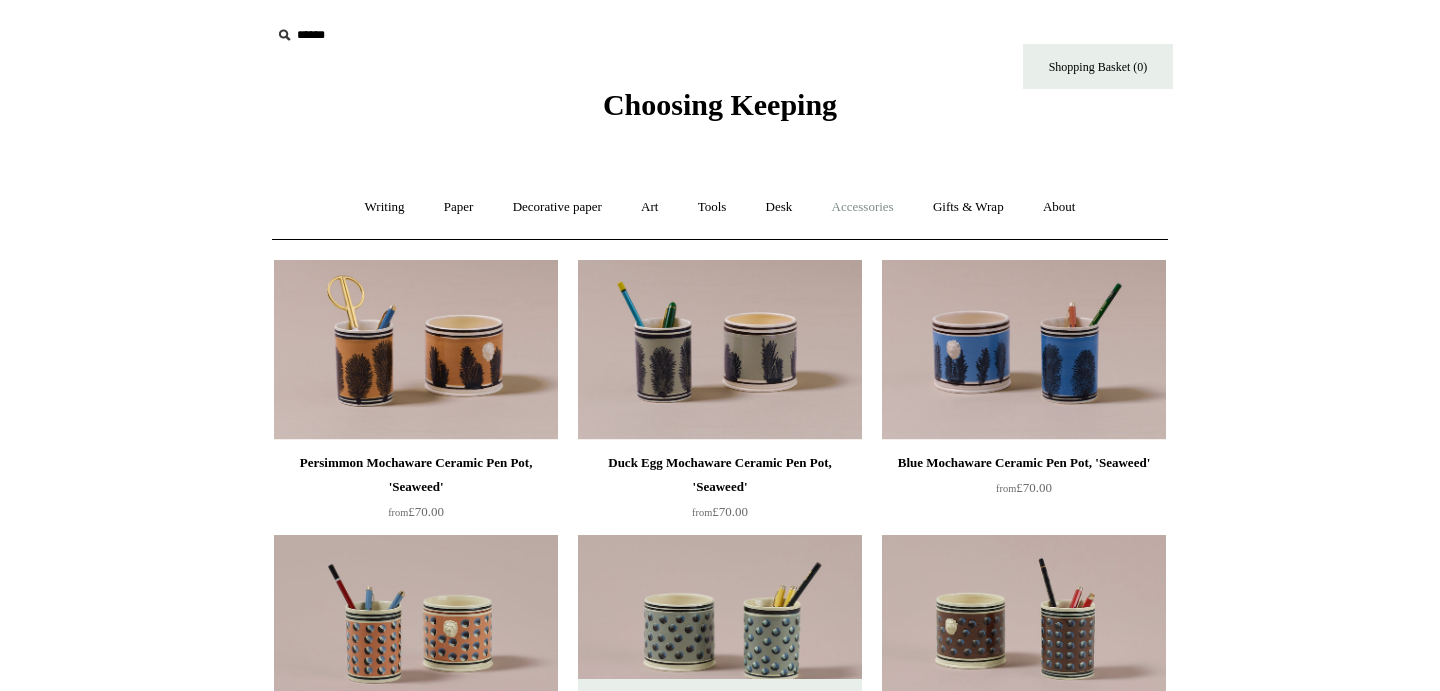 click on "Accessories +" at bounding box center [863, 207] 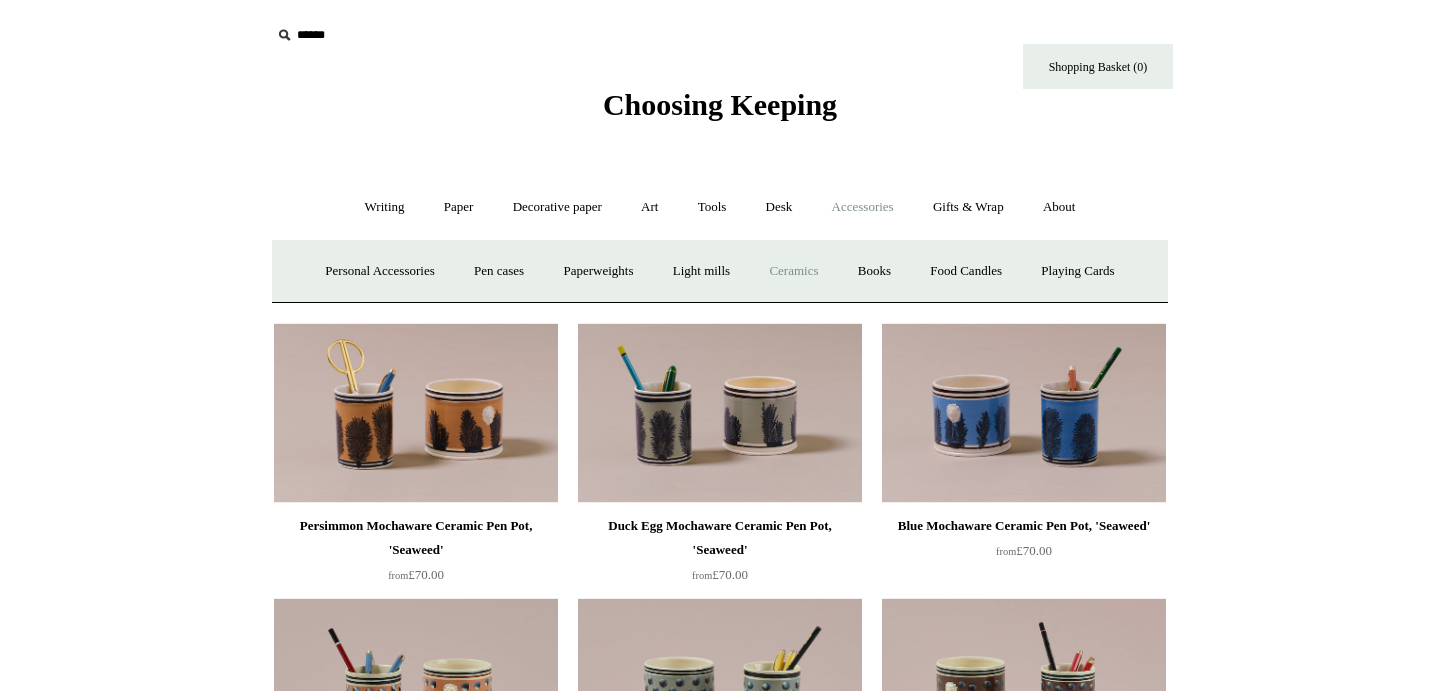 click on "Ceramics  +" at bounding box center (793, 271) 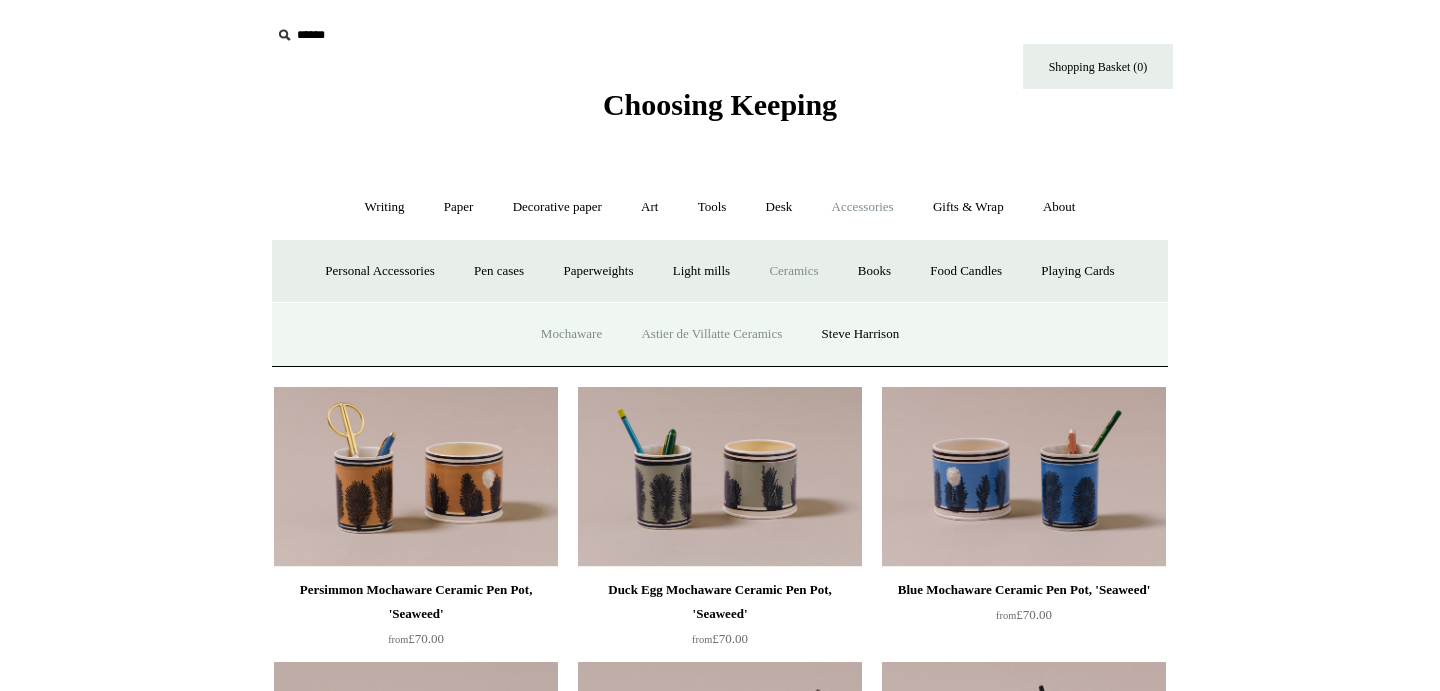 click on "Astier de Villatte Ceramics" at bounding box center (711, 334) 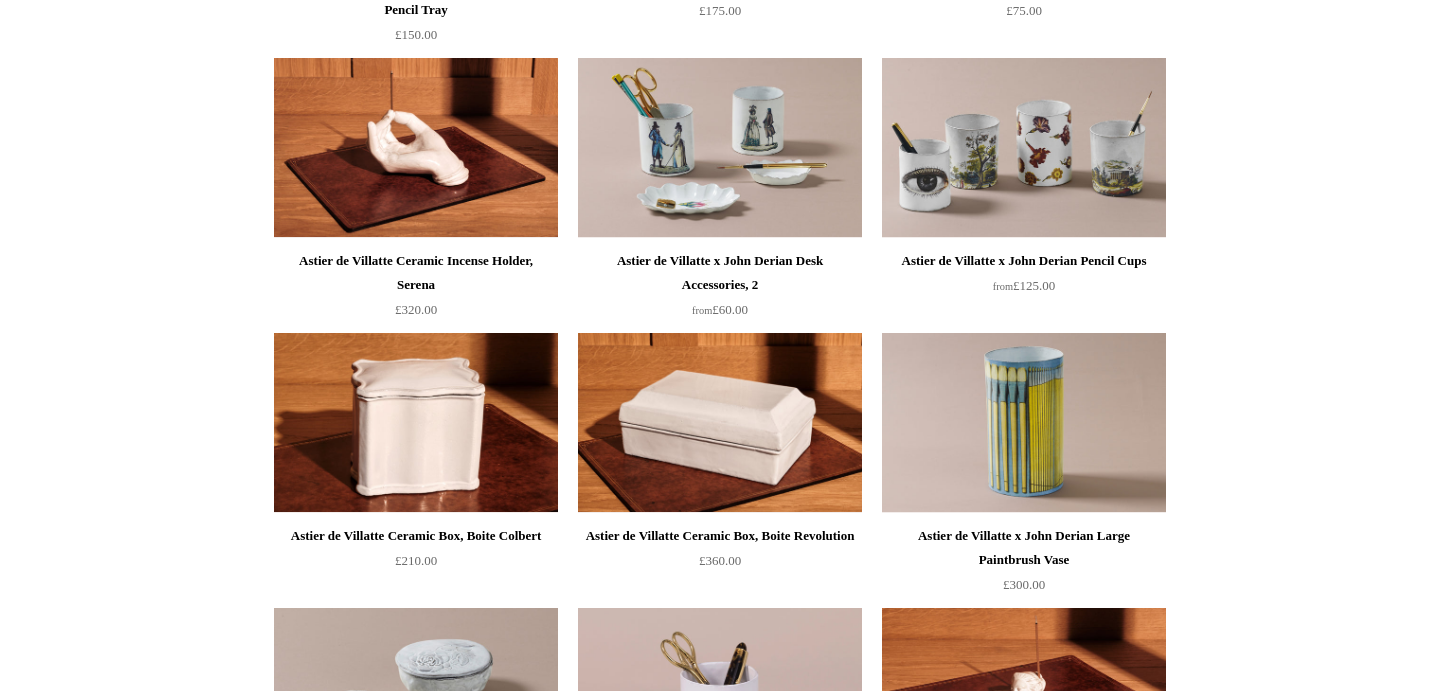 scroll, scrollTop: 0, scrollLeft: 0, axis: both 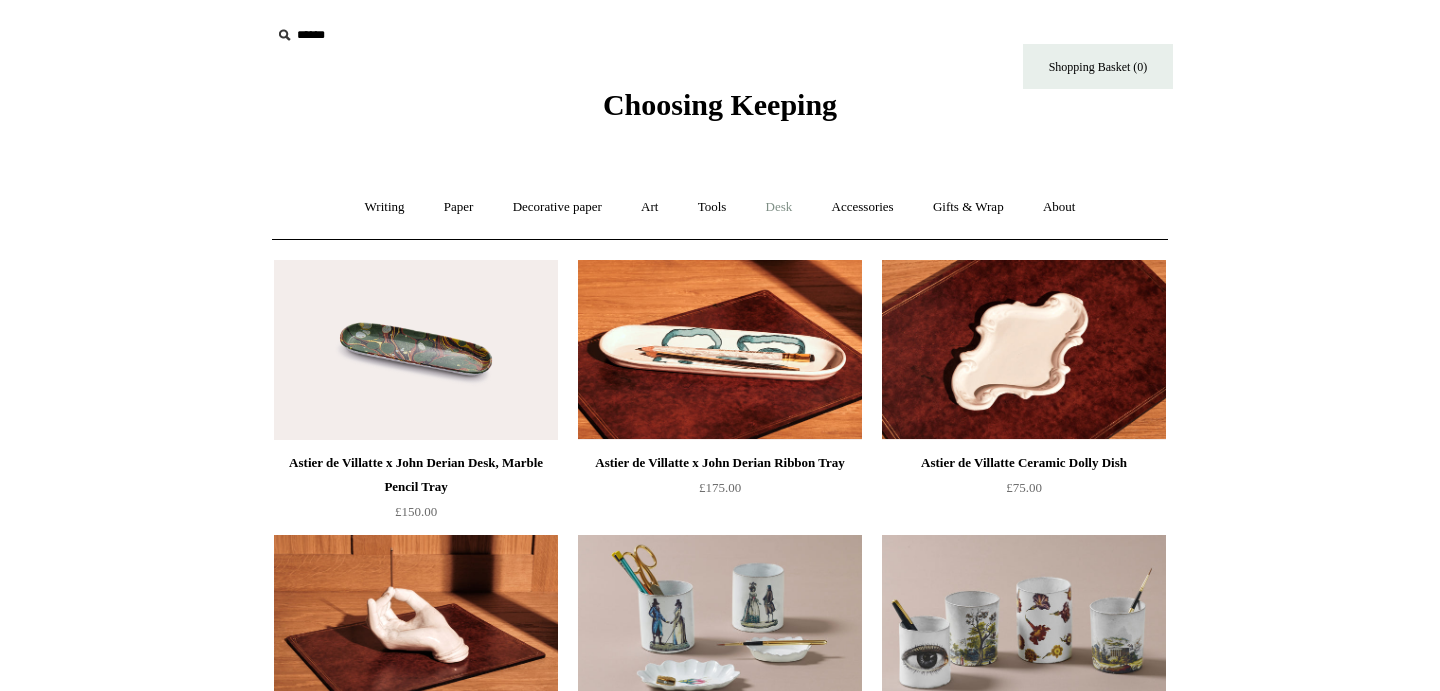 click on "Desk +" at bounding box center [779, 207] 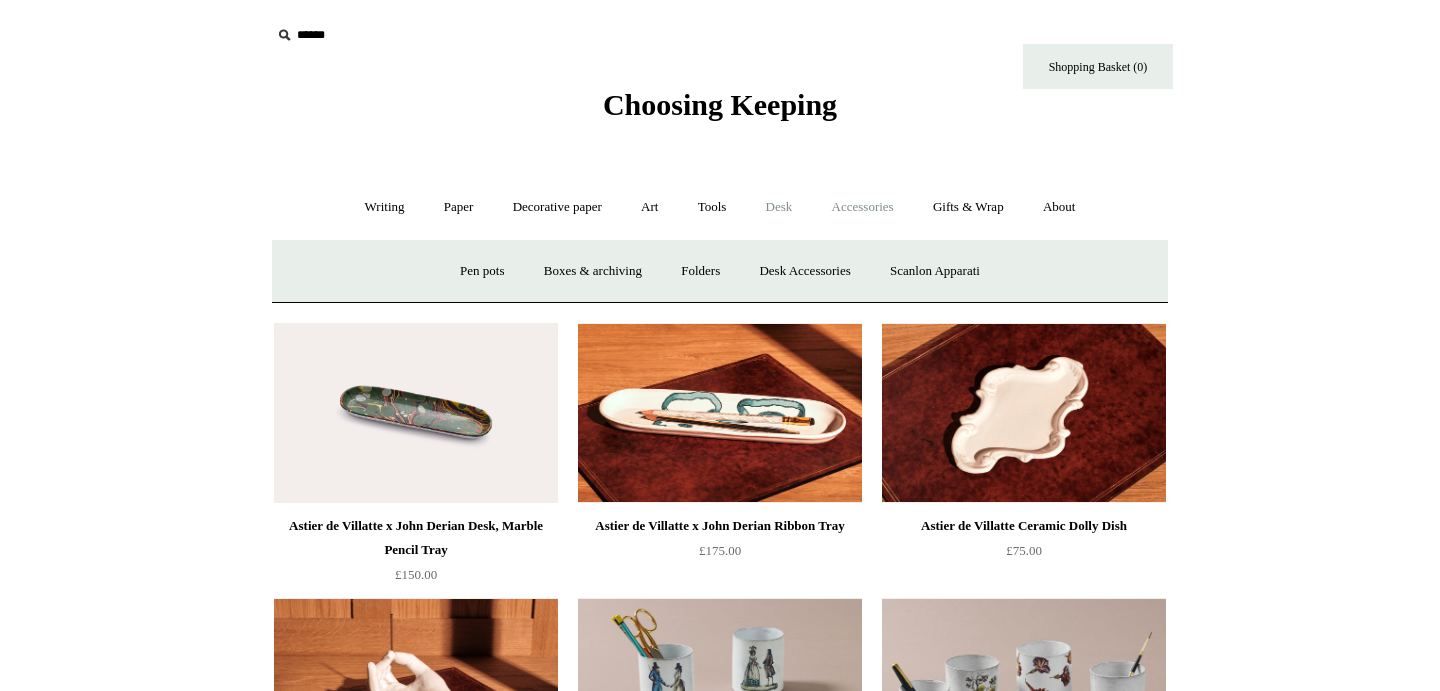click on "Accessories +" at bounding box center [863, 207] 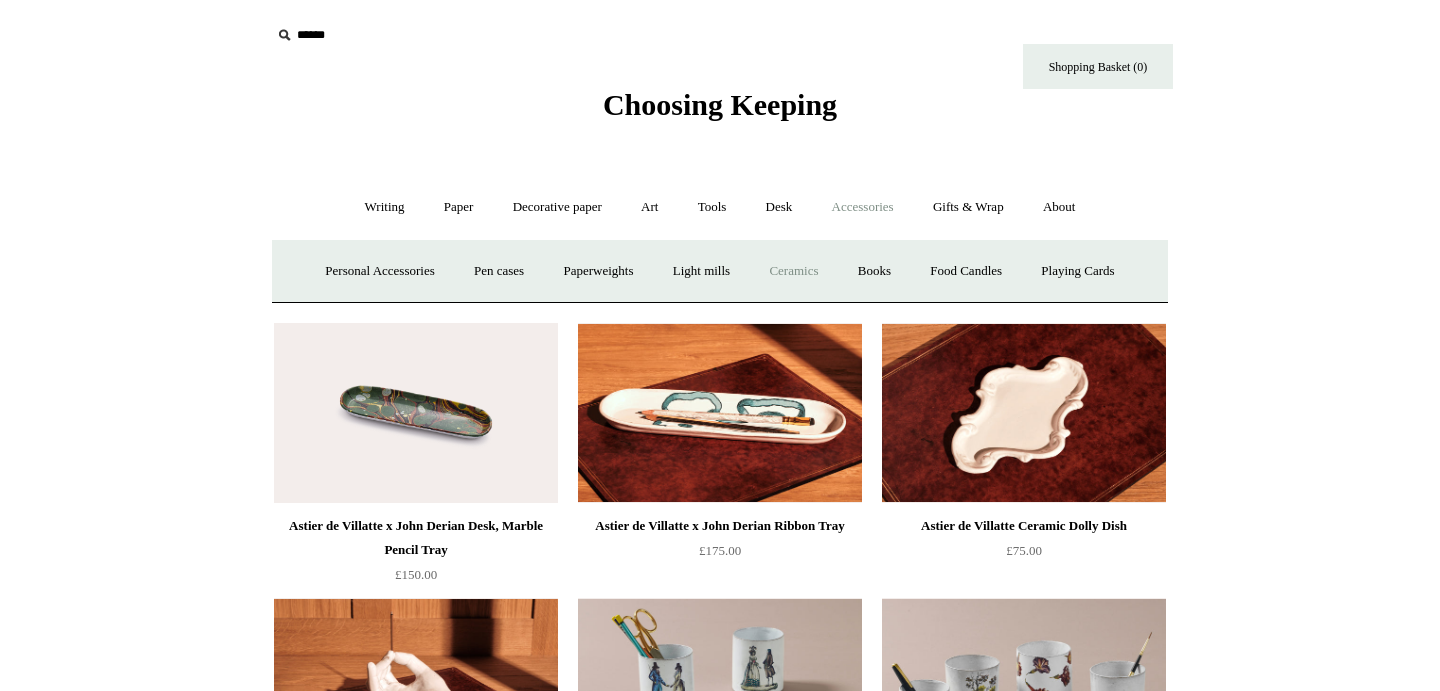 click on "Ceramics  +" at bounding box center [793, 271] 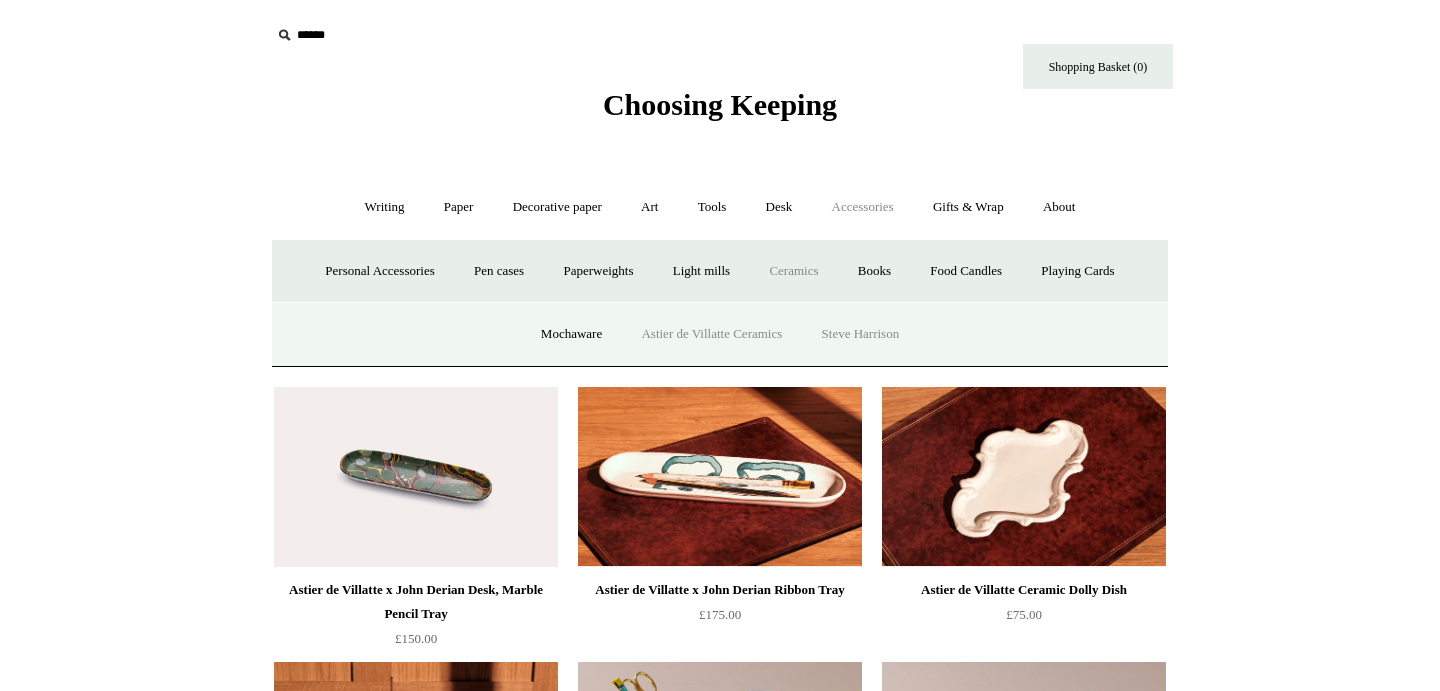 click on "Steve Harrison" at bounding box center [861, 334] 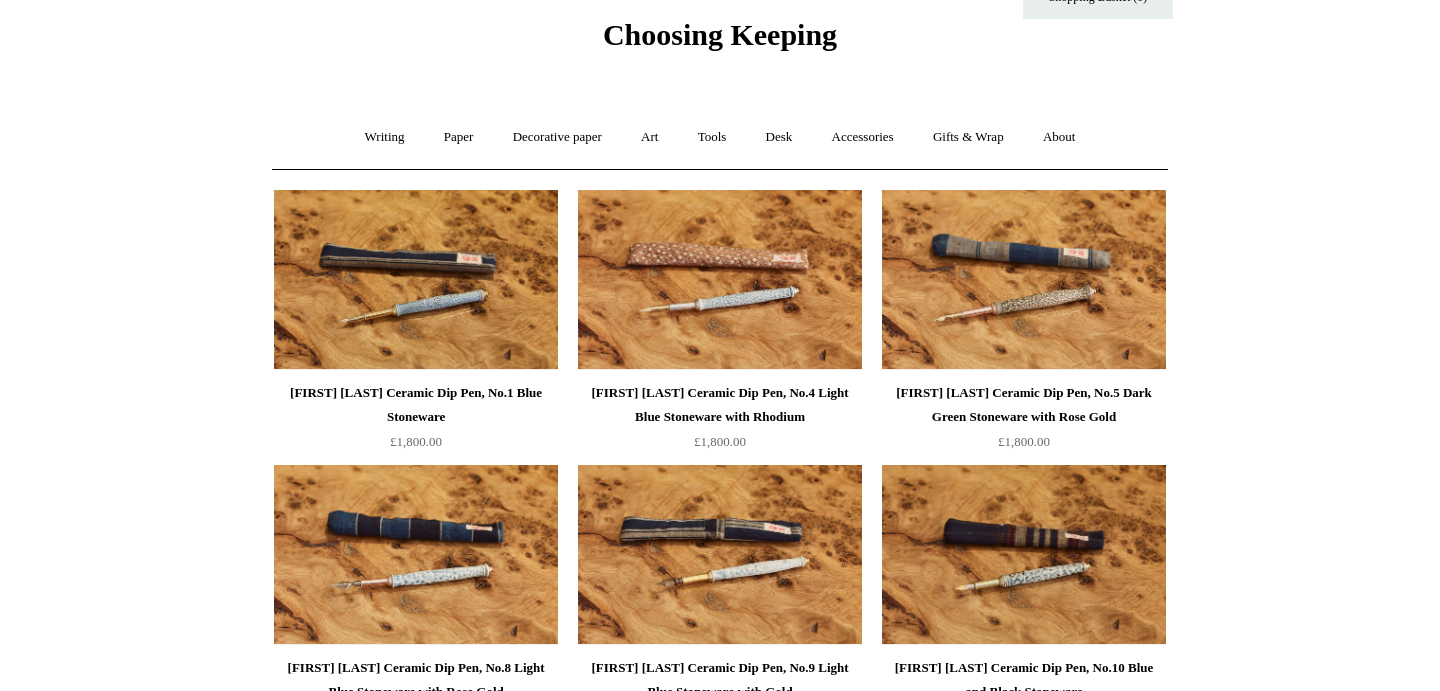 scroll, scrollTop: 0, scrollLeft: 0, axis: both 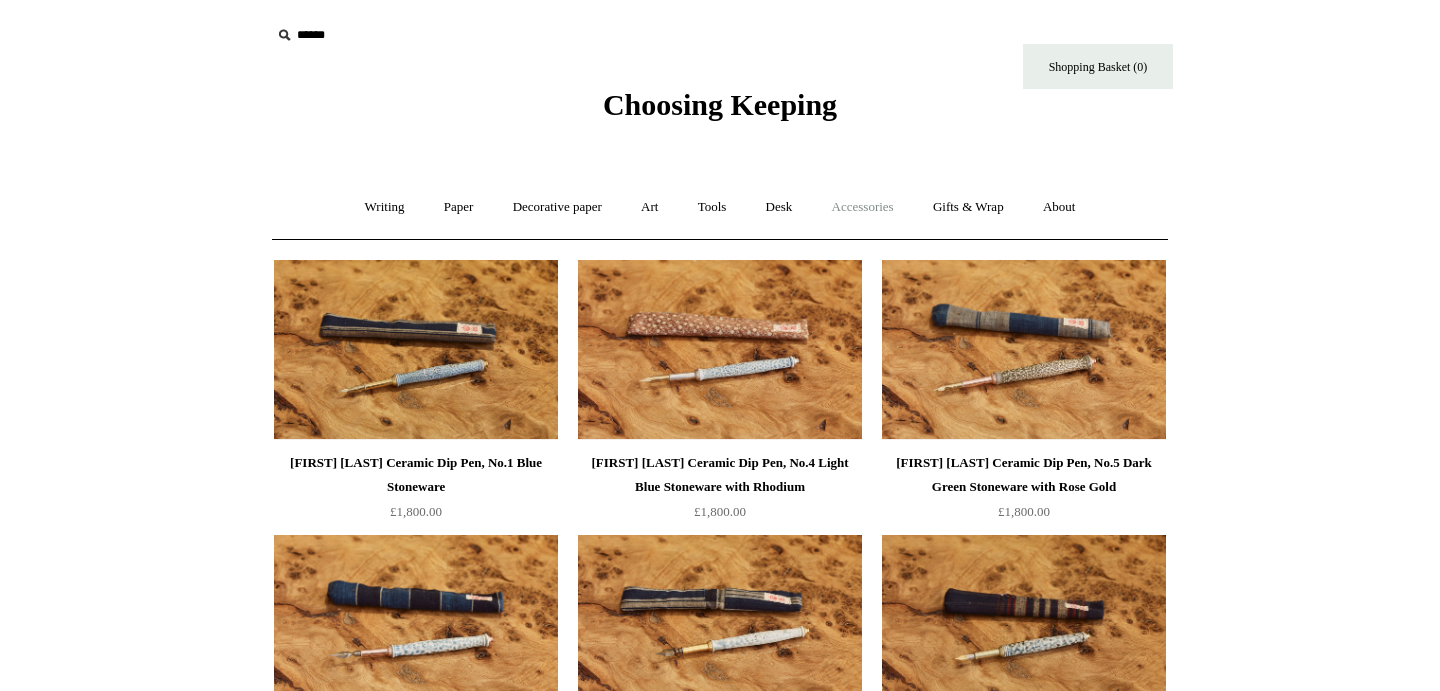 click on "Accessories +" at bounding box center (863, 207) 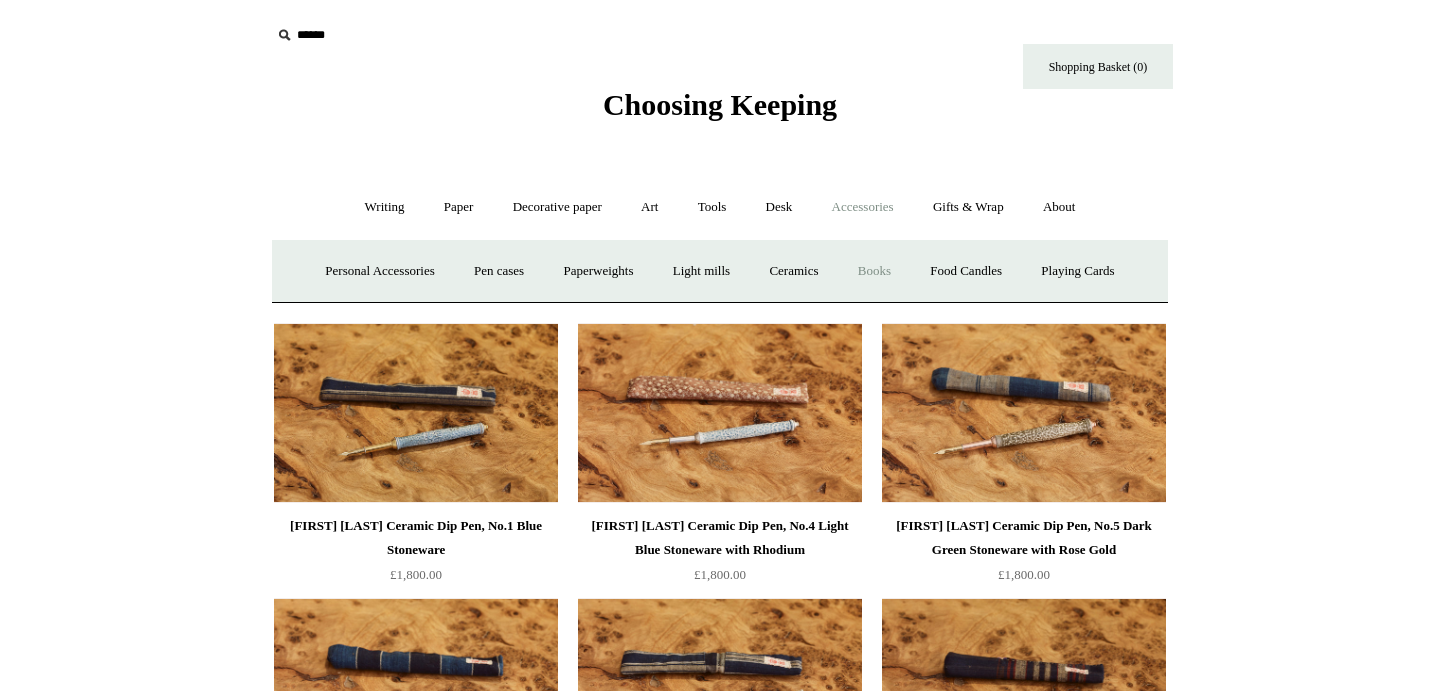 click on "Books" at bounding box center (874, 271) 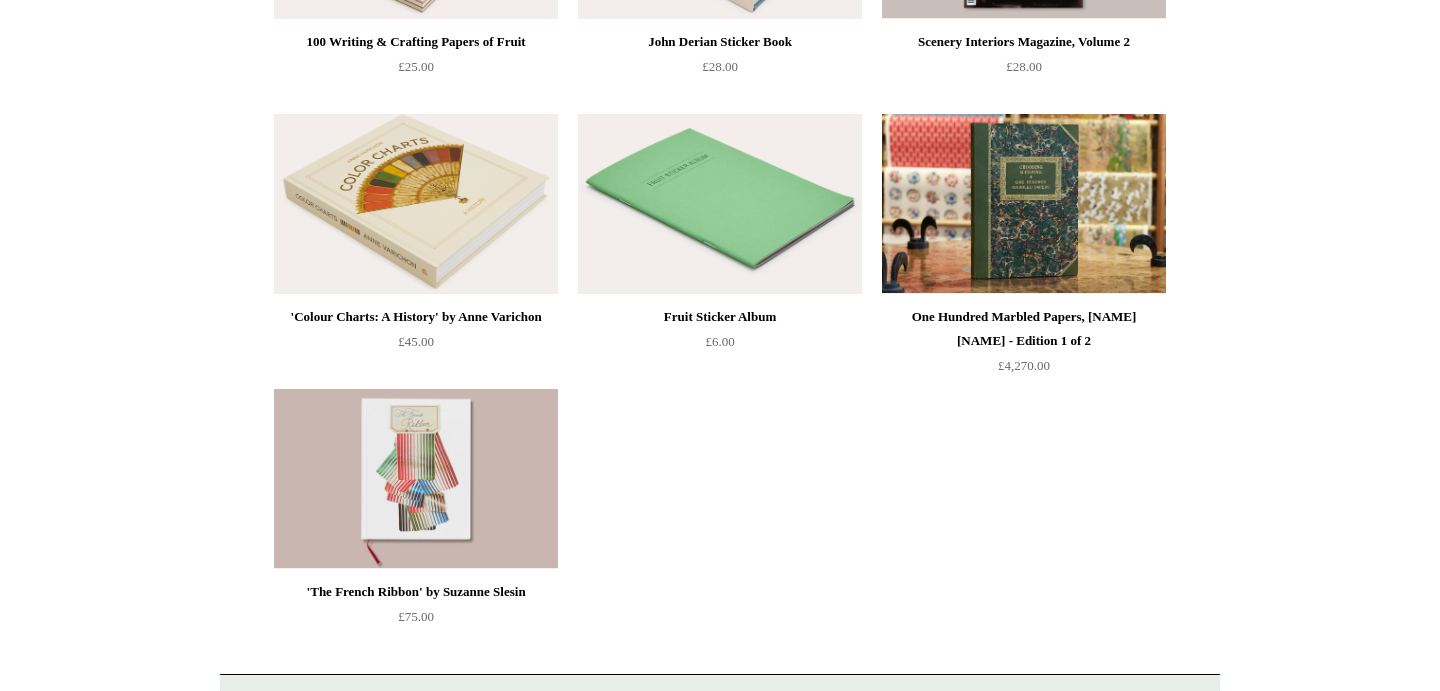 scroll, scrollTop: 0, scrollLeft: 0, axis: both 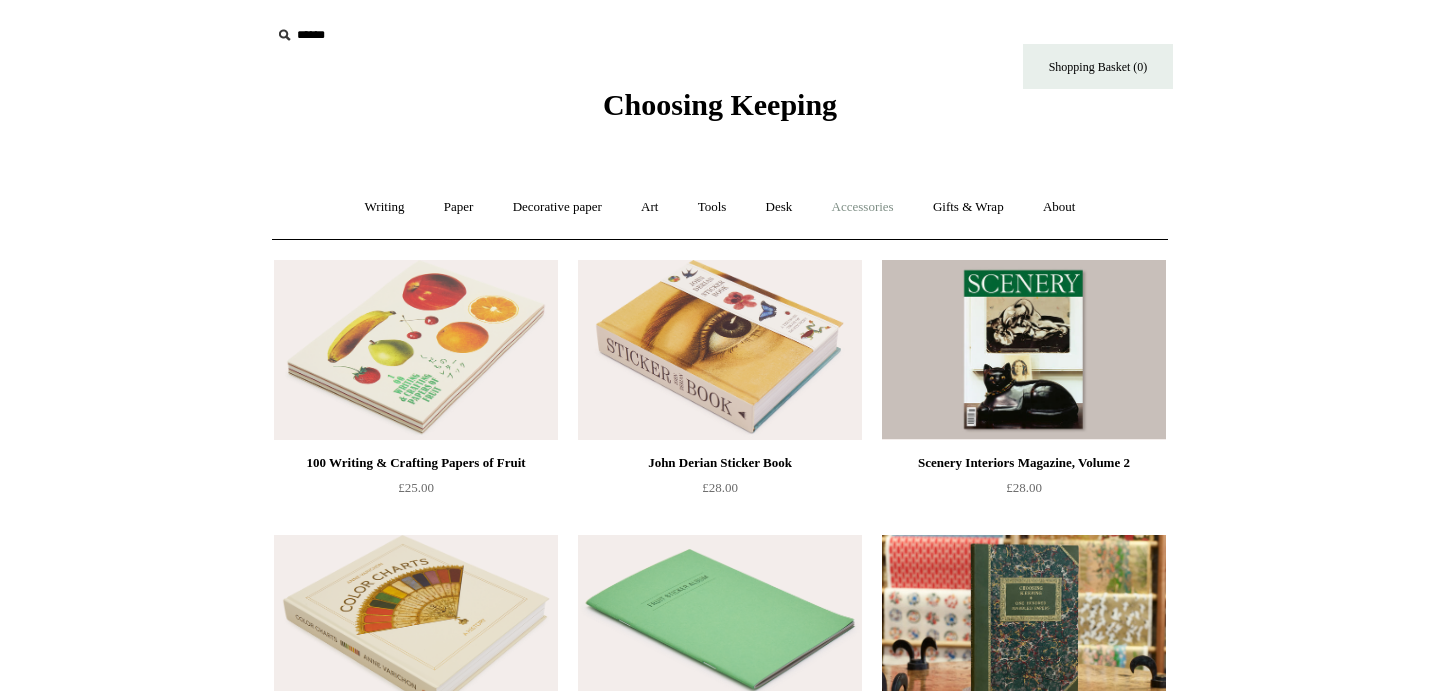 click on "Accessories +" at bounding box center (863, 207) 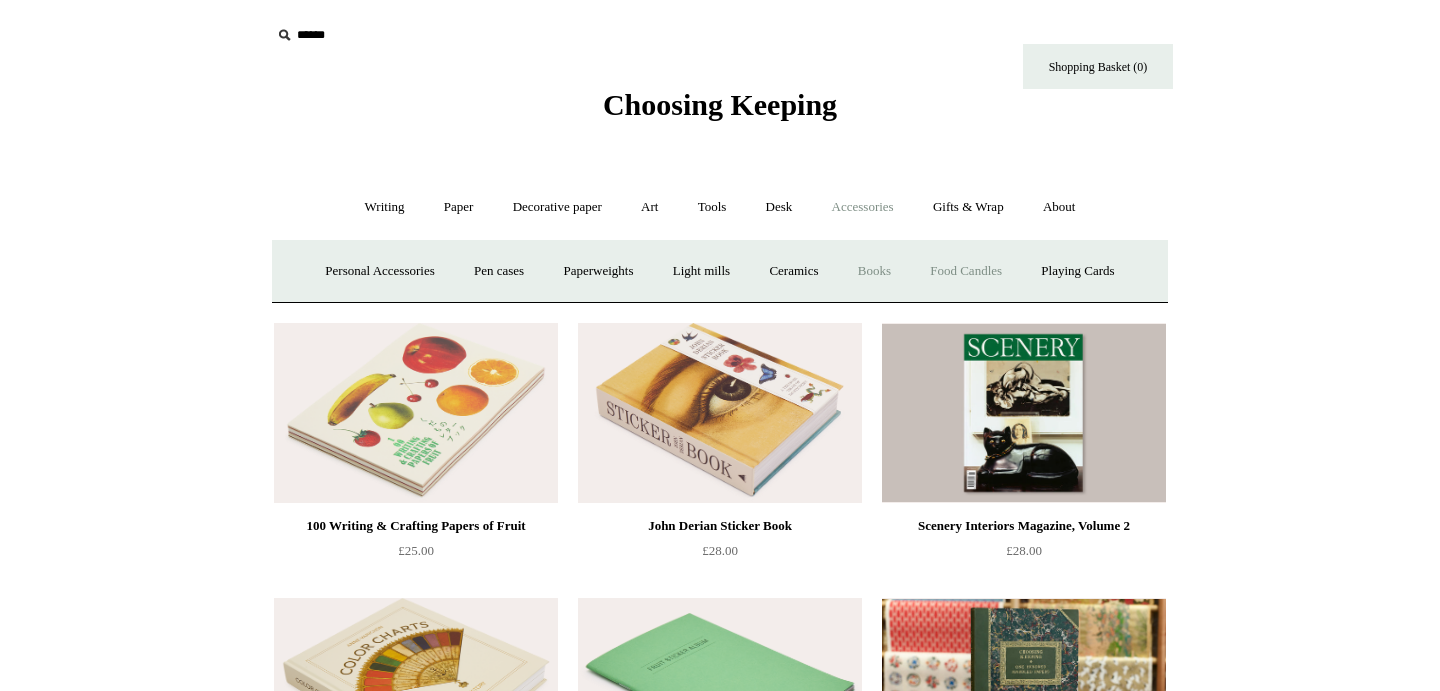 click on "Food Candles" at bounding box center [966, 271] 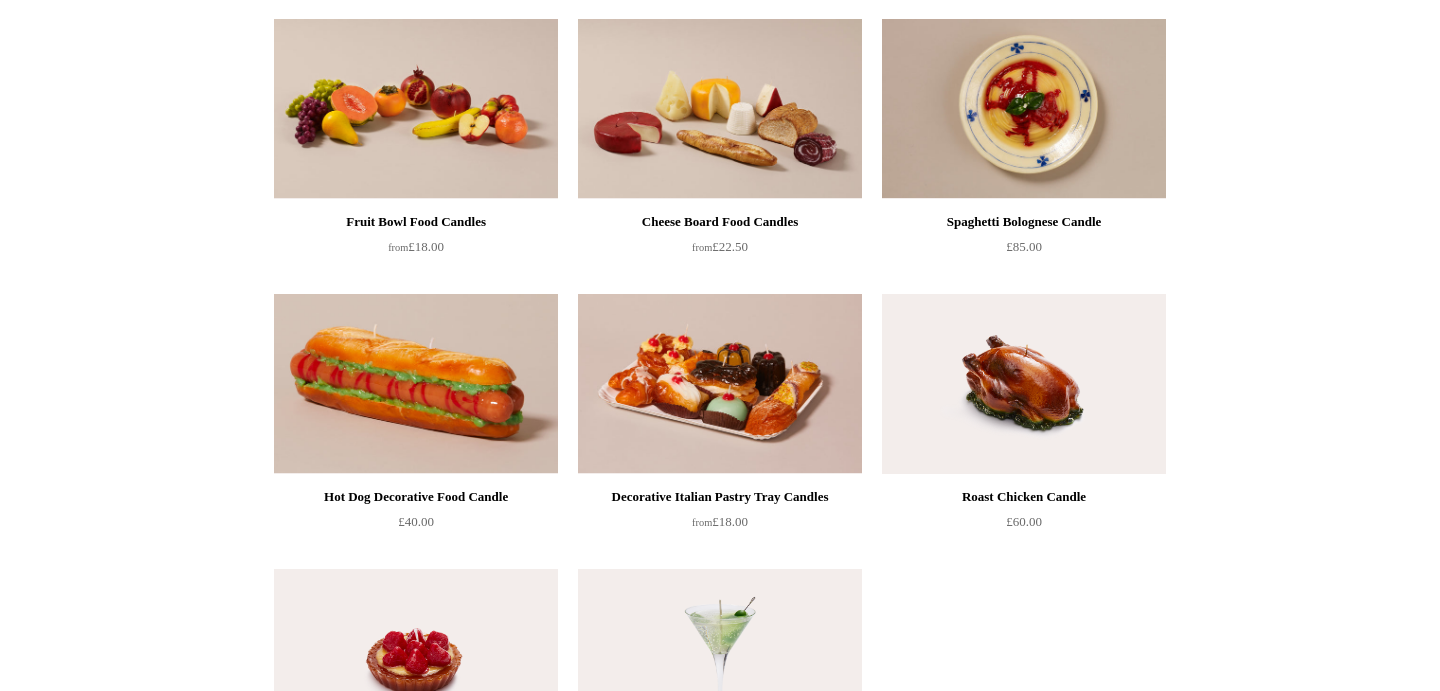 scroll, scrollTop: 0, scrollLeft: 0, axis: both 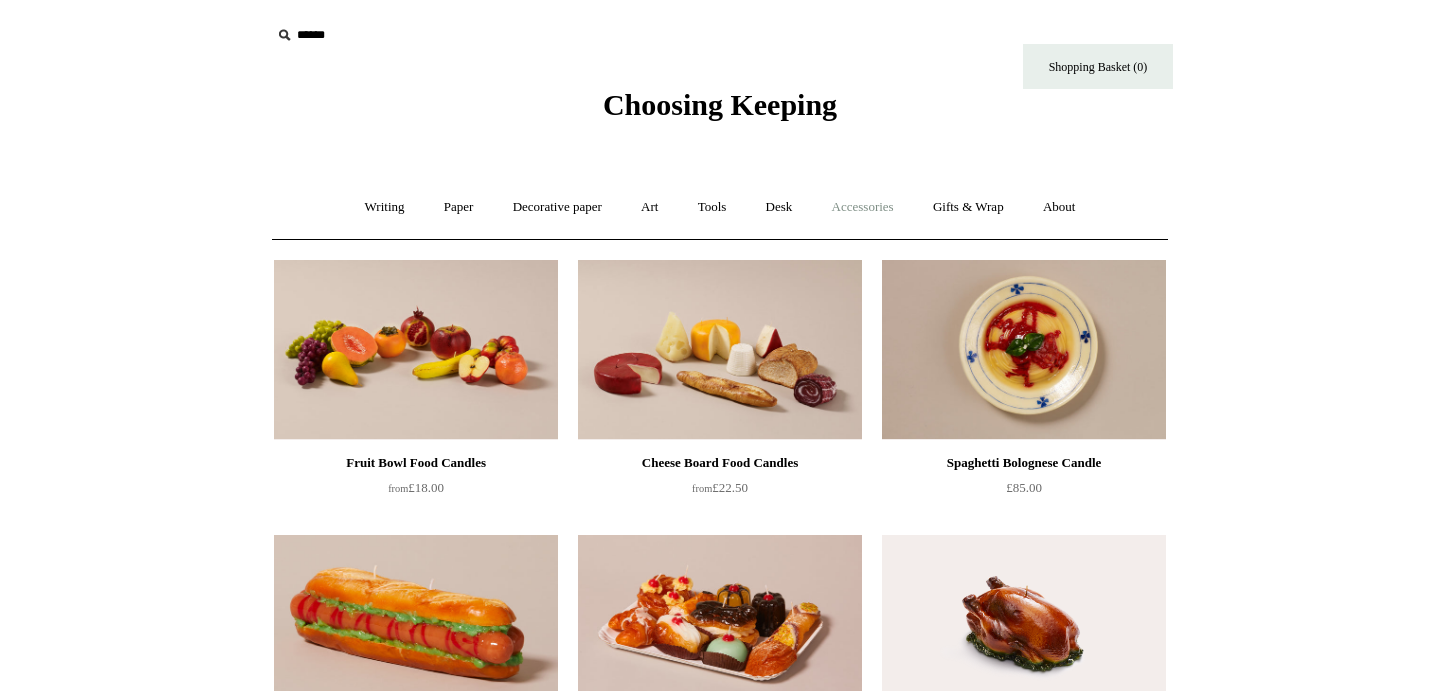 click on "Accessories +" at bounding box center (863, 207) 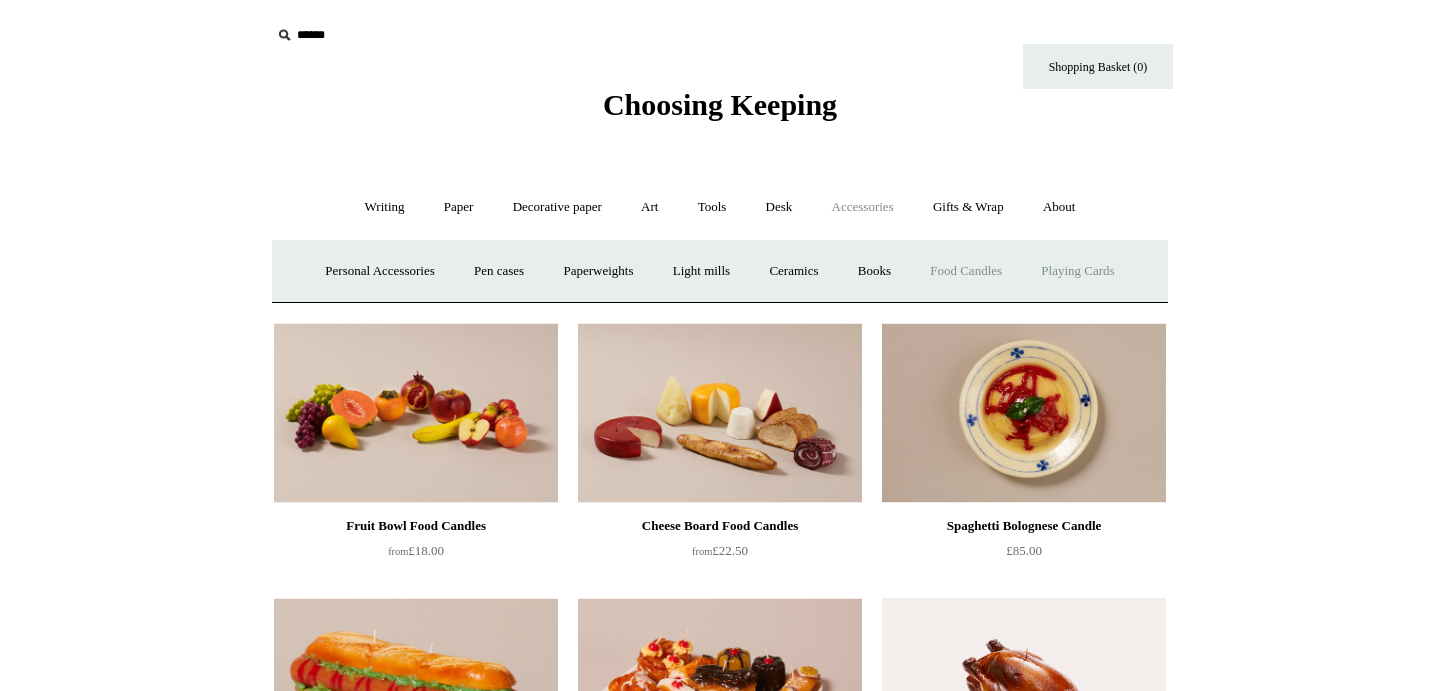 click on "Playing Cards" at bounding box center (1077, 271) 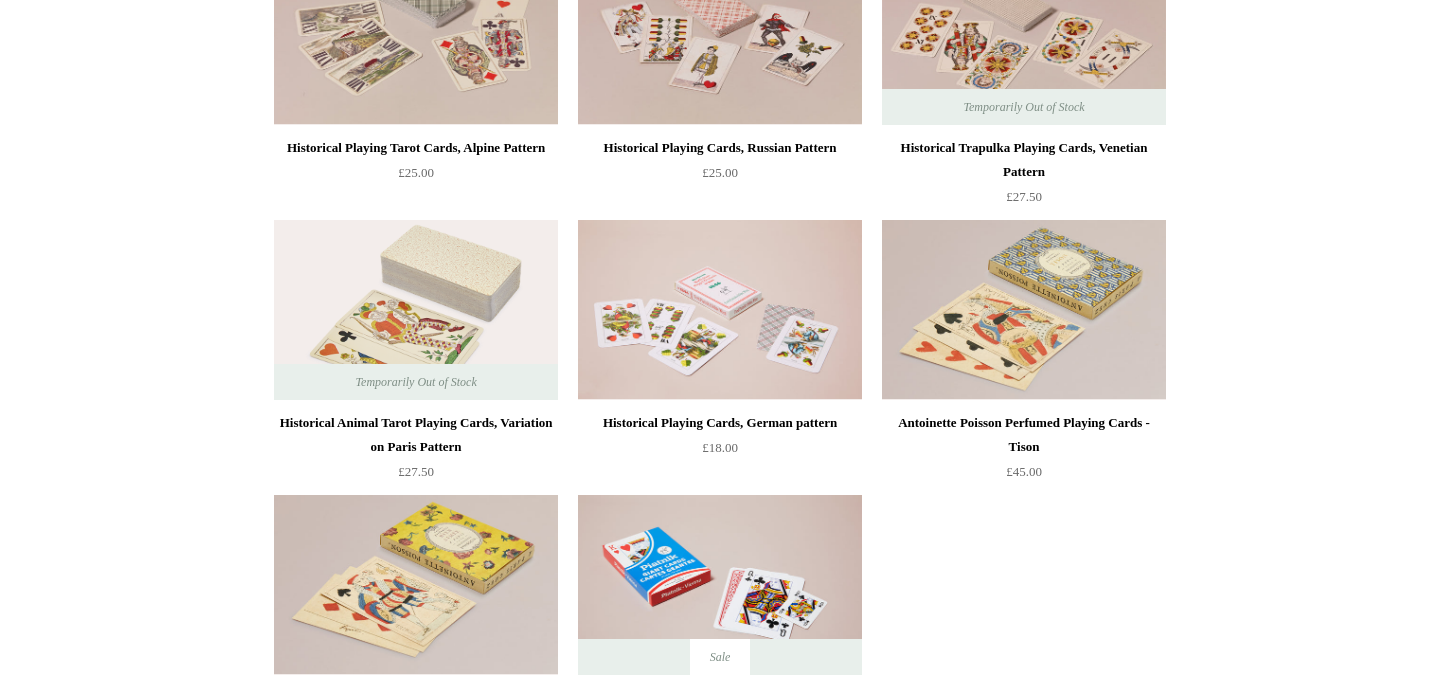 scroll, scrollTop: 0, scrollLeft: 0, axis: both 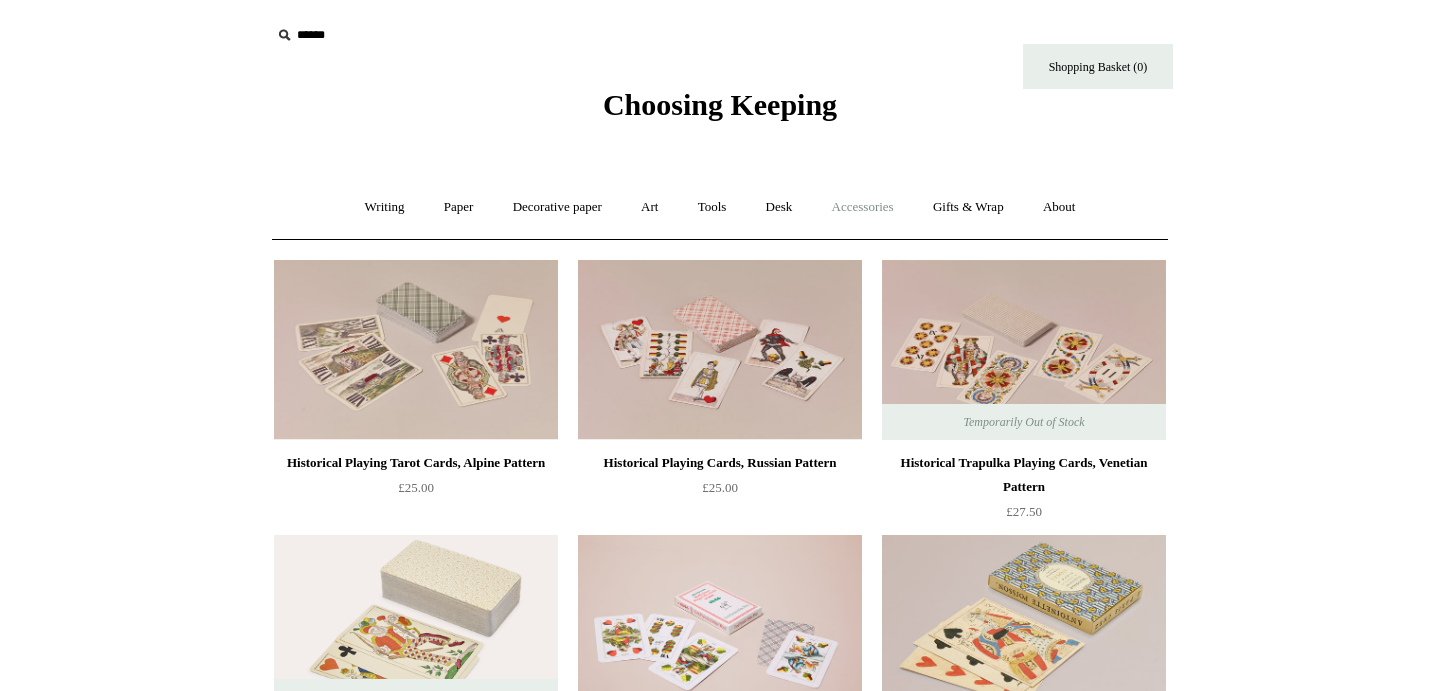 click on "Accessories +" at bounding box center [863, 207] 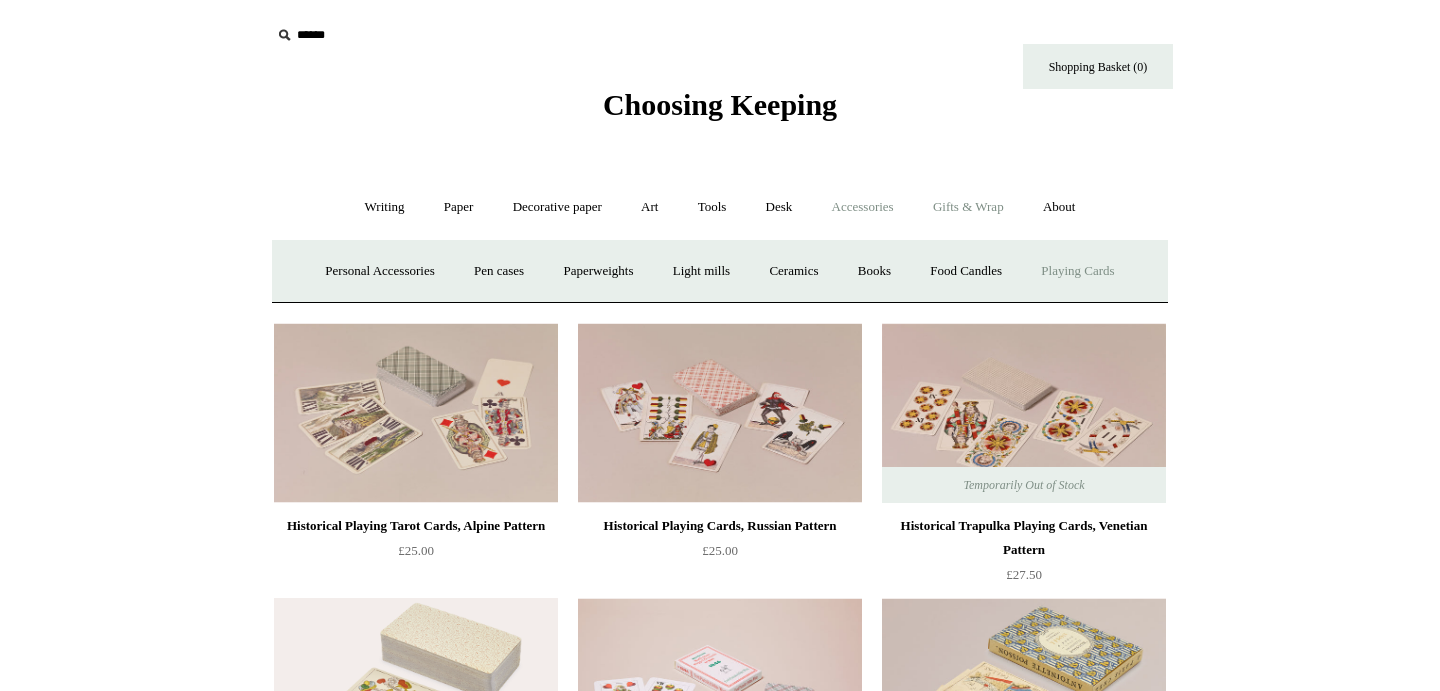 click on "Gifts & Wrap +" at bounding box center (968, 207) 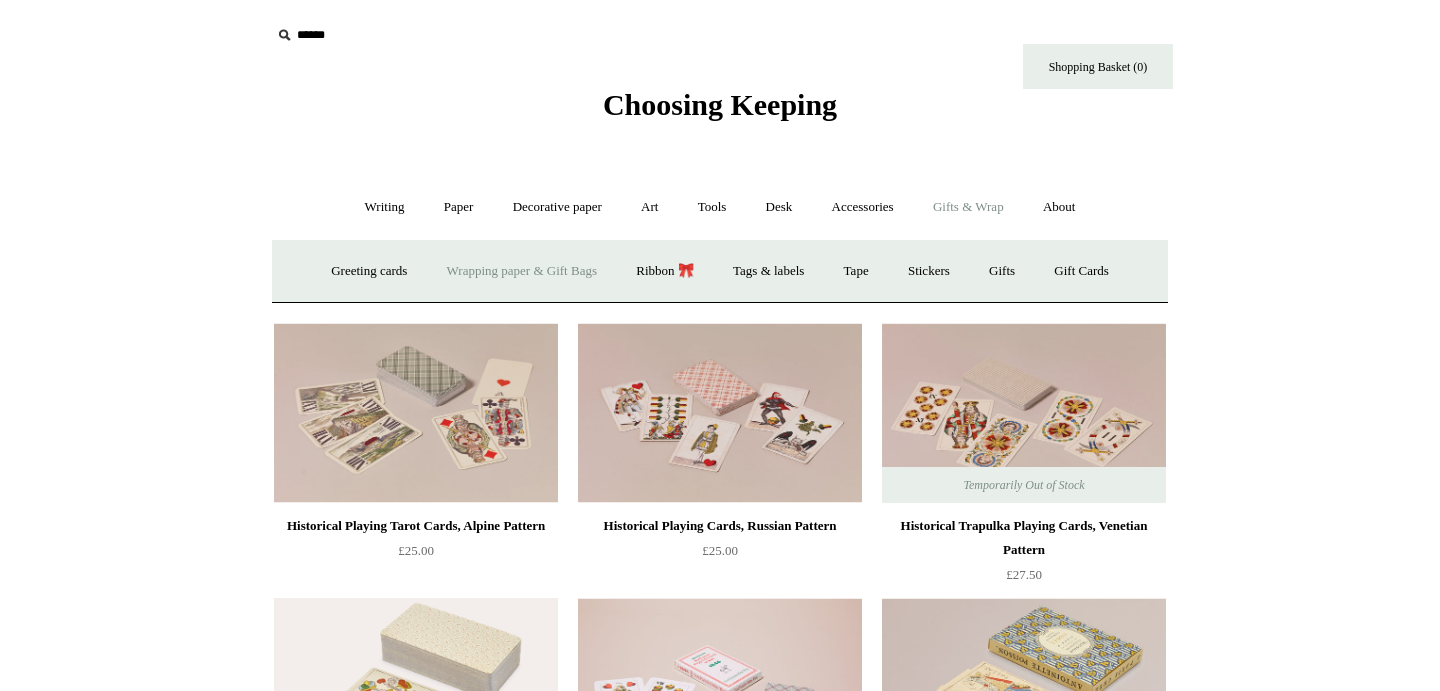 click on "Wrapping paper & Gift Bags" at bounding box center [522, 271] 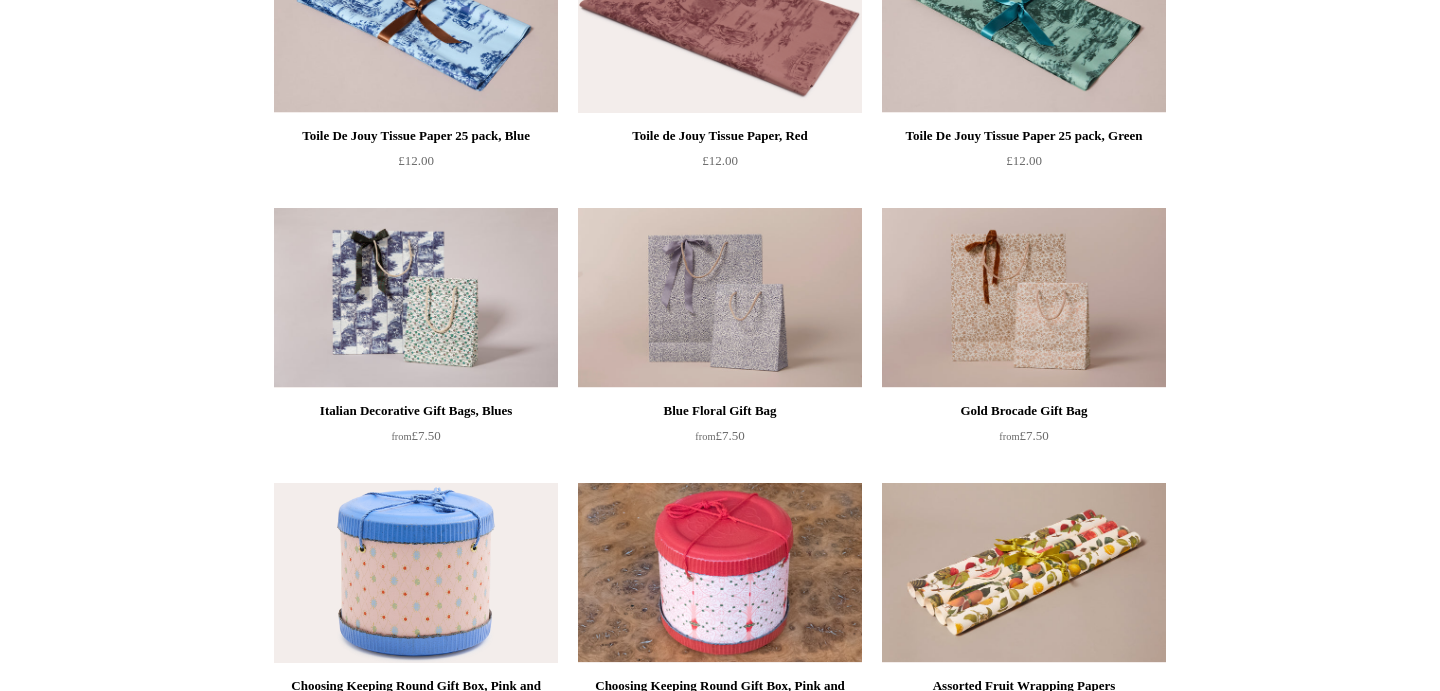 scroll, scrollTop: 0, scrollLeft: 0, axis: both 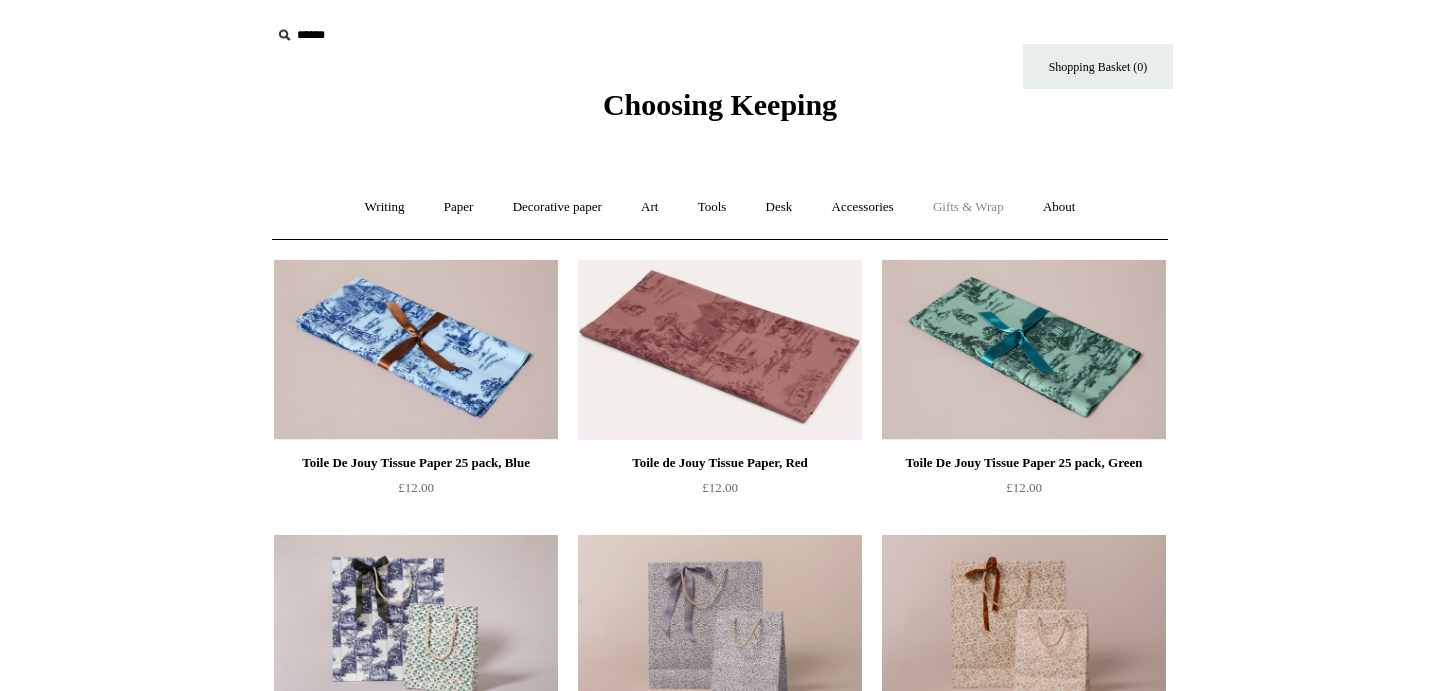click on "Gifts & Wrap +" at bounding box center (968, 207) 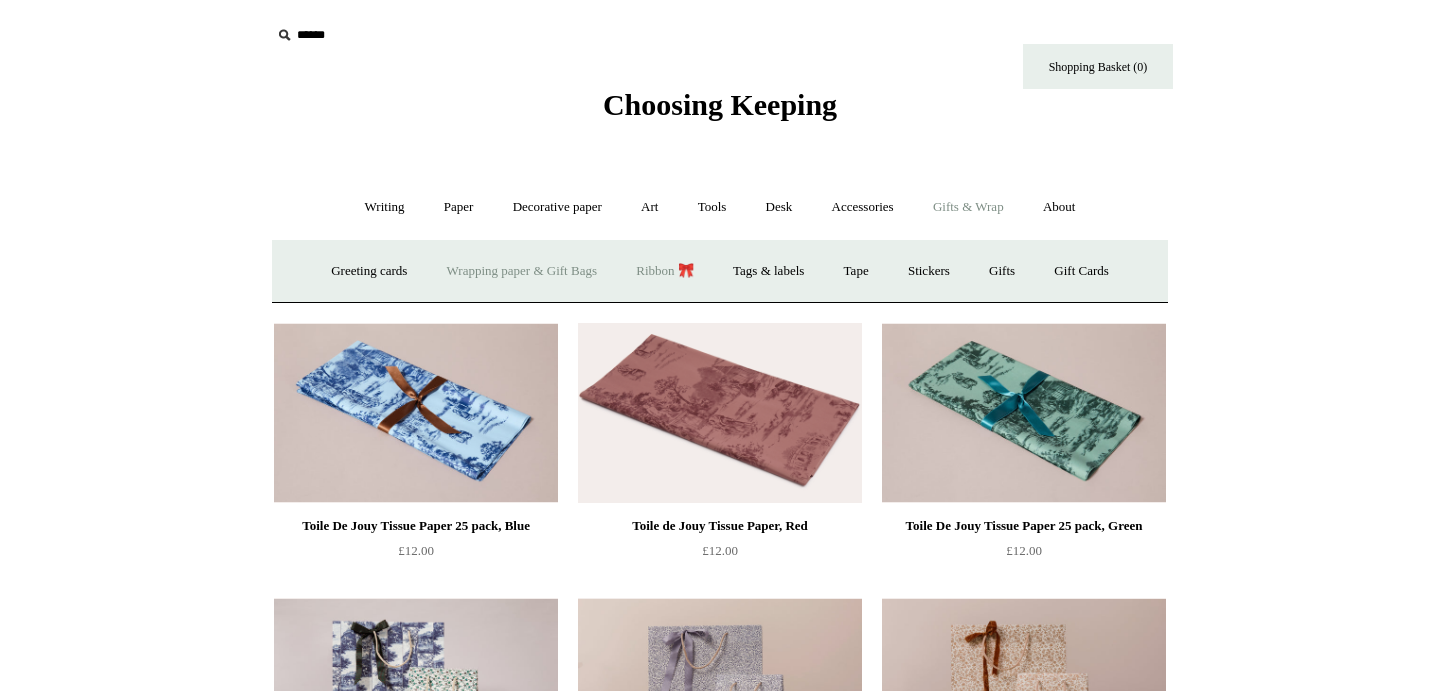 click on "Ribbon 🎀" at bounding box center (665, 271) 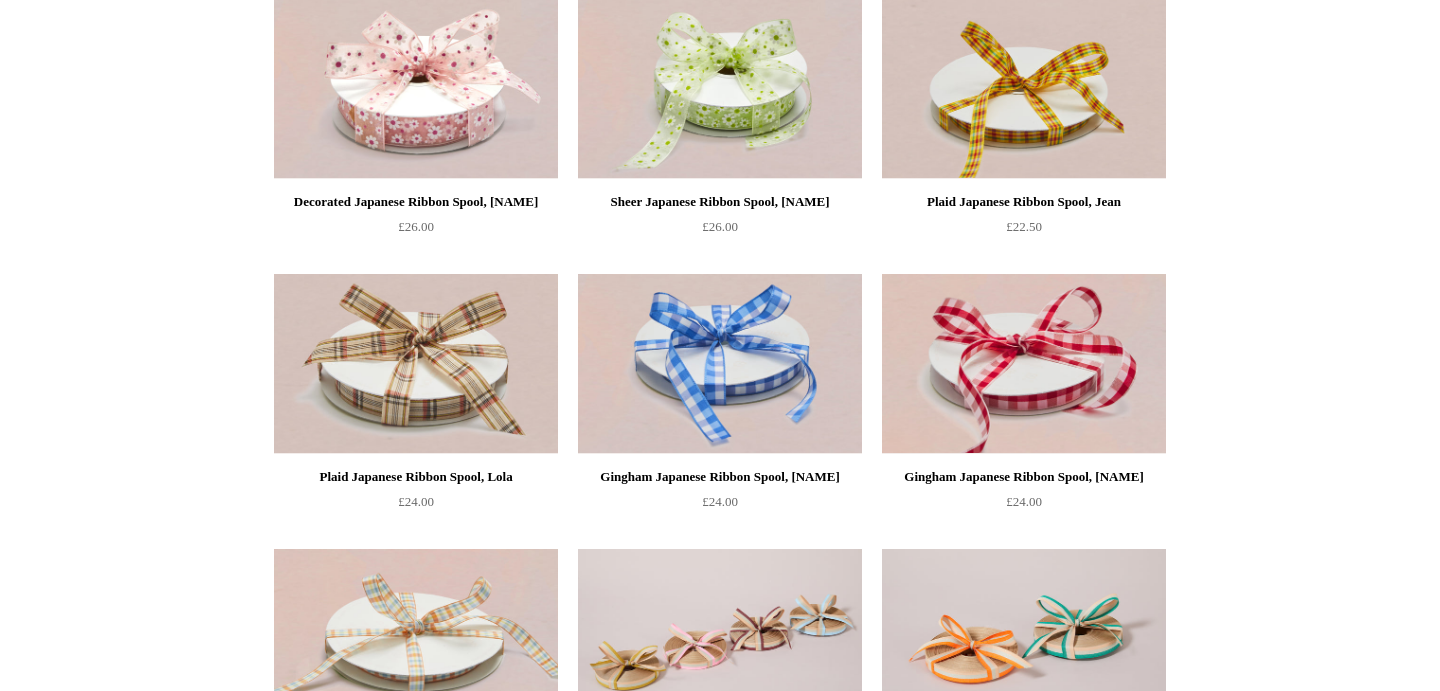 scroll, scrollTop: 0, scrollLeft: 0, axis: both 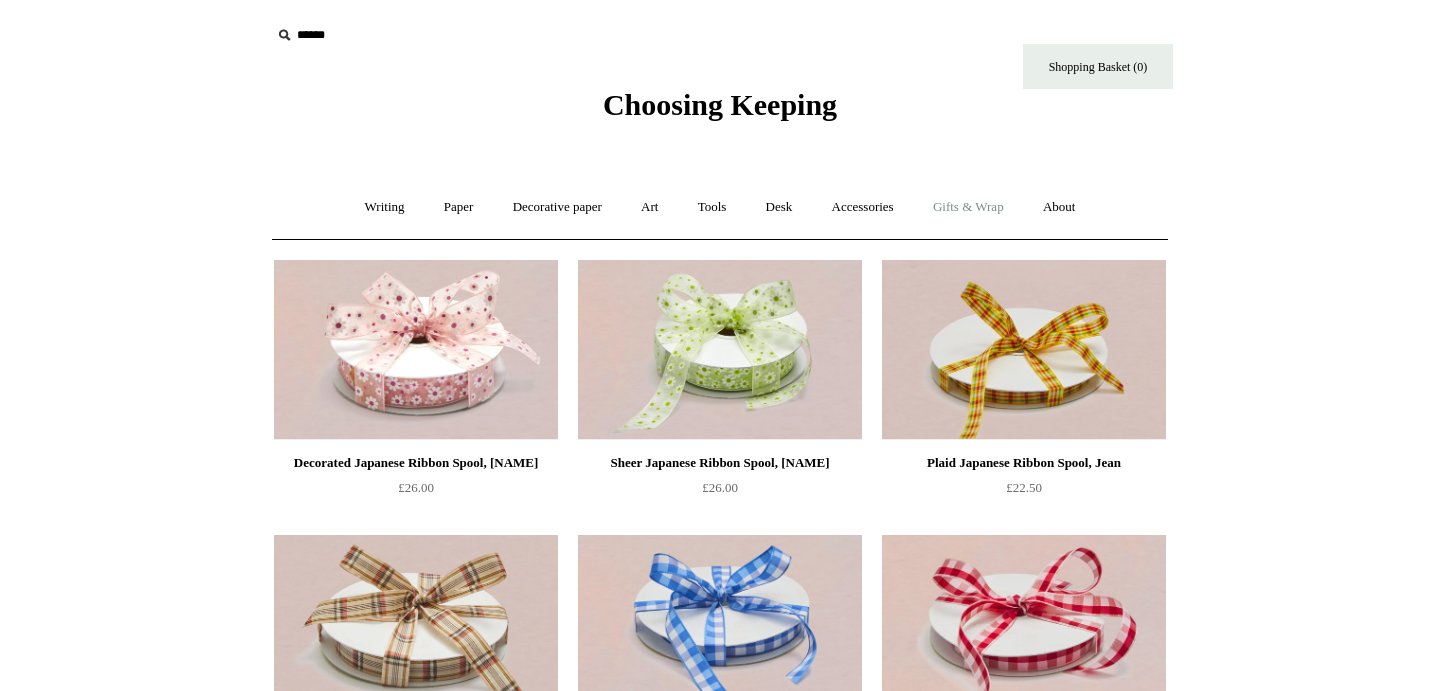 click on "Gifts & Wrap +" at bounding box center (968, 207) 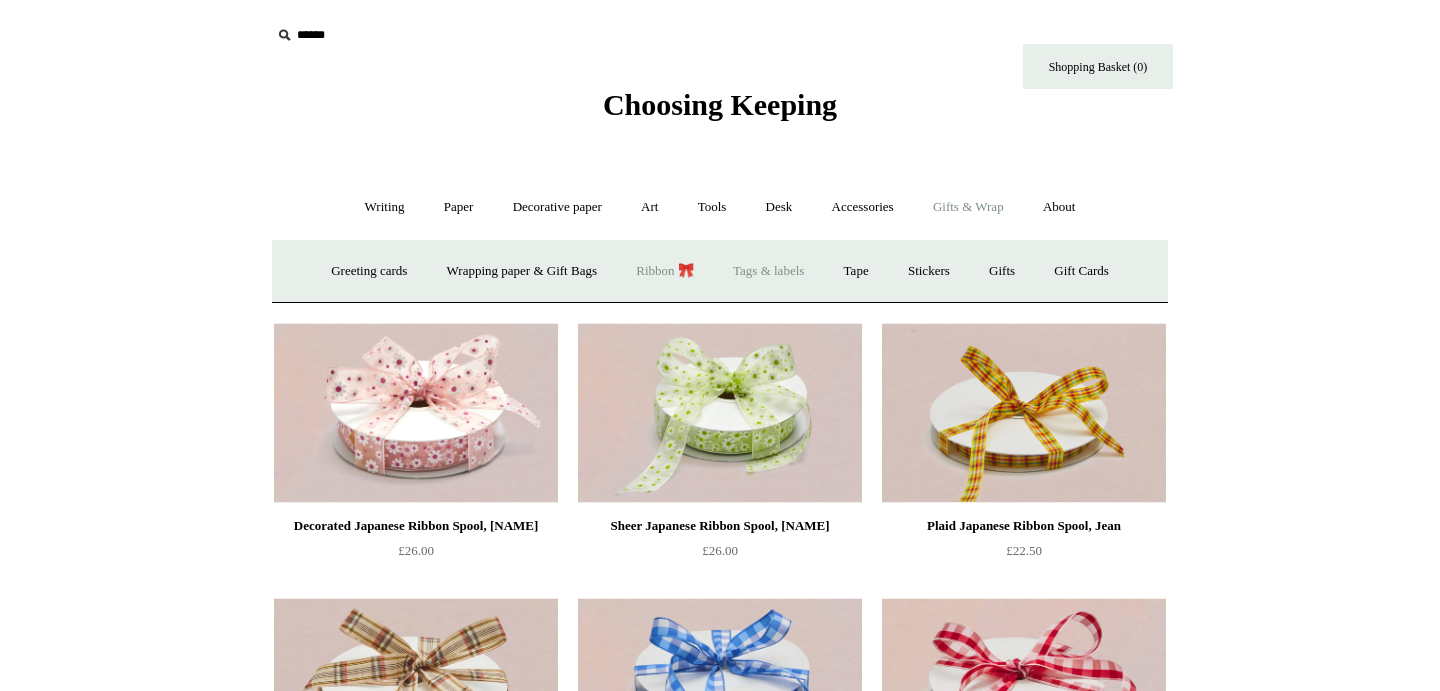 click on "Tags & labels" at bounding box center (768, 271) 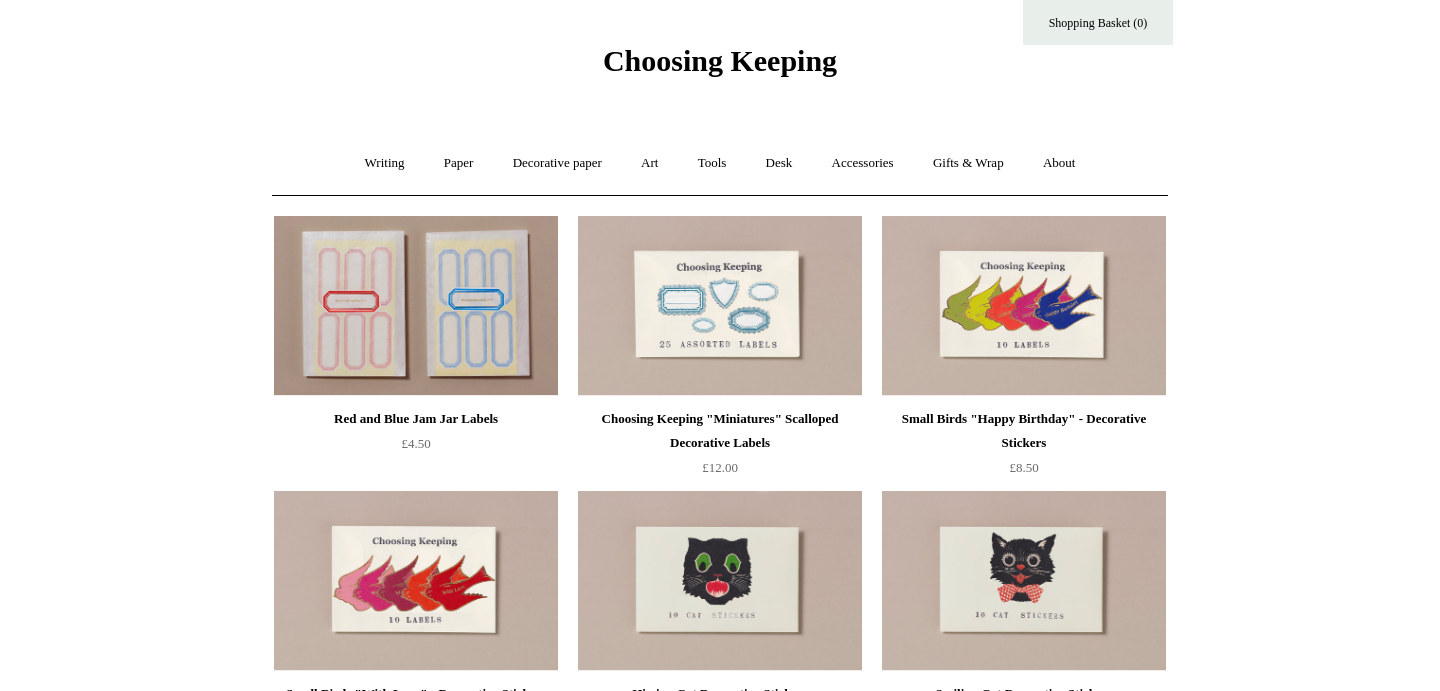 scroll, scrollTop: 0, scrollLeft: 0, axis: both 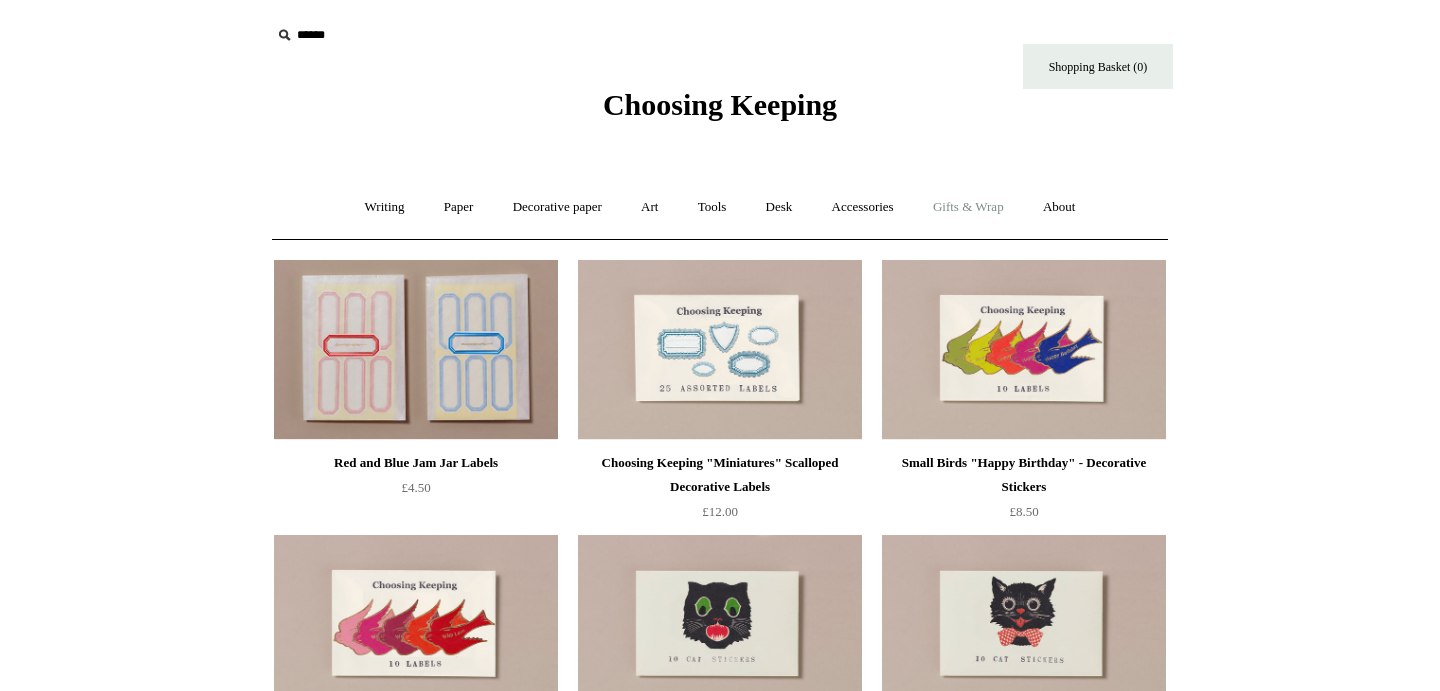 click on "Gifts & Wrap +" at bounding box center (968, 207) 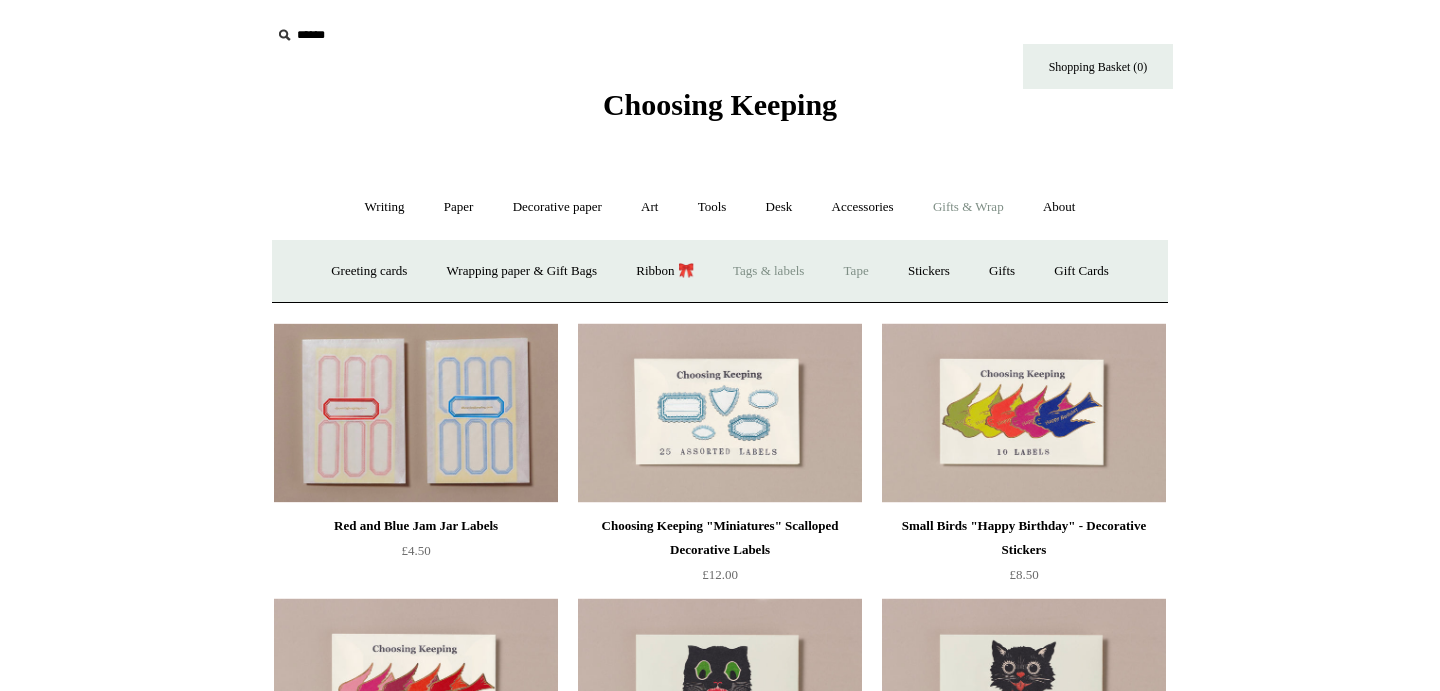 click on "Tape" at bounding box center (856, 271) 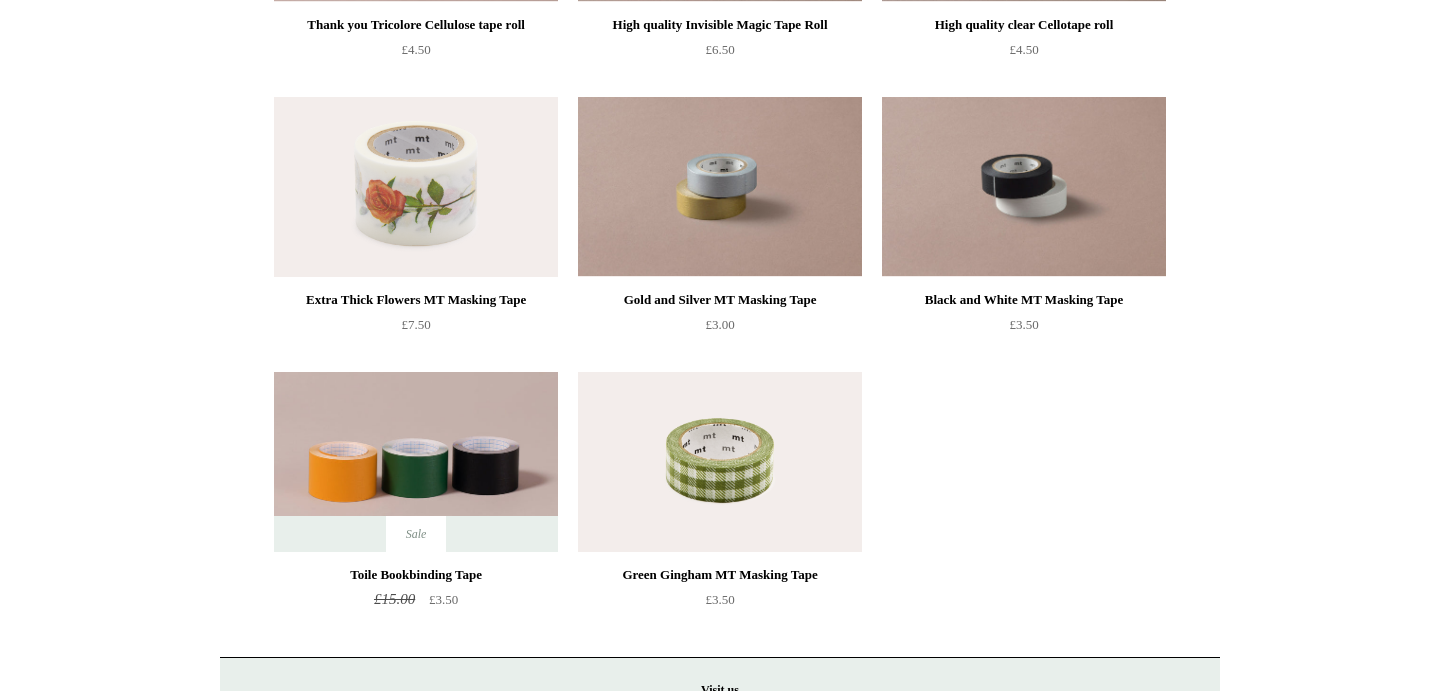 scroll, scrollTop: 0, scrollLeft: 0, axis: both 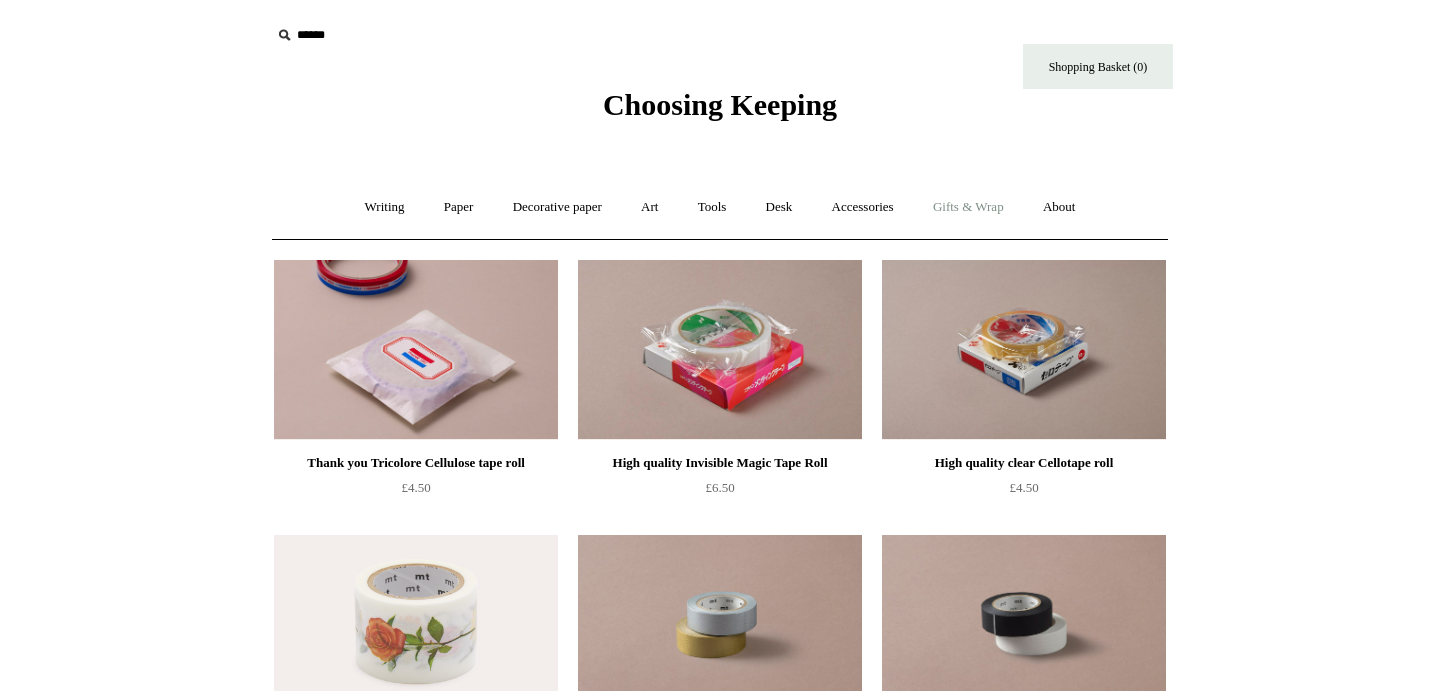 click on "Gifts & Wrap +" at bounding box center (968, 207) 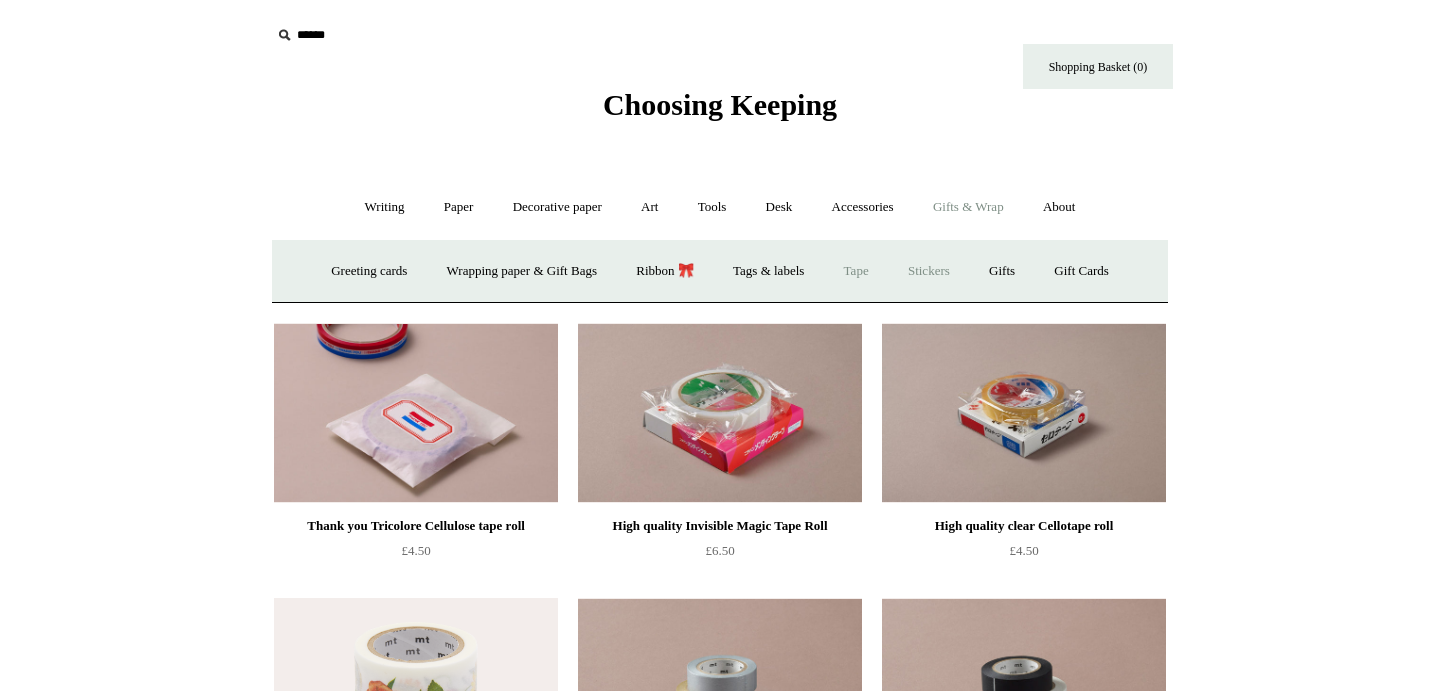 click on "Stickers" at bounding box center [929, 271] 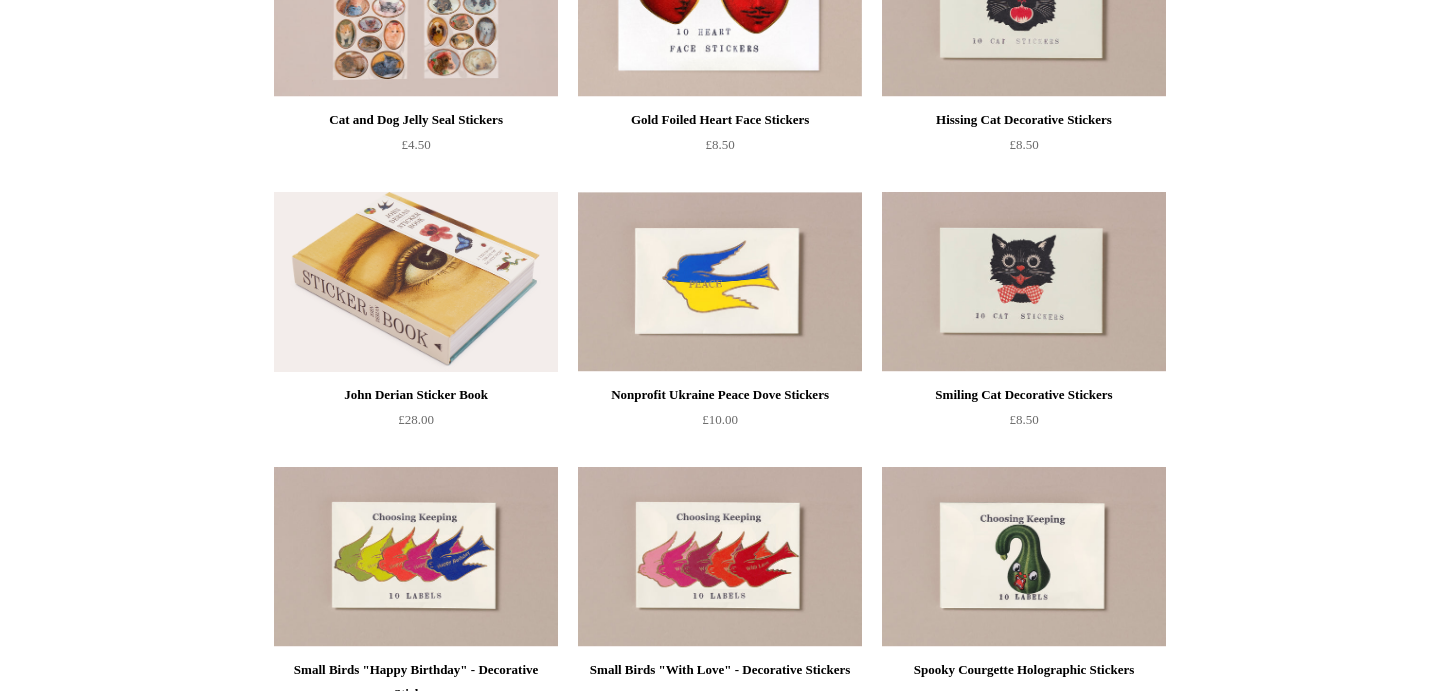 scroll, scrollTop: 0, scrollLeft: 0, axis: both 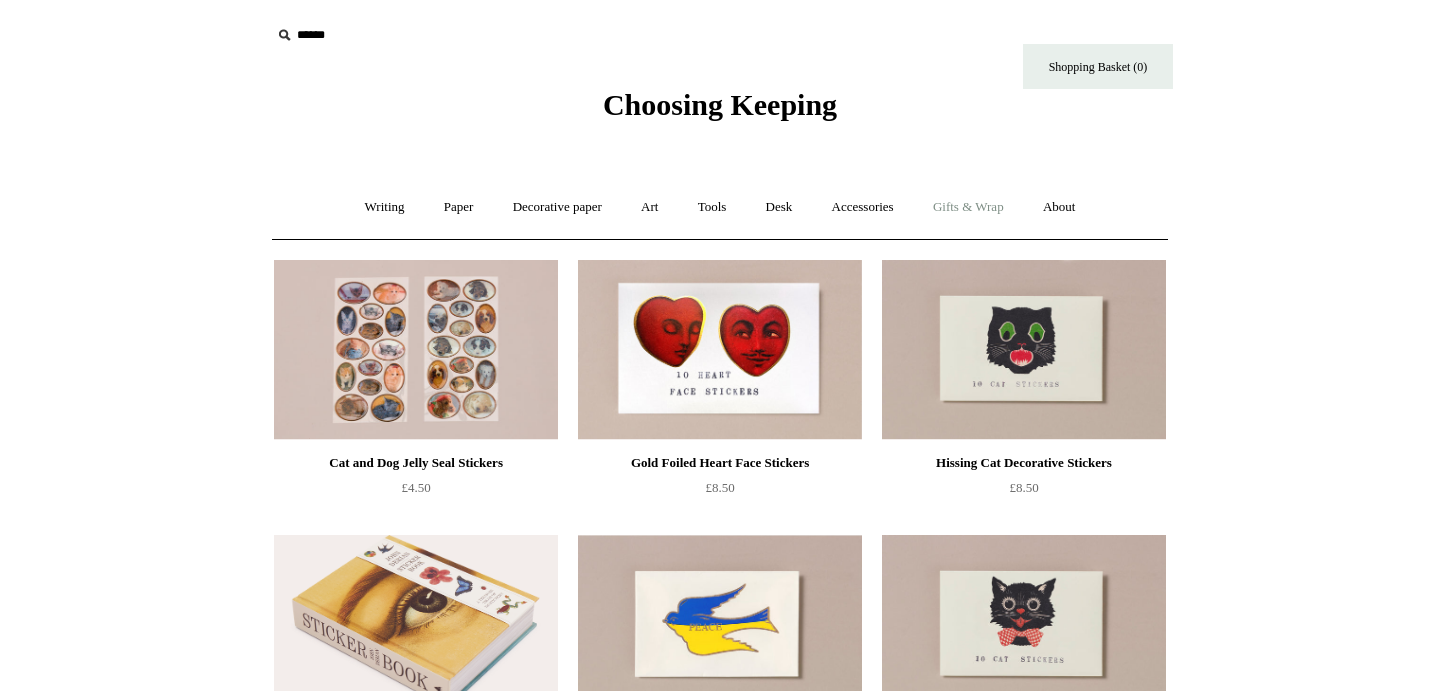 click on "Gifts & Wrap +" at bounding box center (968, 207) 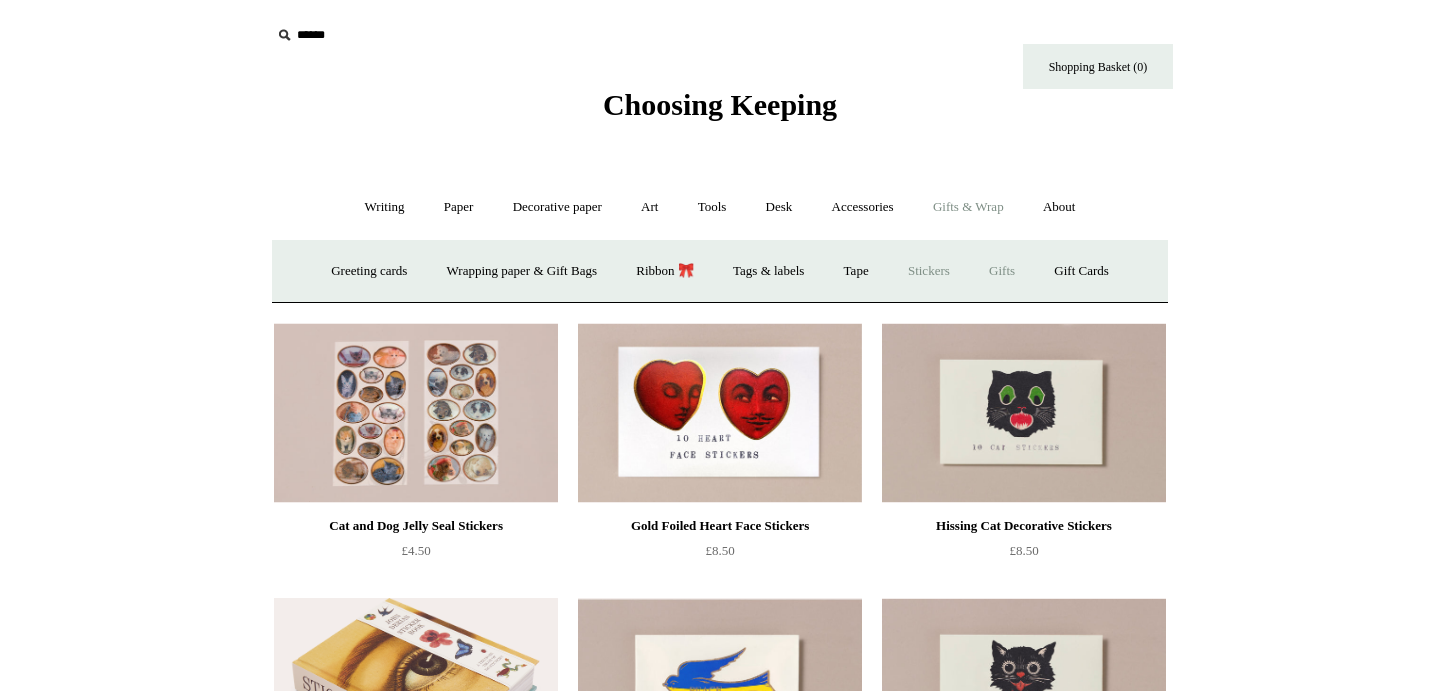 click on "Gifts +" at bounding box center (1002, 271) 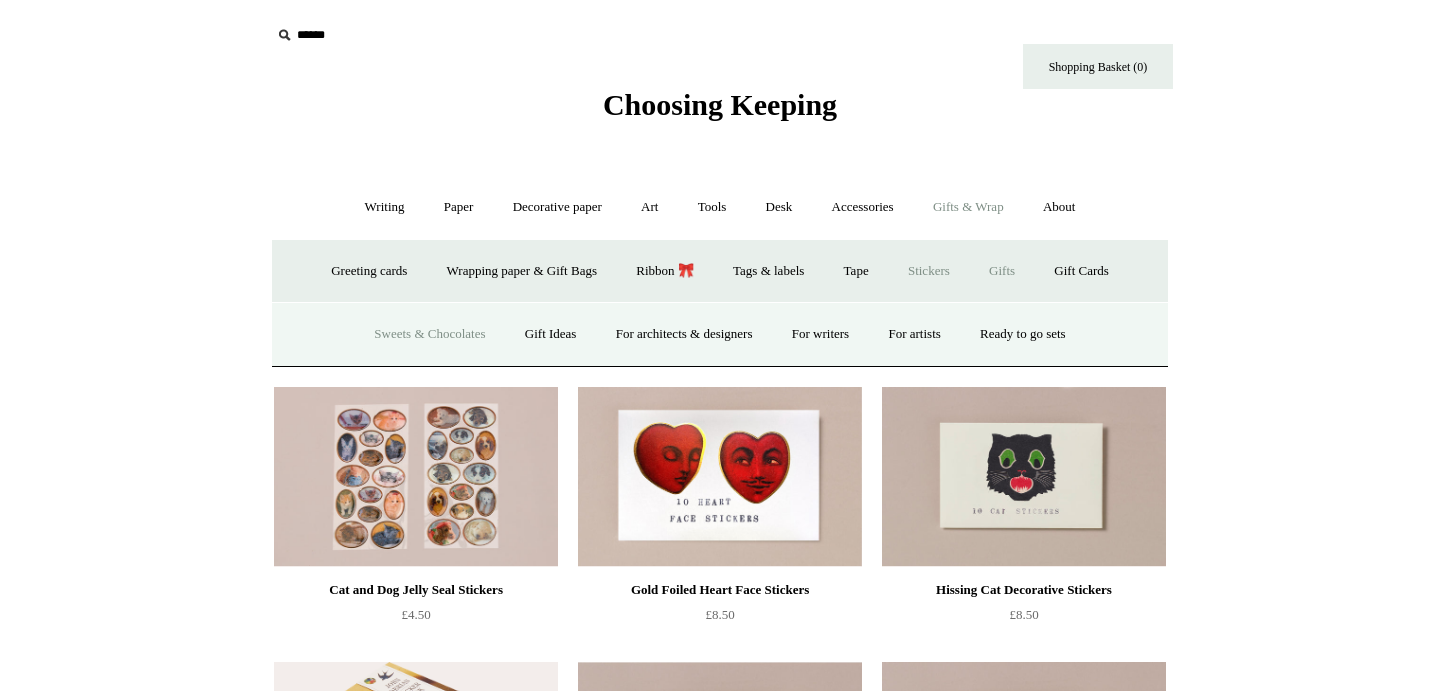 click on "Sweets & Chocolates" at bounding box center [429, 334] 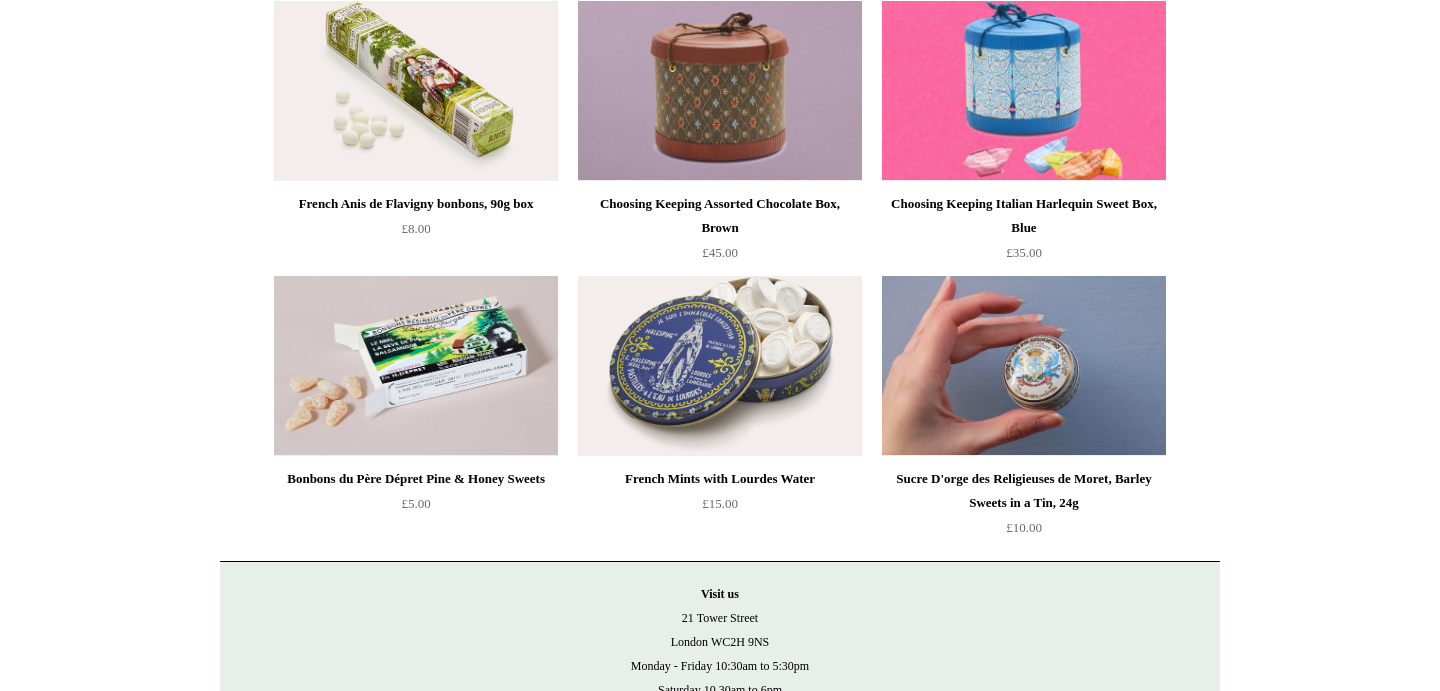 scroll, scrollTop: 0, scrollLeft: 0, axis: both 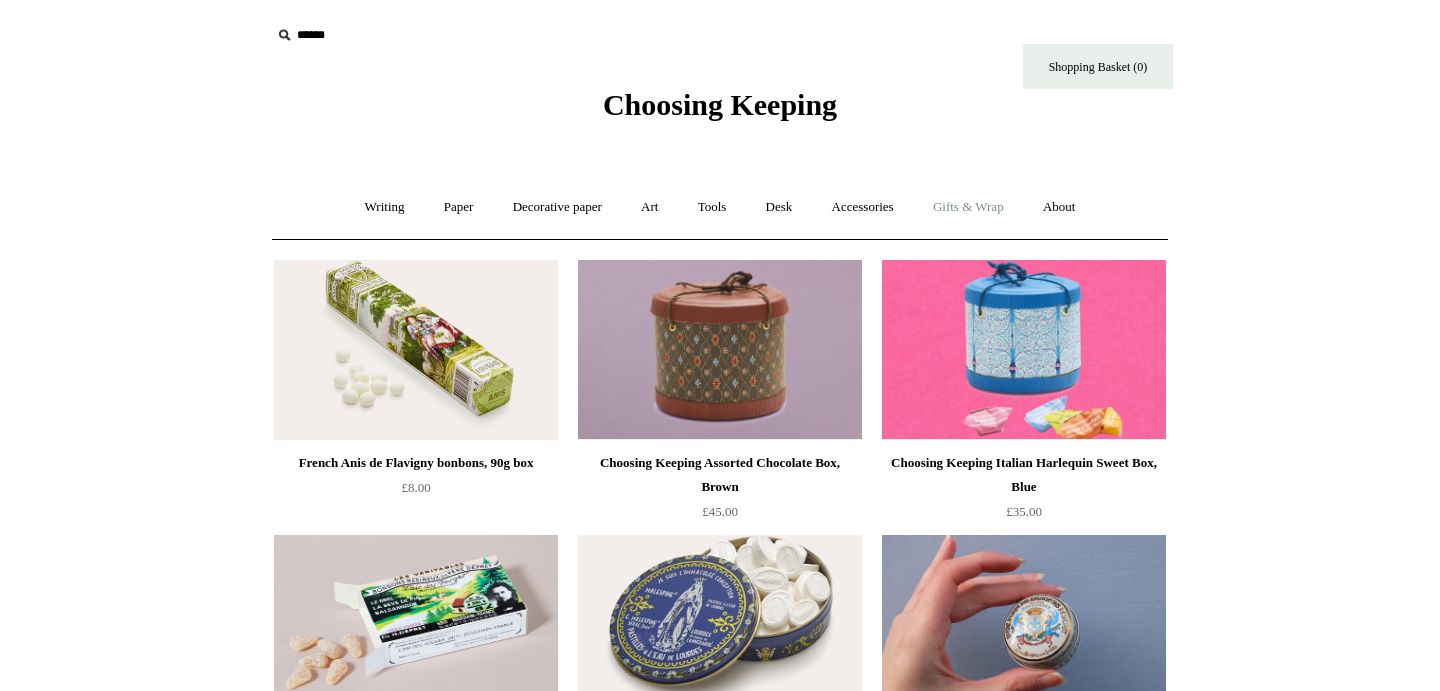 click on "Gifts & Wrap +" at bounding box center (968, 207) 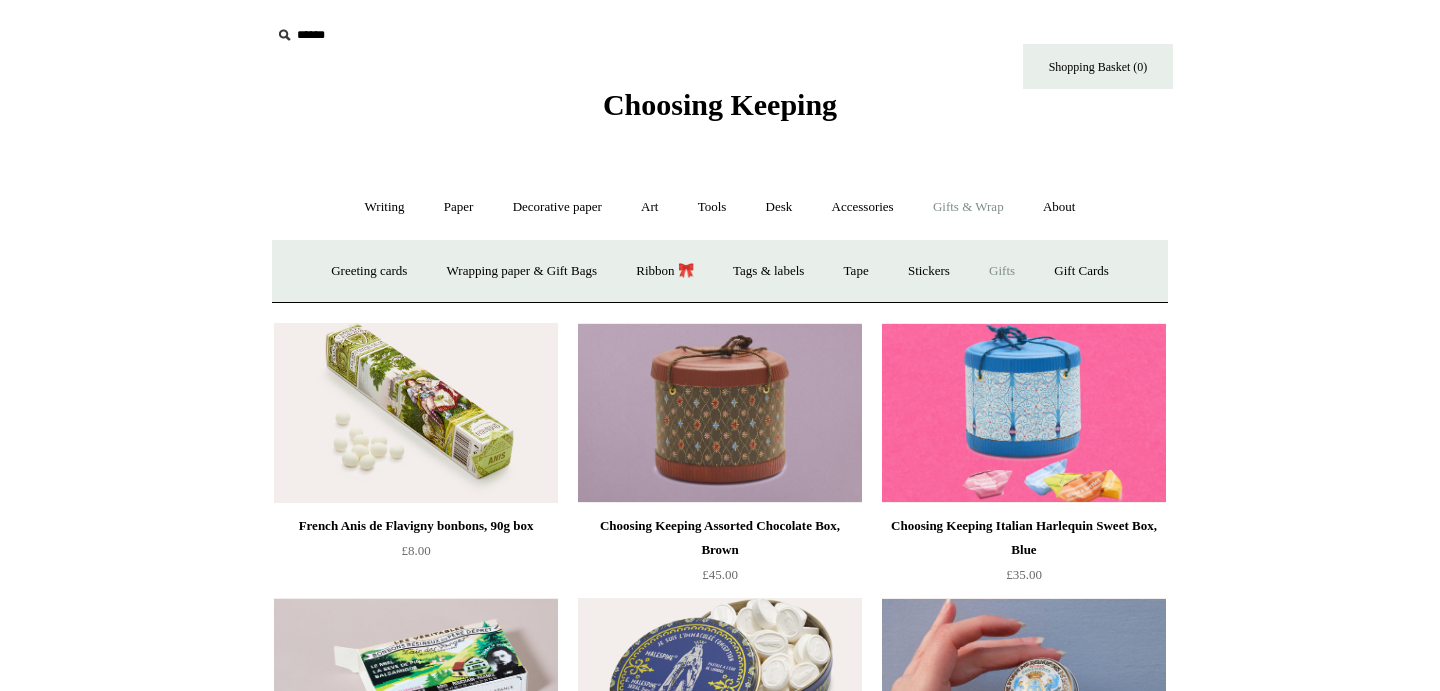 click on "Gifts +" at bounding box center [1002, 271] 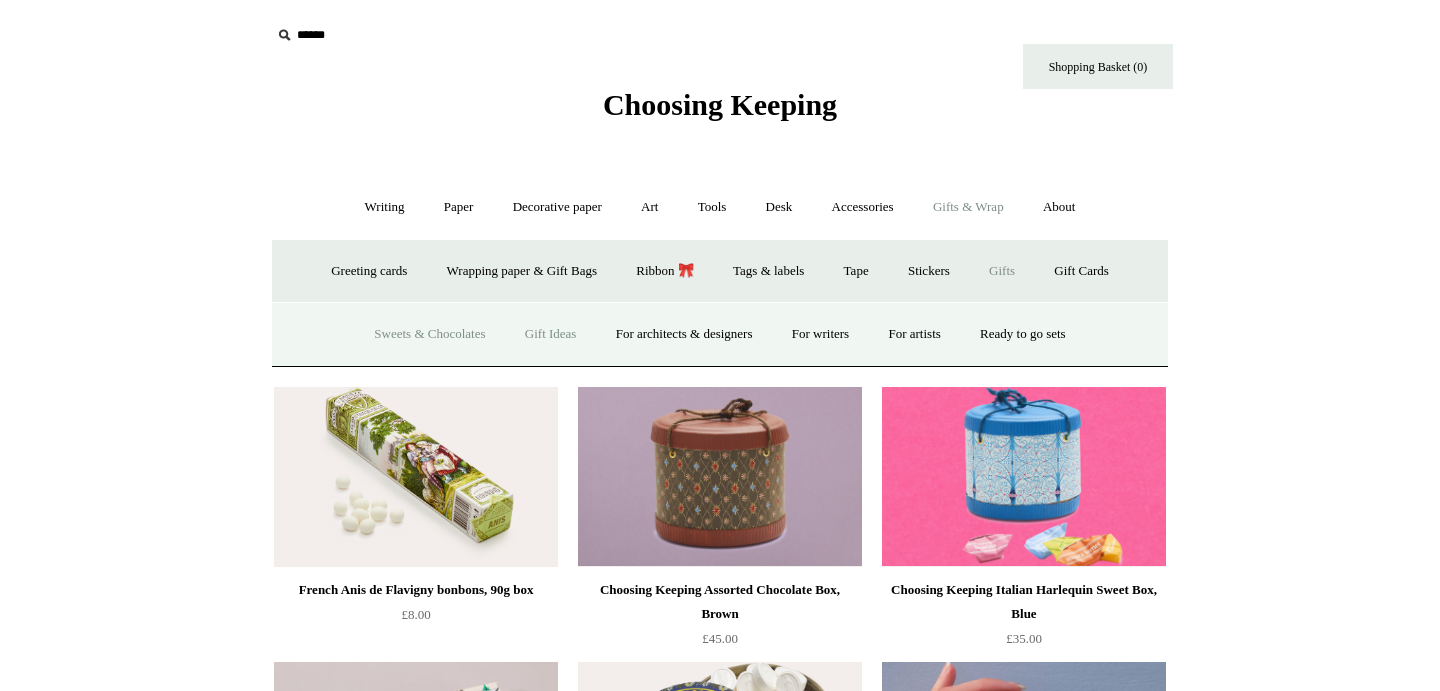 click on "Gift Ideas" at bounding box center (551, 334) 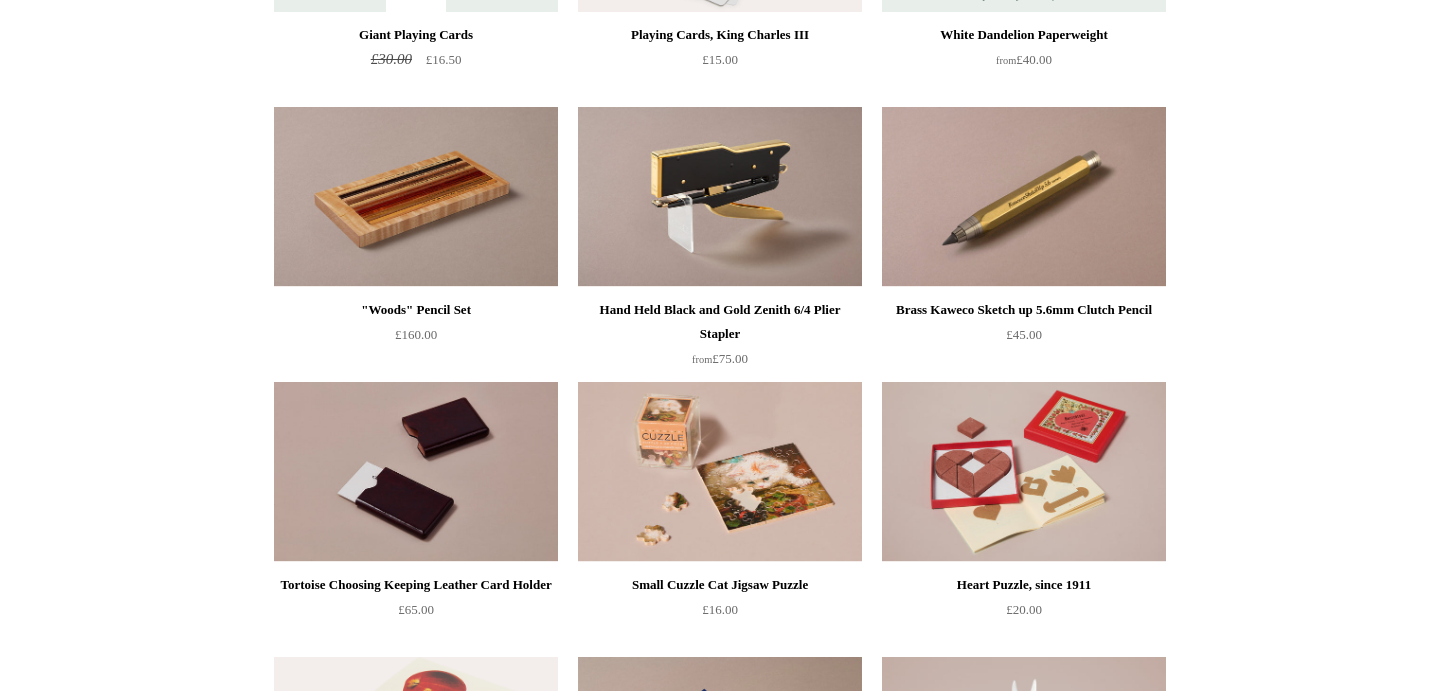 scroll, scrollTop: 0, scrollLeft: 0, axis: both 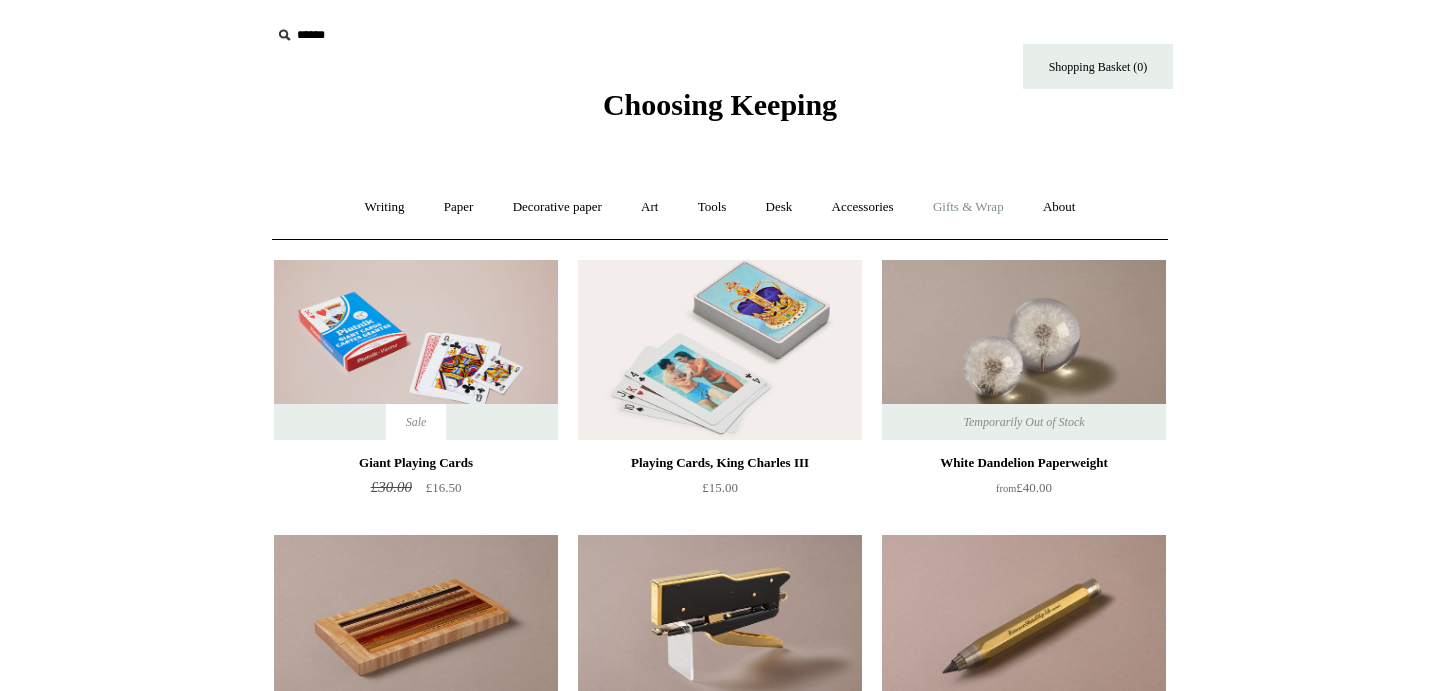 click on "Gifts & Wrap +" at bounding box center (968, 207) 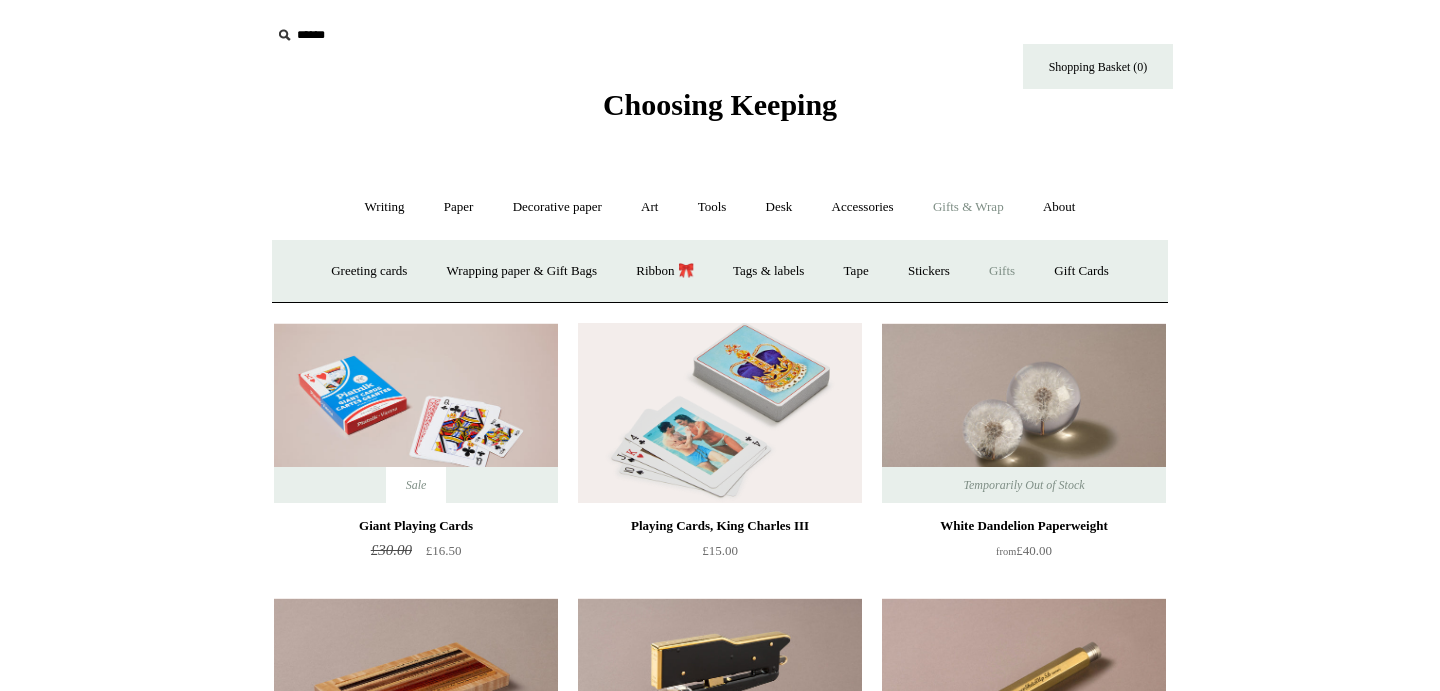 click on "Gifts +" at bounding box center [1002, 271] 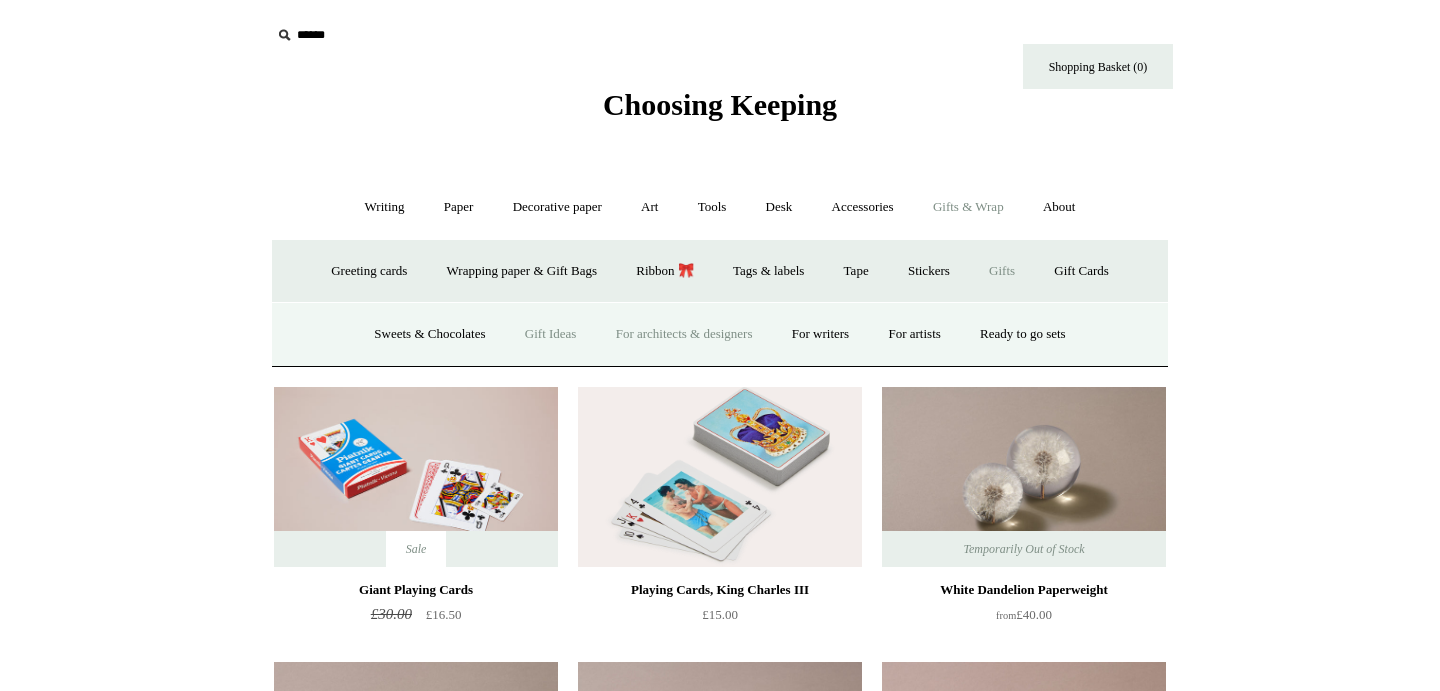 click on "For architects & designers" at bounding box center (684, 334) 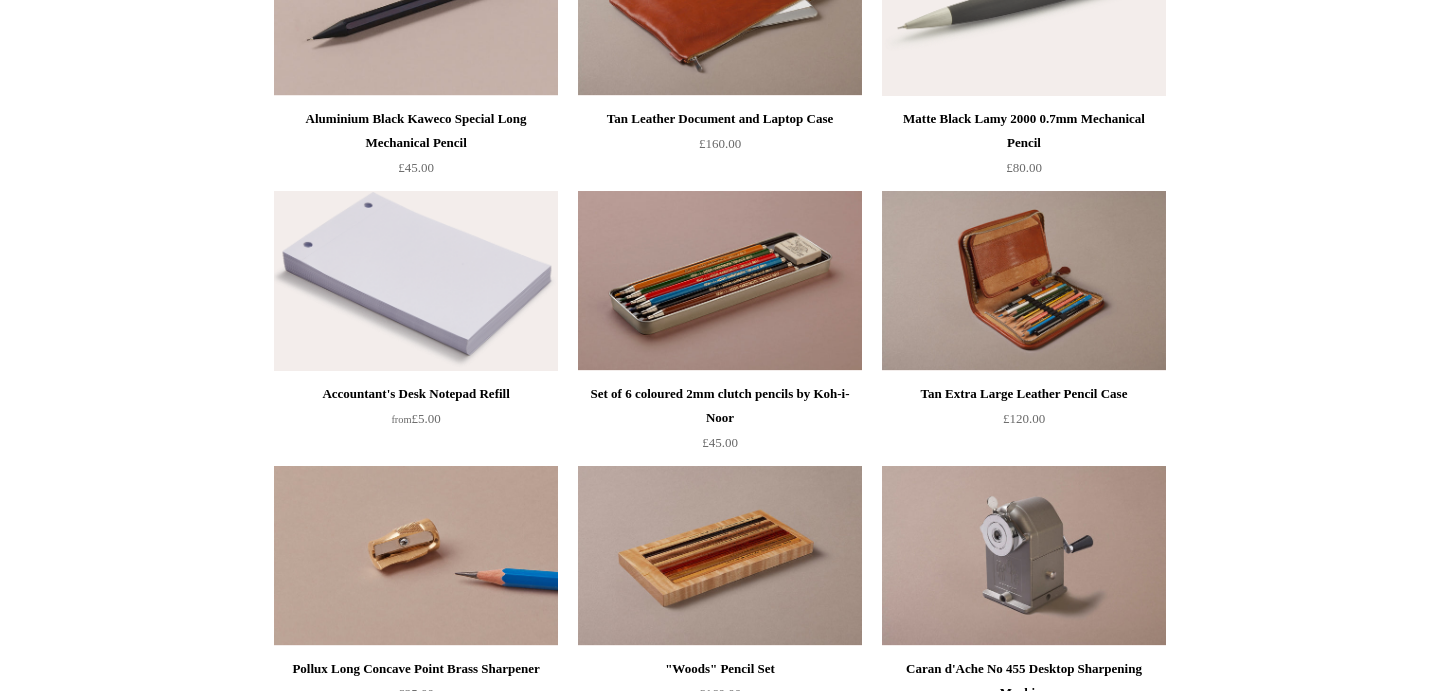 scroll, scrollTop: 0, scrollLeft: 0, axis: both 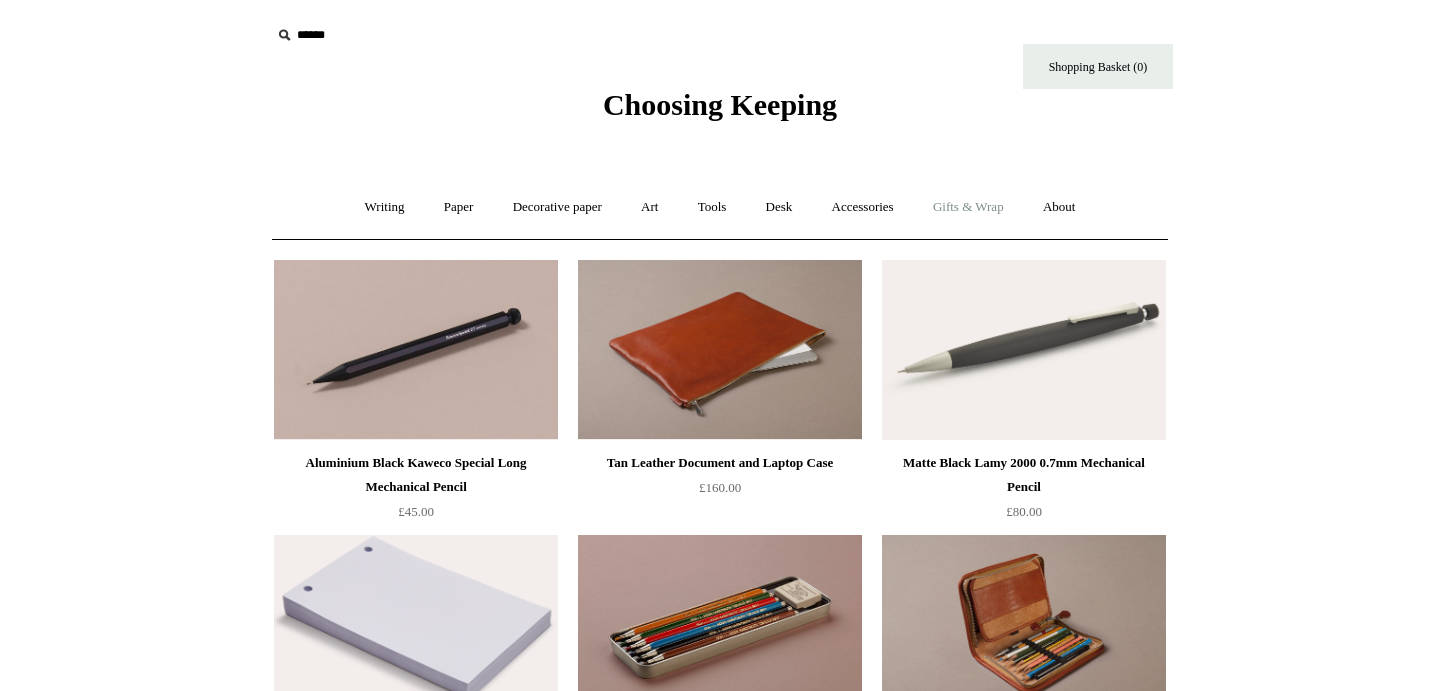 click on "Gifts & Wrap +" at bounding box center [968, 207] 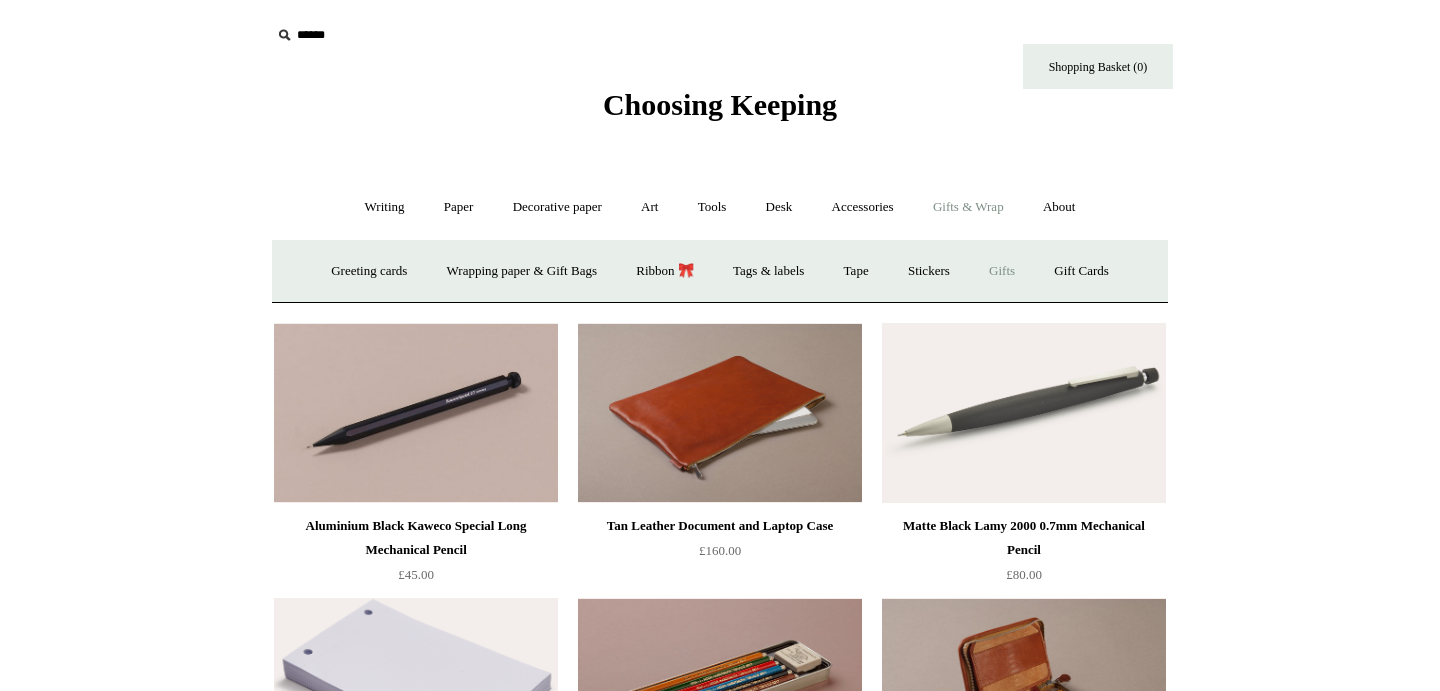 click on "Gifts +" at bounding box center (1002, 271) 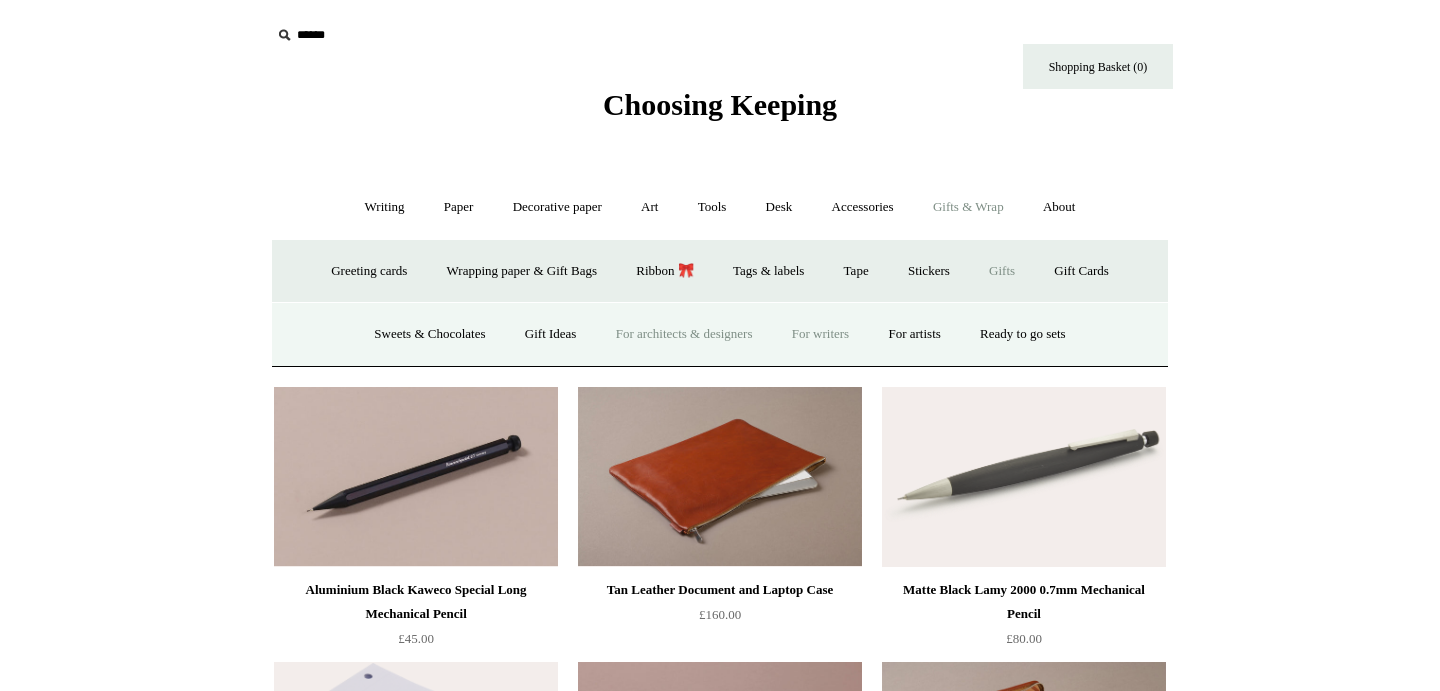 click on "For writers" at bounding box center (820, 334) 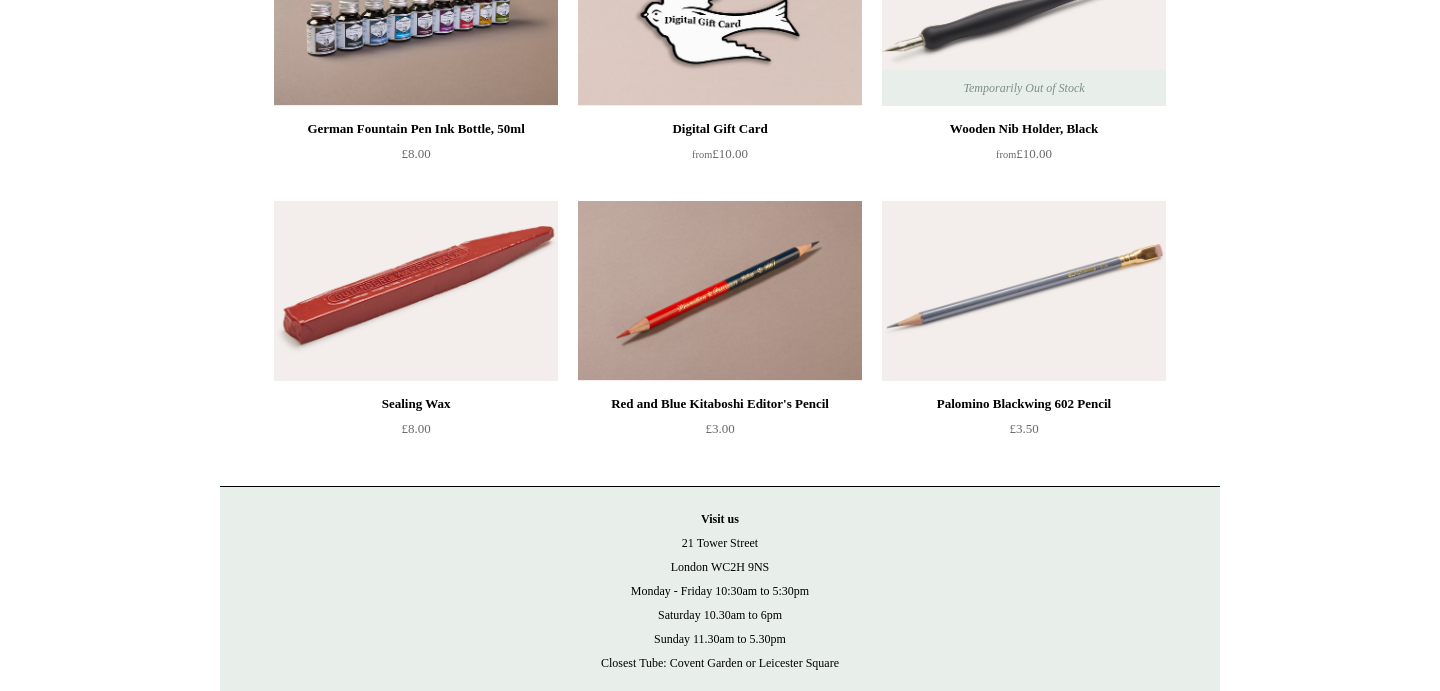 scroll, scrollTop: 0, scrollLeft: 0, axis: both 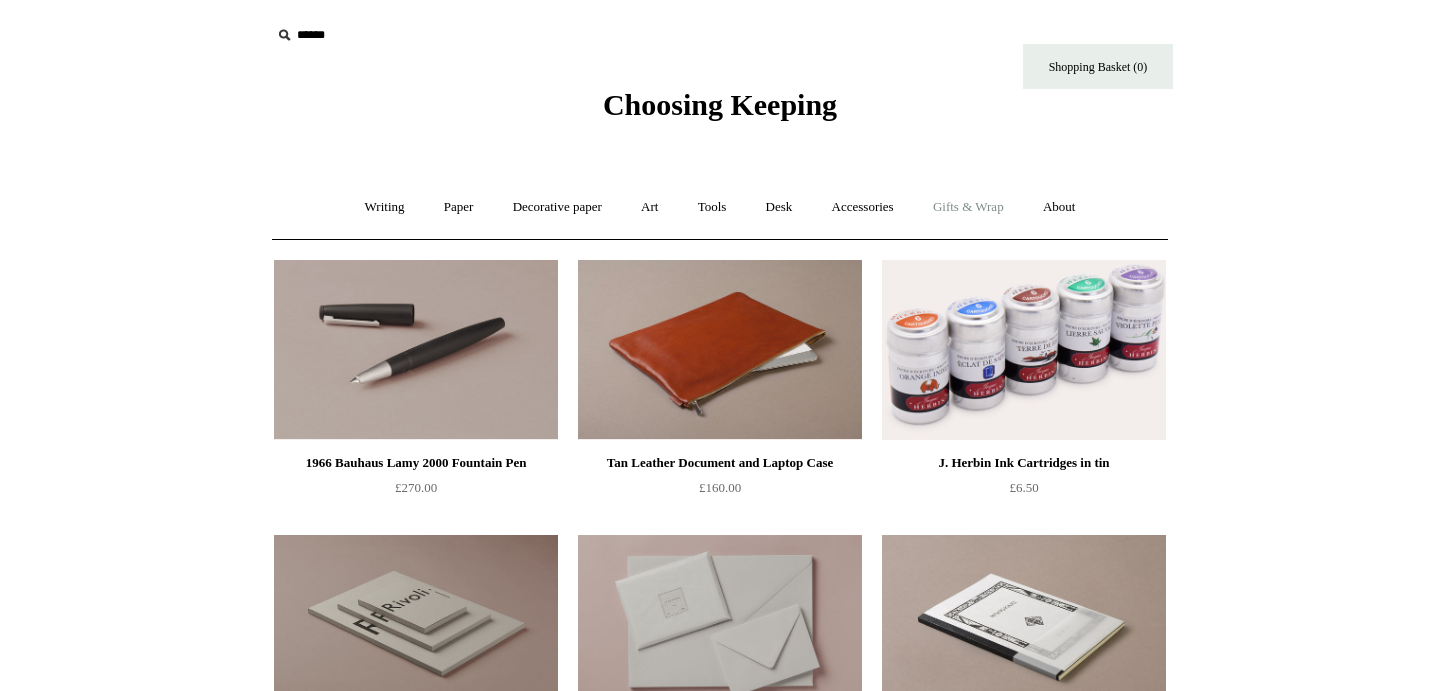 click on "Gifts & Wrap +" at bounding box center [968, 207] 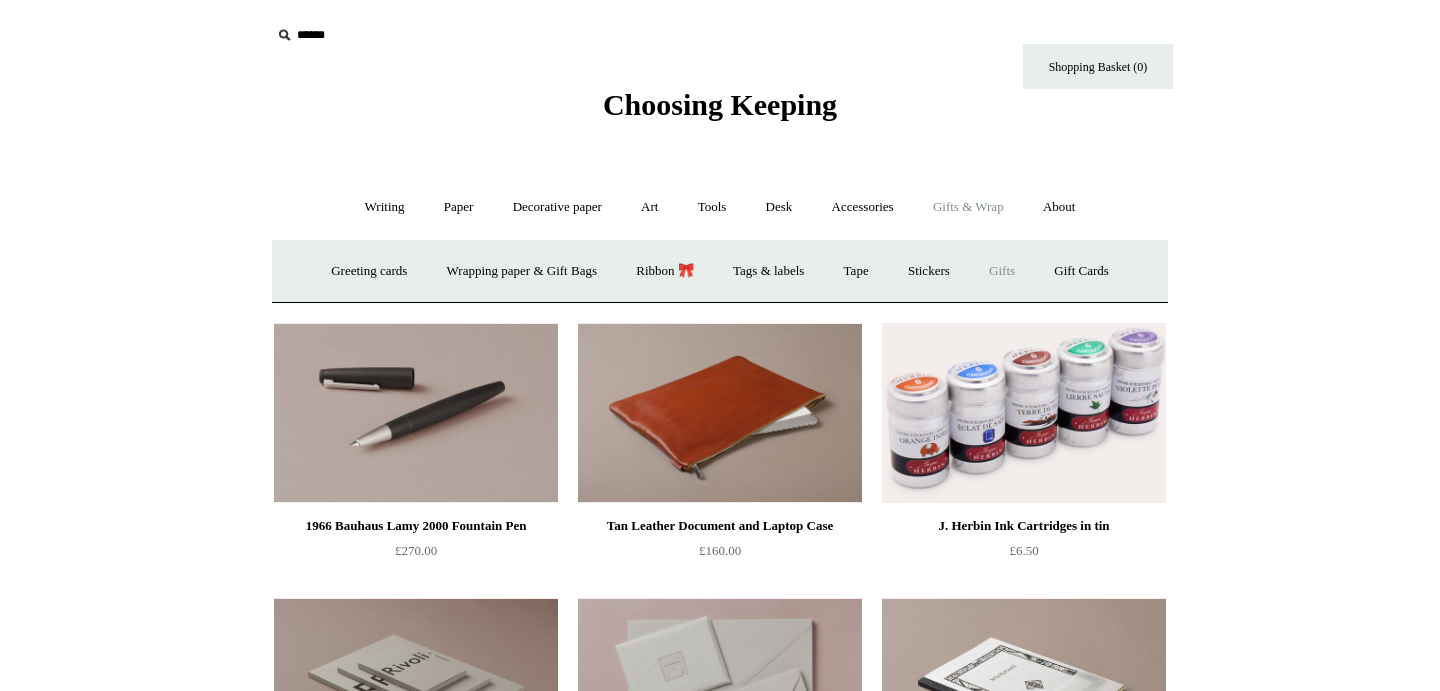 click on "Gifts +" at bounding box center (1002, 271) 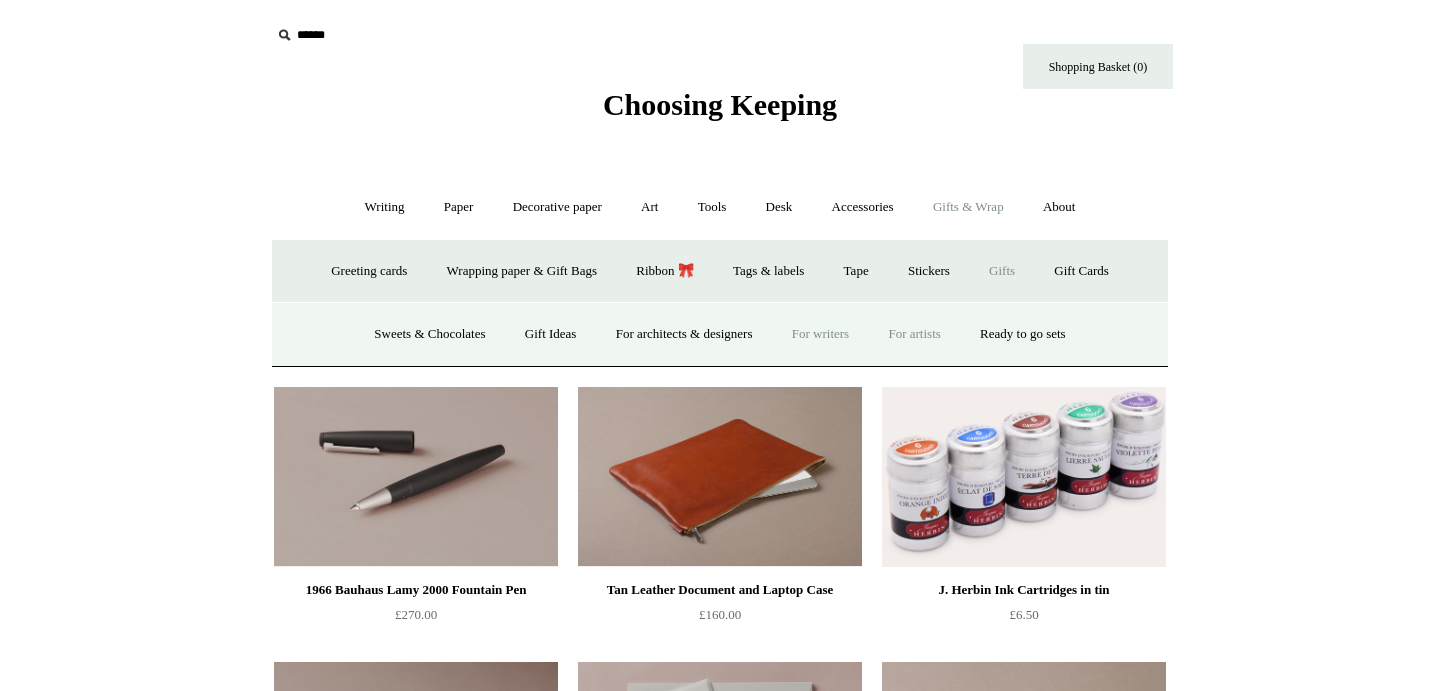 click on "For artists" at bounding box center [914, 334] 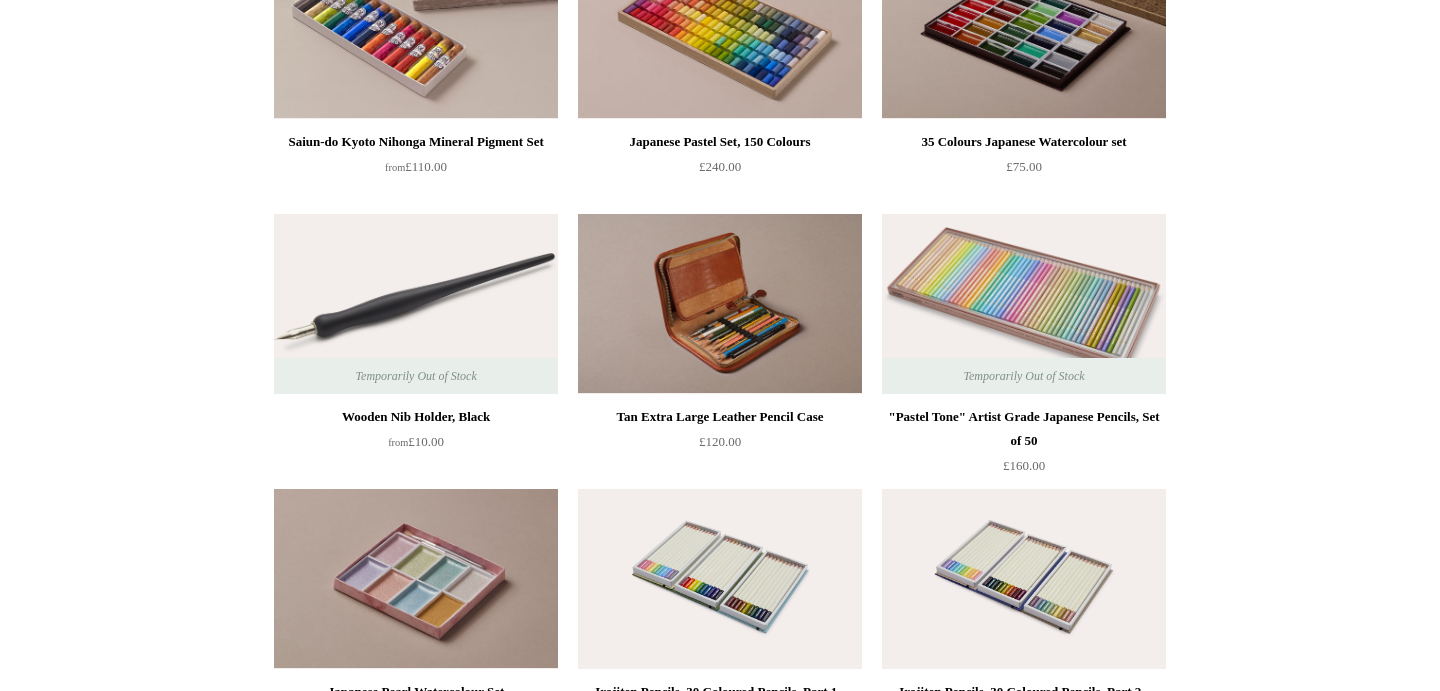 scroll, scrollTop: 0, scrollLeft: 0, axis: both 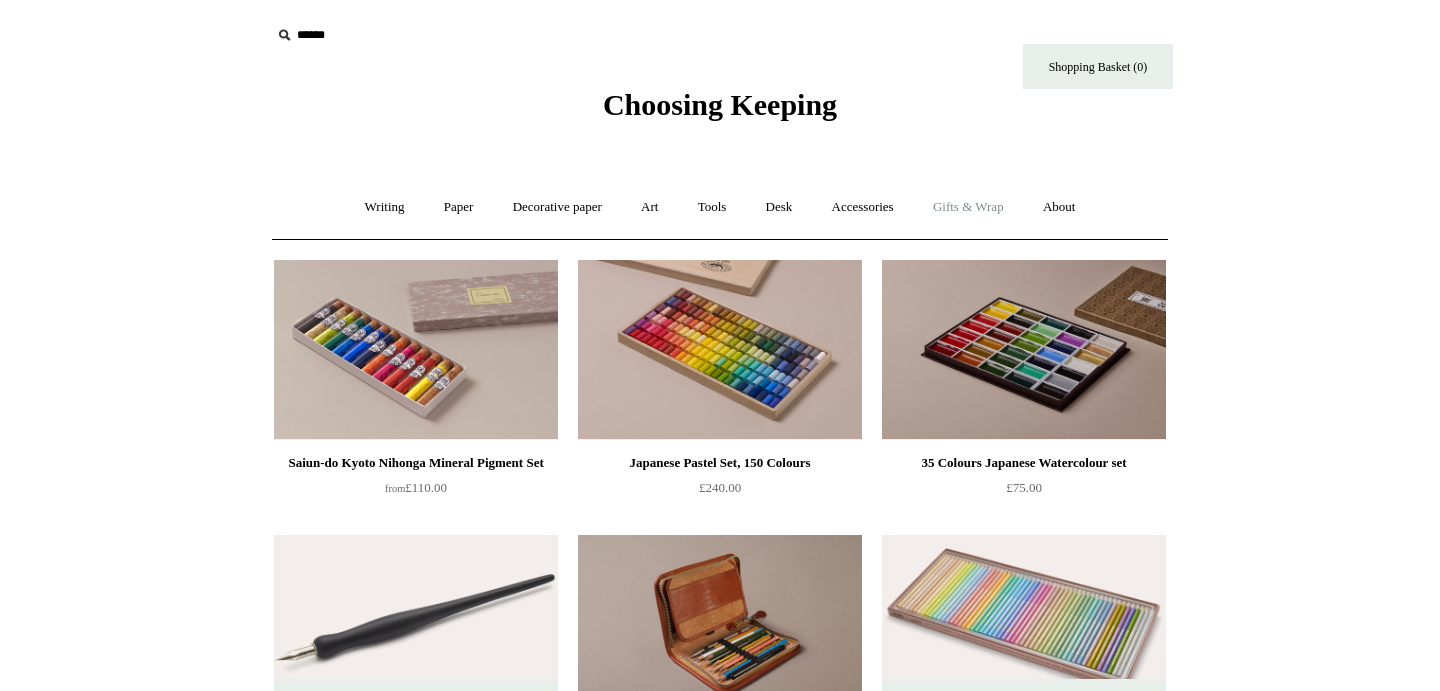 click on "Gifts & Wrap +" at bounding box center [968, 207] 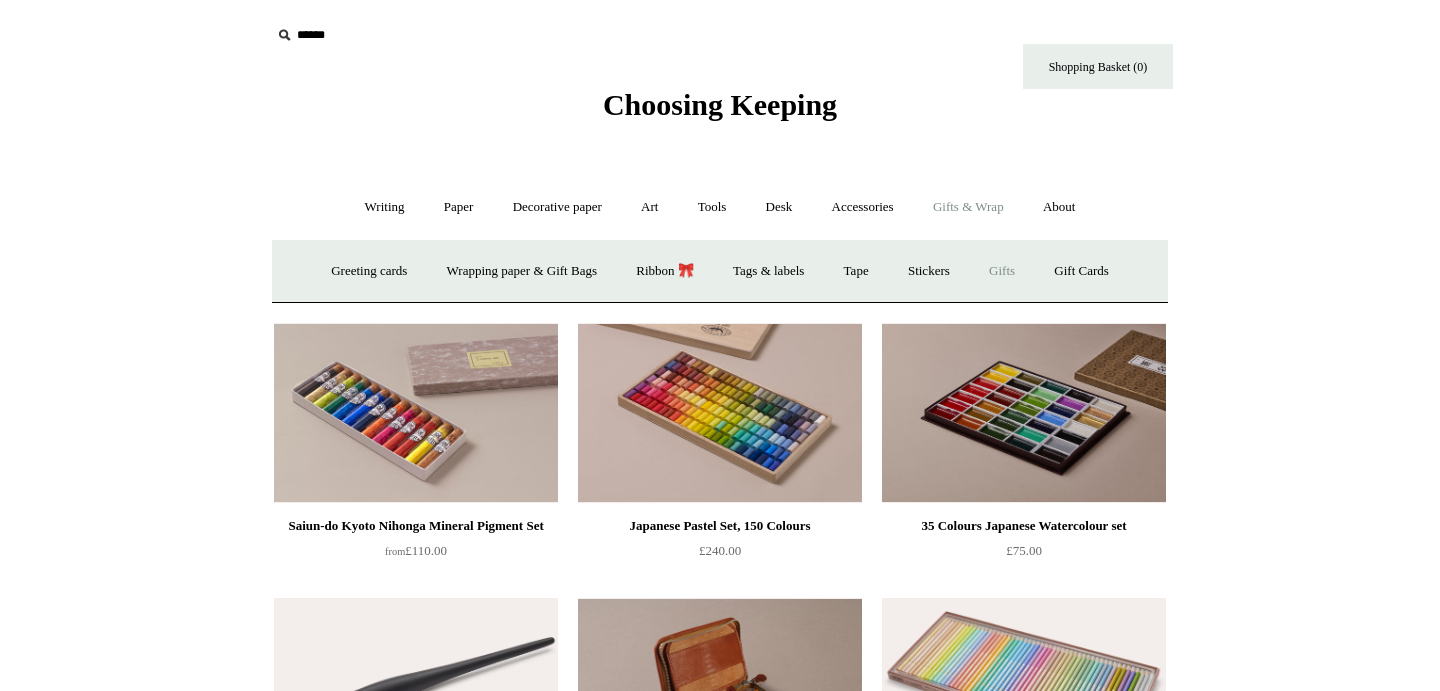 click on "Gifts +" at bounding box center [1002, 271] 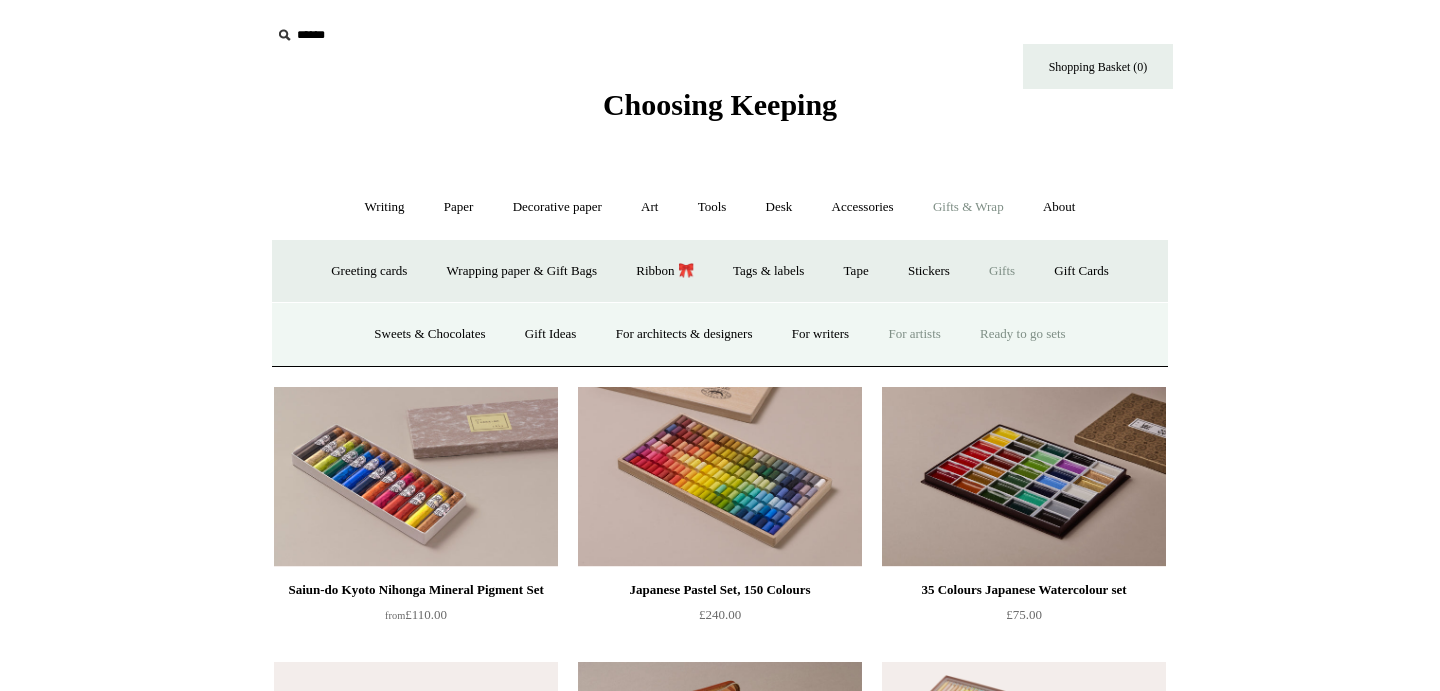 click on "Ready to go sets" at bounding box center [1023, 334] 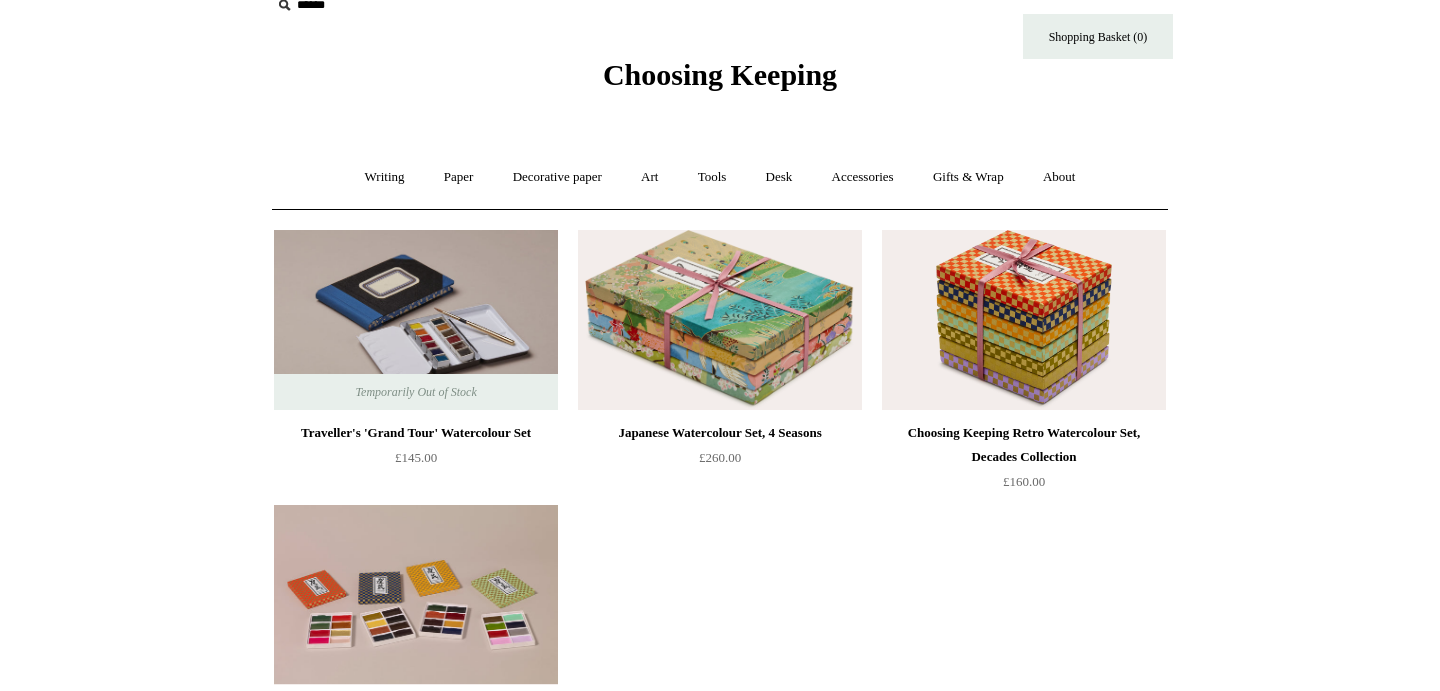 scroll, scrollTop: 0, scrollLeft: 0, axis: both 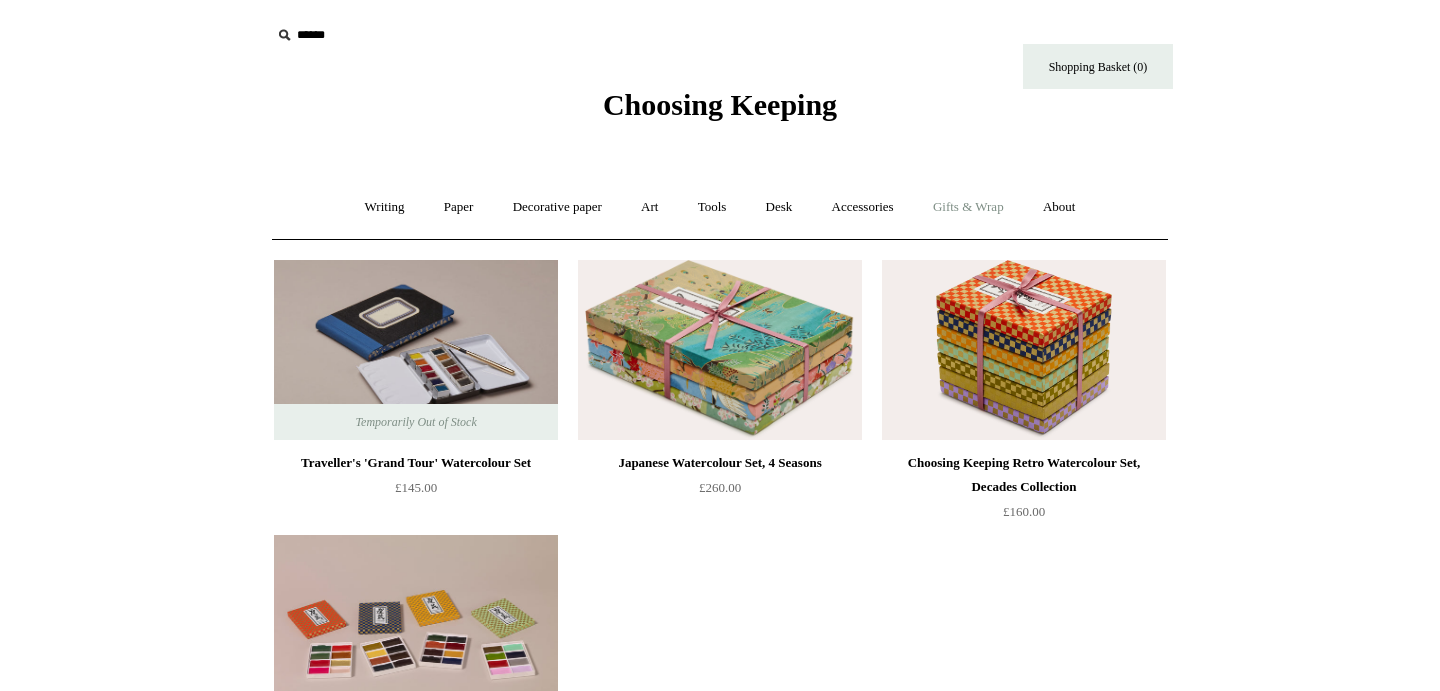 click on "Gifts & Wrap +" at bounding box center (968, 207) 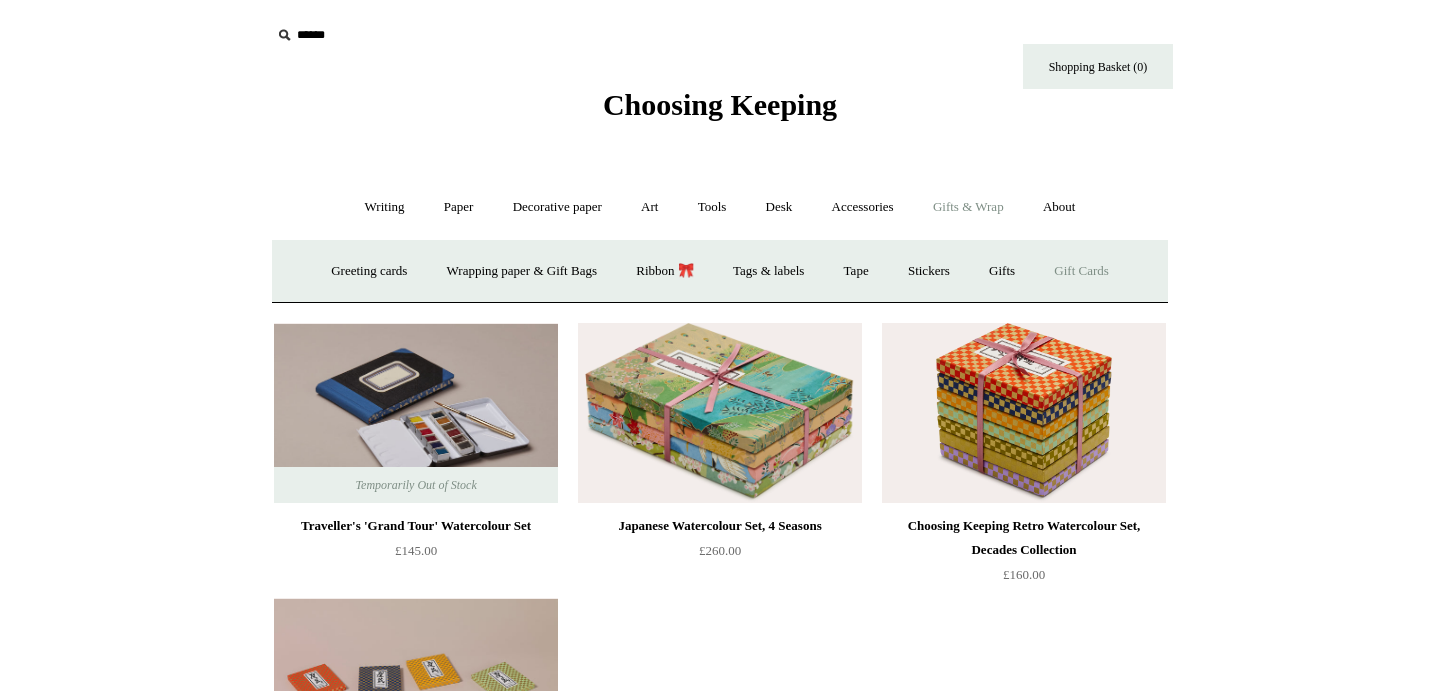 click on "Gift Cards" at bounding box center (1081, 271) 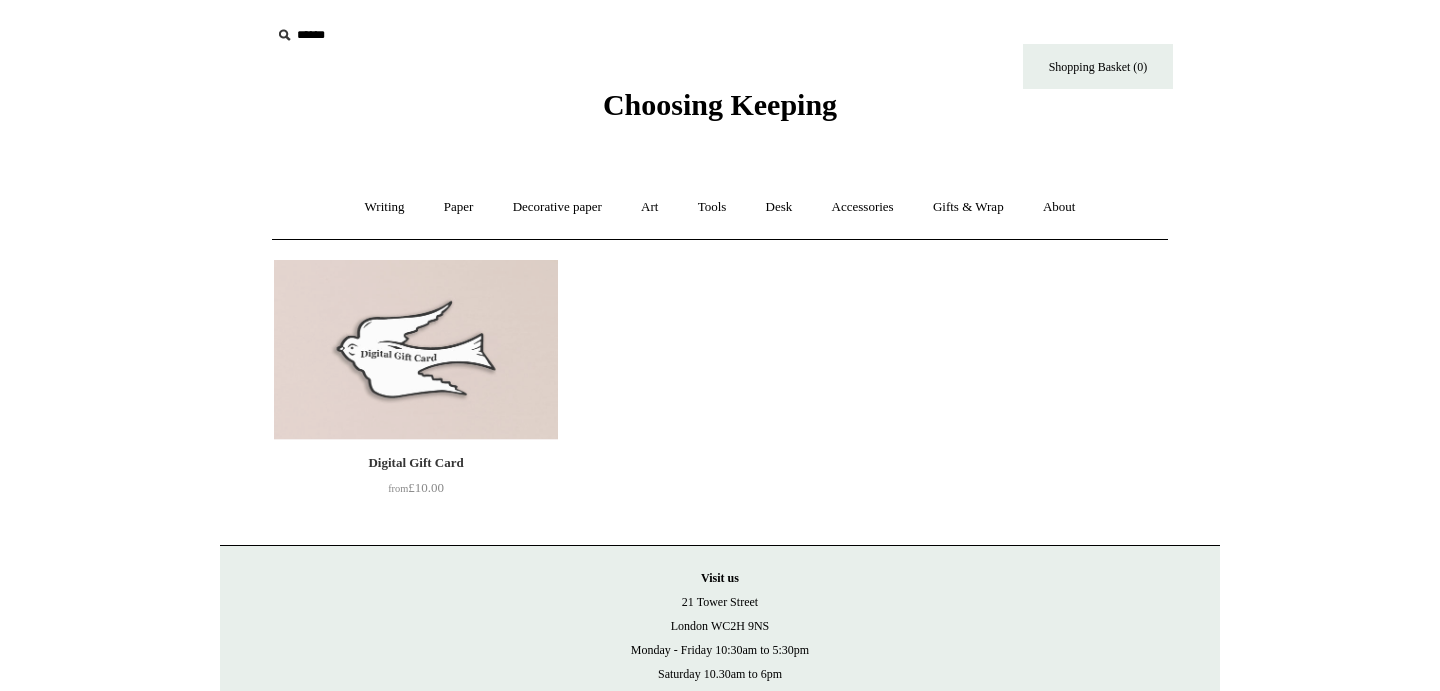 scroll, scrollTop: 0, scrollLeft: 0, axis: both 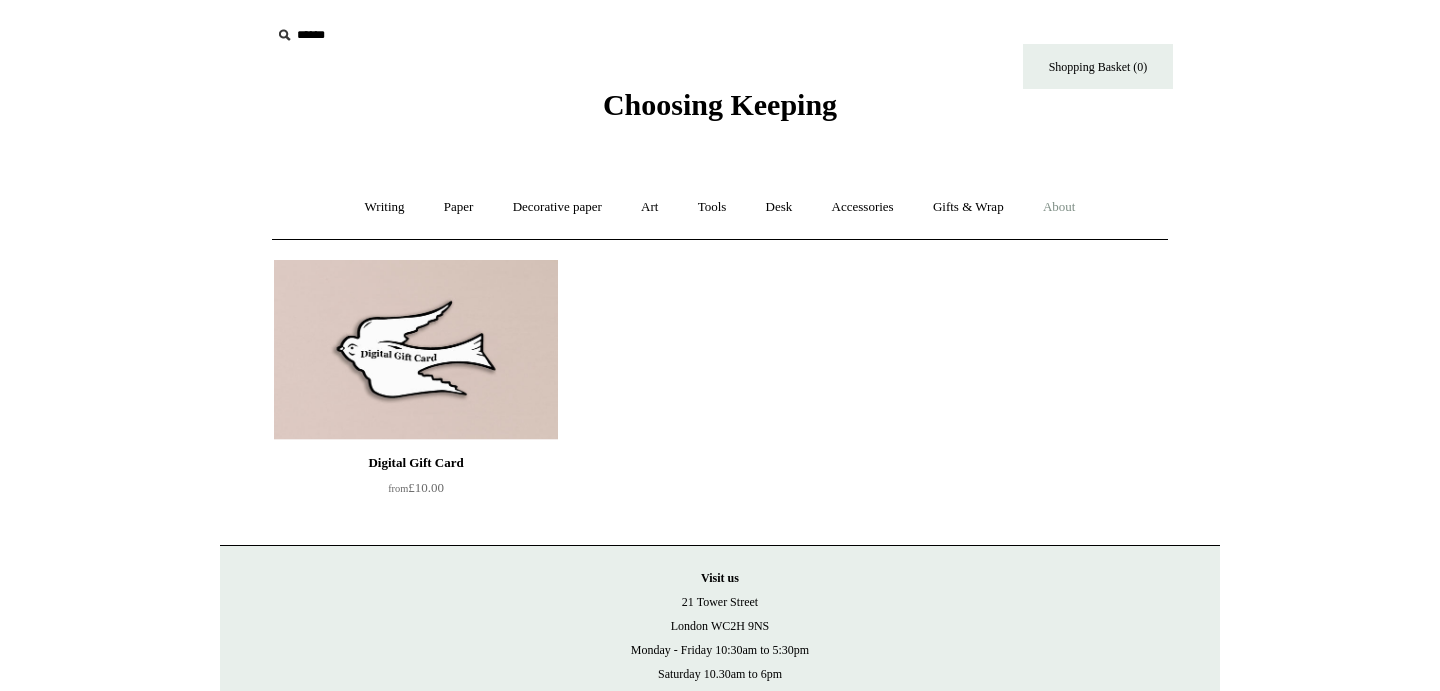 click on "About +" at bounding box center [1059, 207] 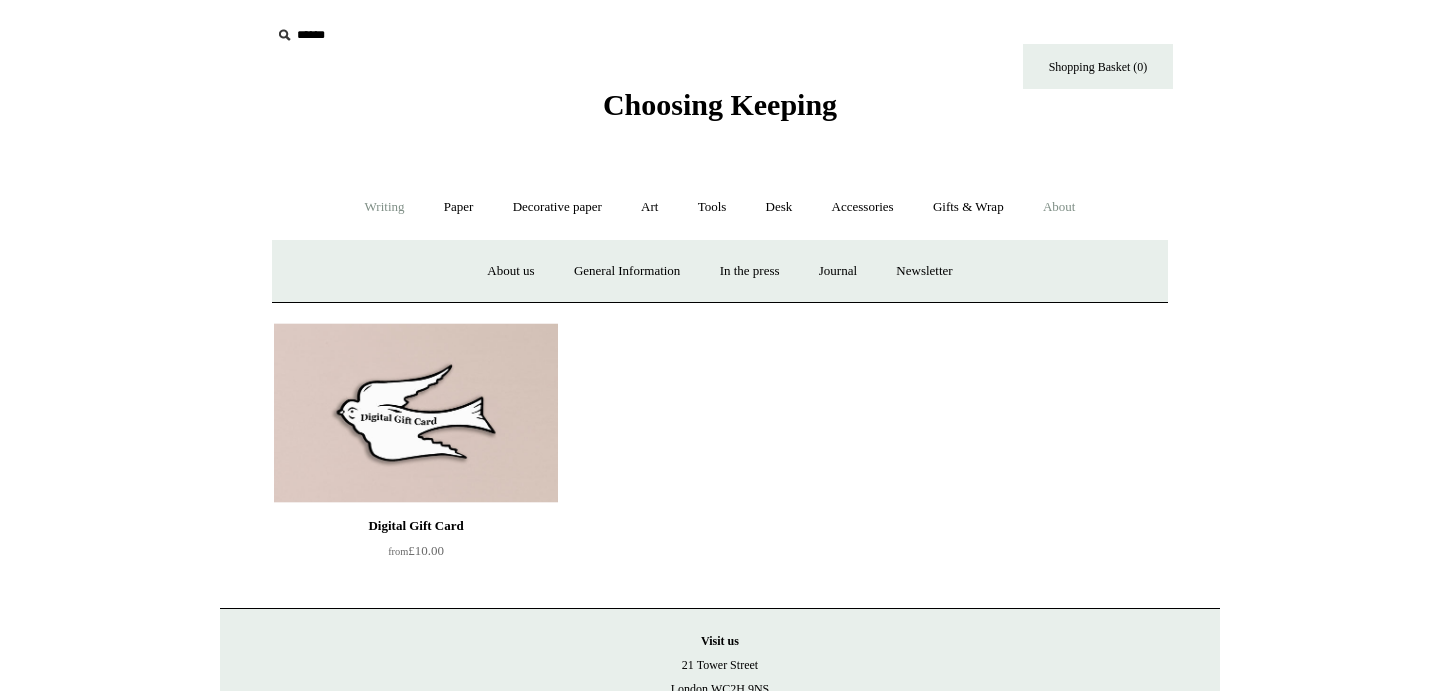 click on "Writing +" at bounding box center (385, 207) 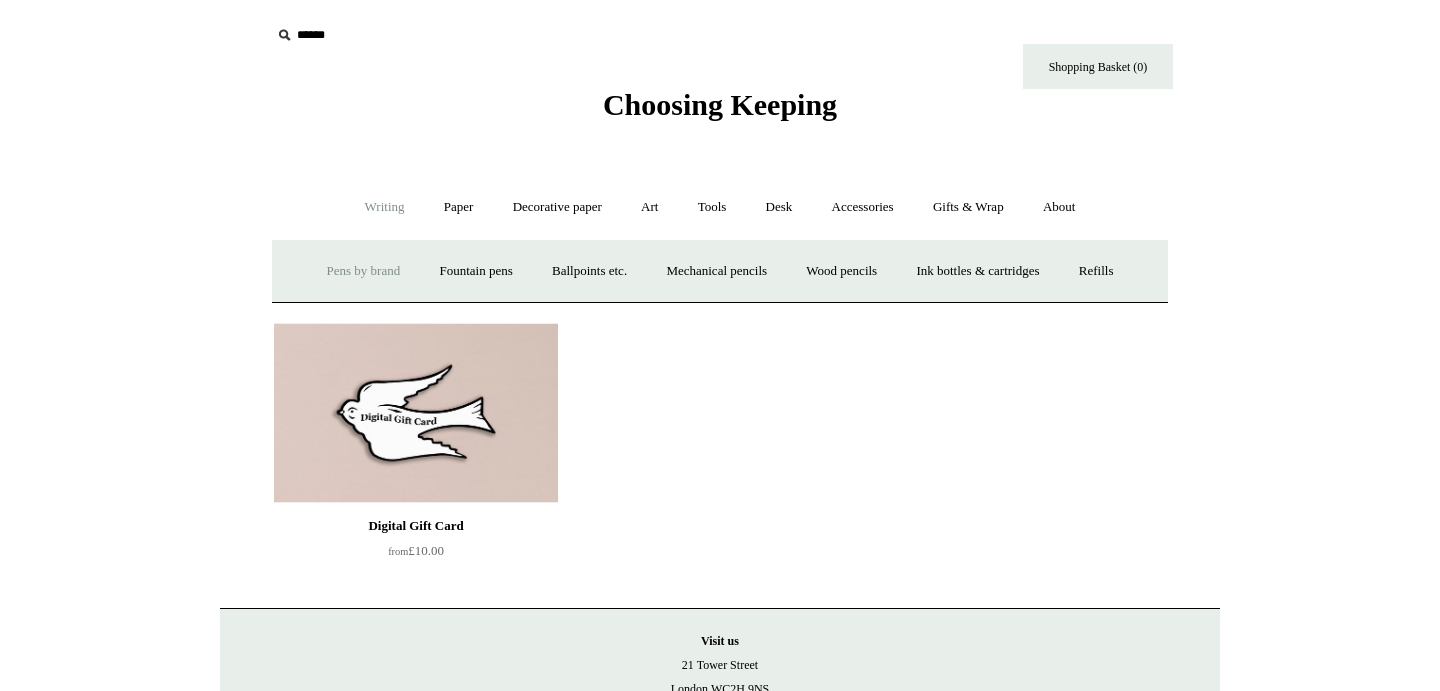 click on "Pens by brand +" at bounding box center [364, 271] 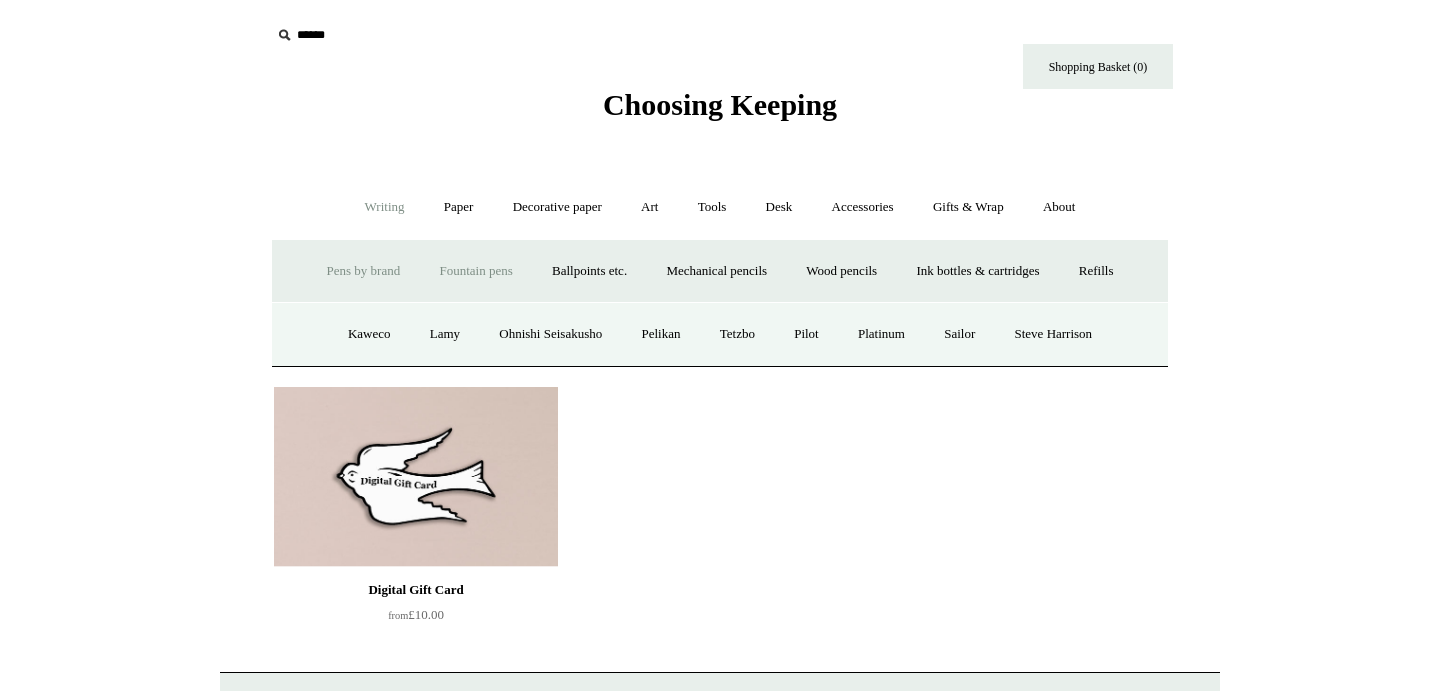 click on "Fountain pens +" at bounding box center (475, 271) 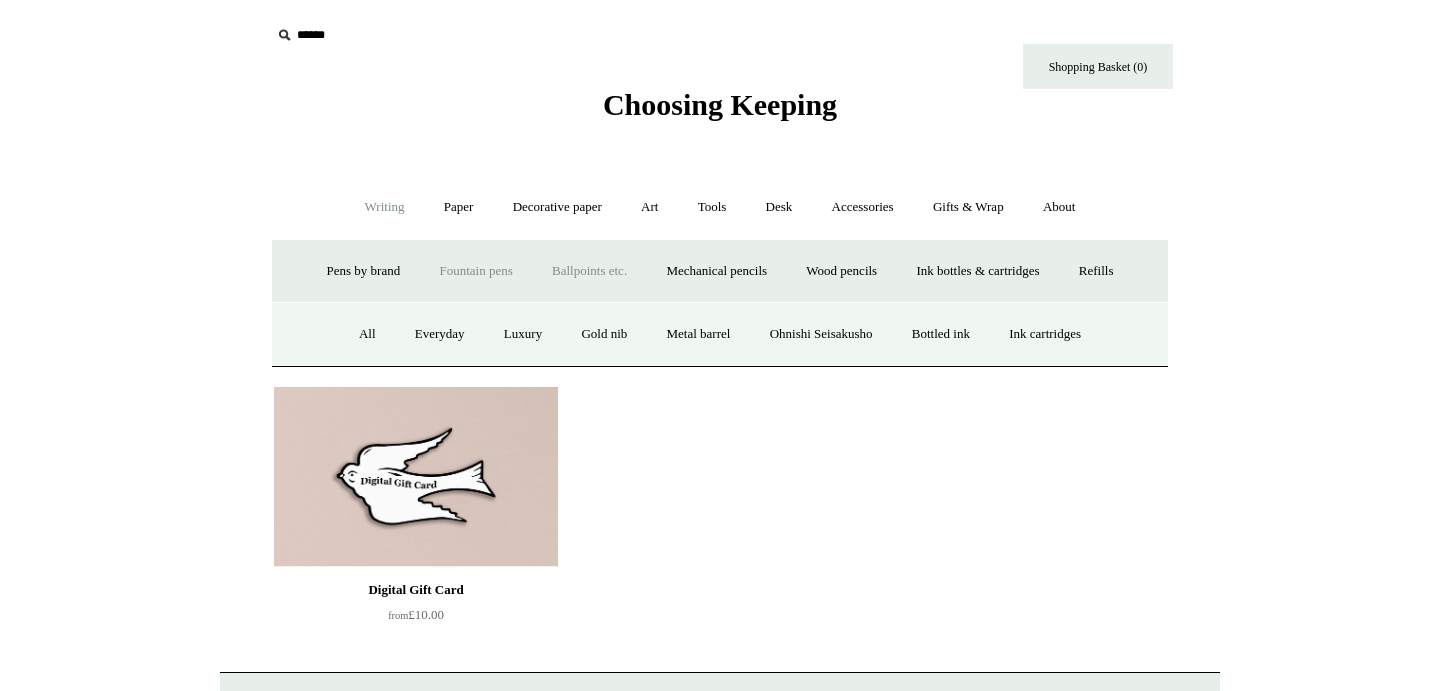click on "Ballpoints etc. +" at bounding box center (589, 271) 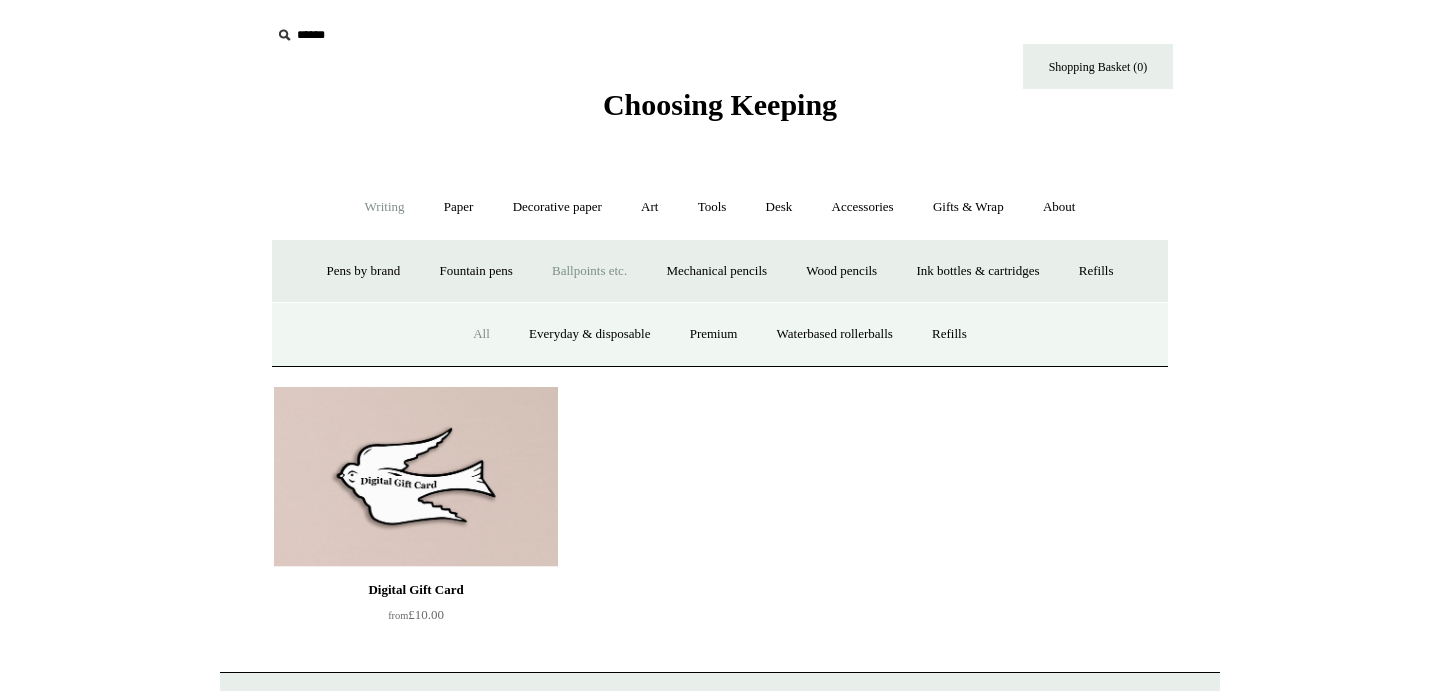 click on "All" at bounding box center [481, 334] 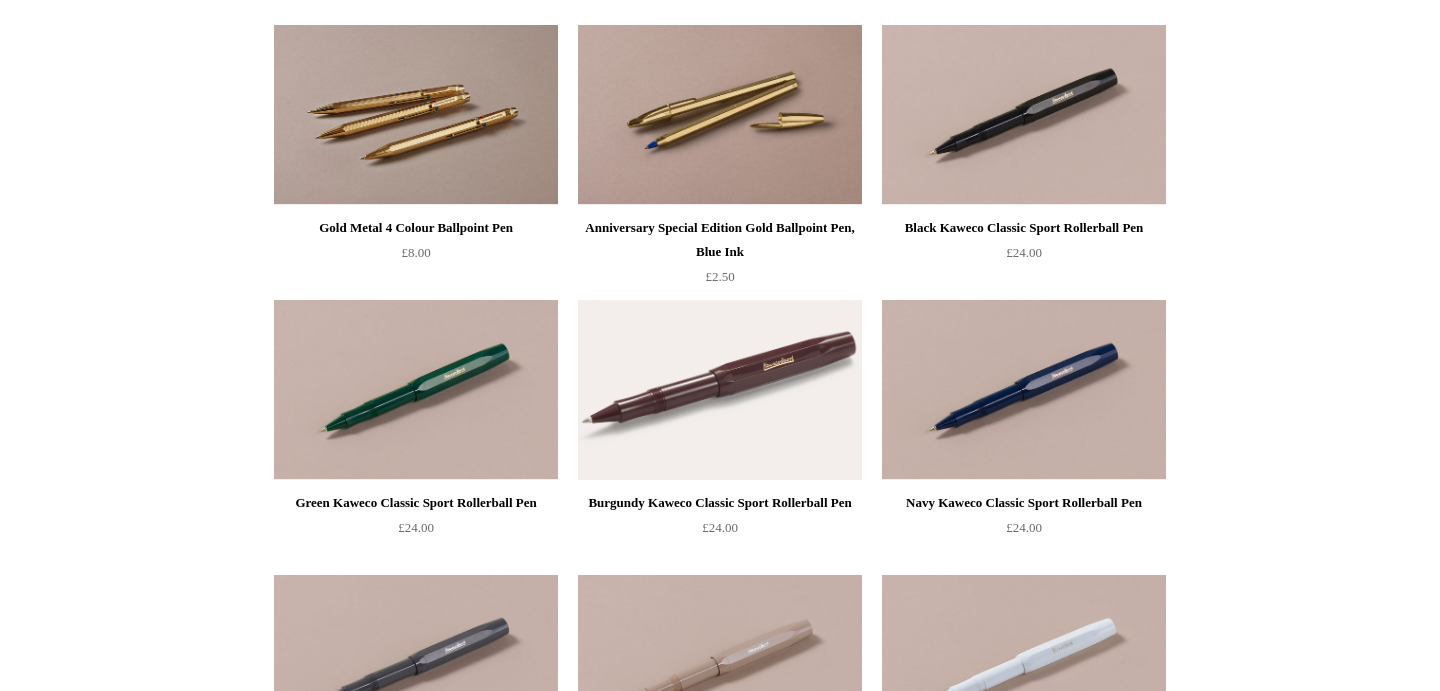 scroll, scrollTop: 0, scrollLeft: 0, axis: both 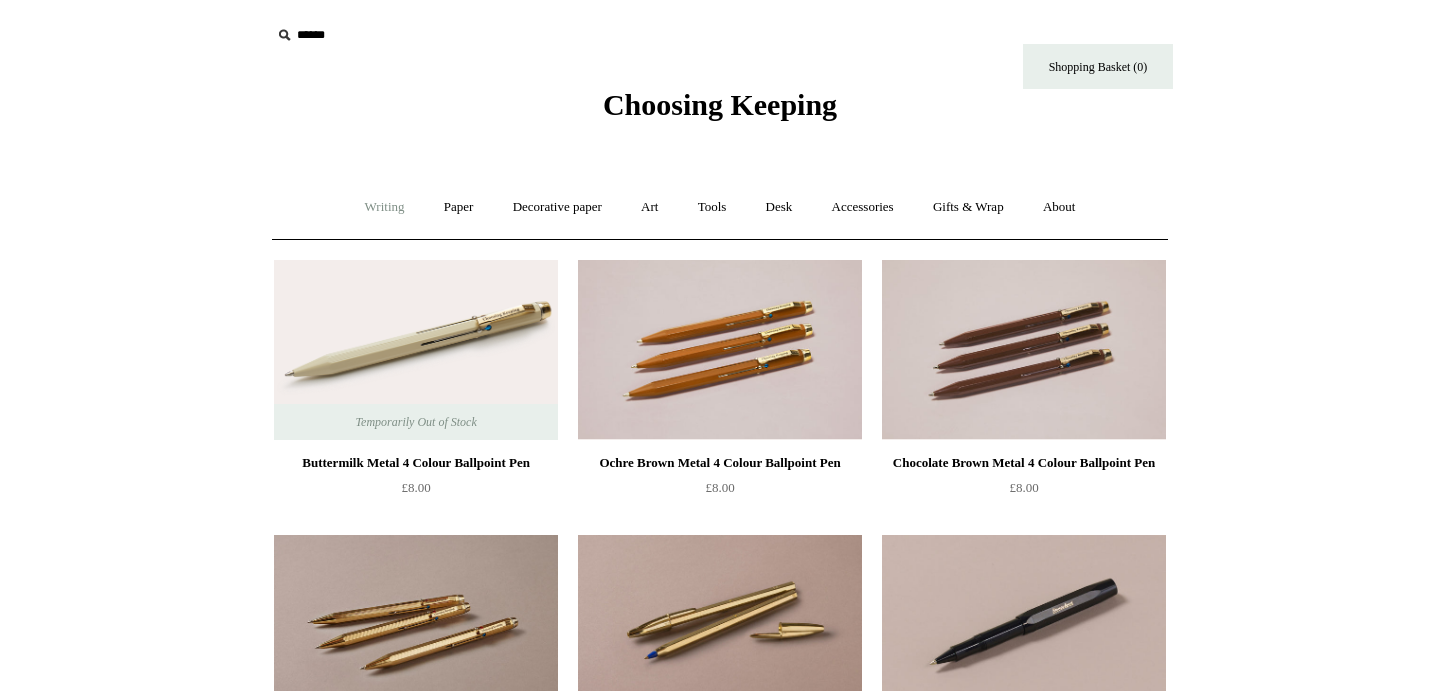click on "Writing +" at bounding box center (385, 207) 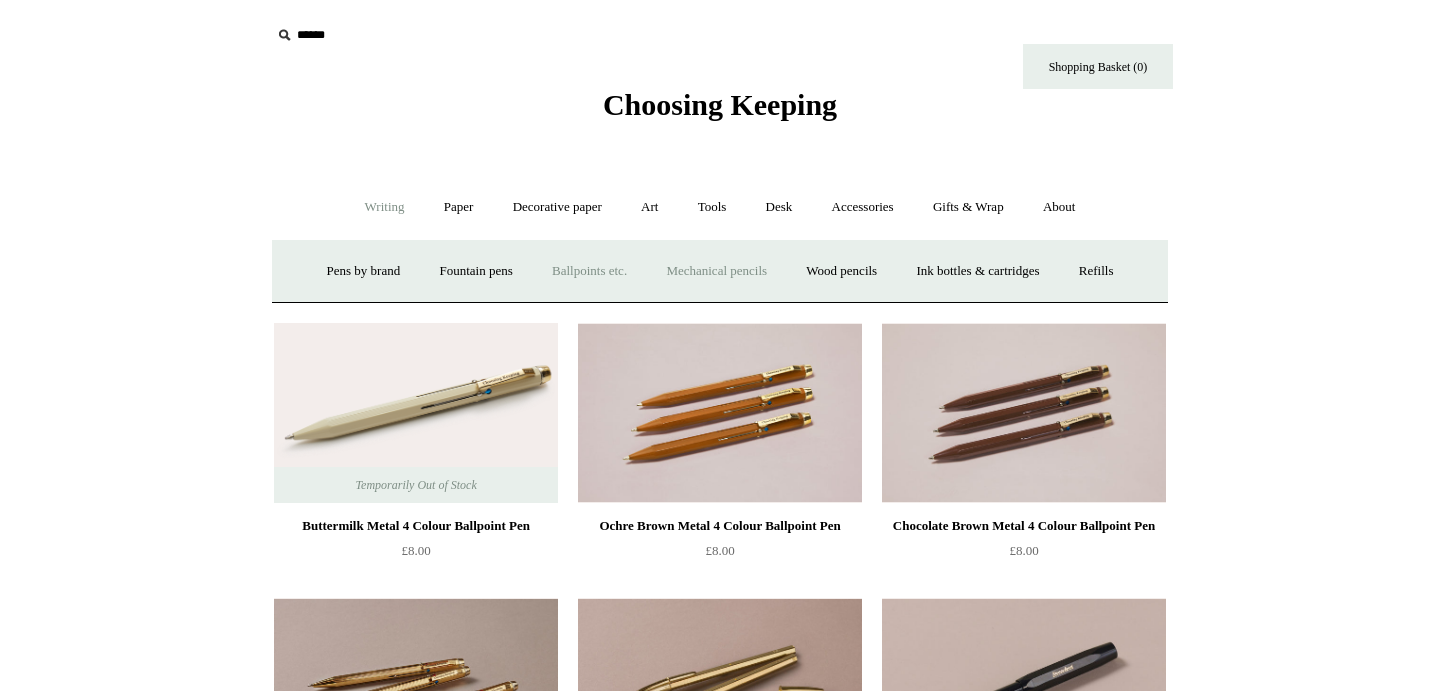 click on "Mechanical pencils +" at bounding box center [716, 271] 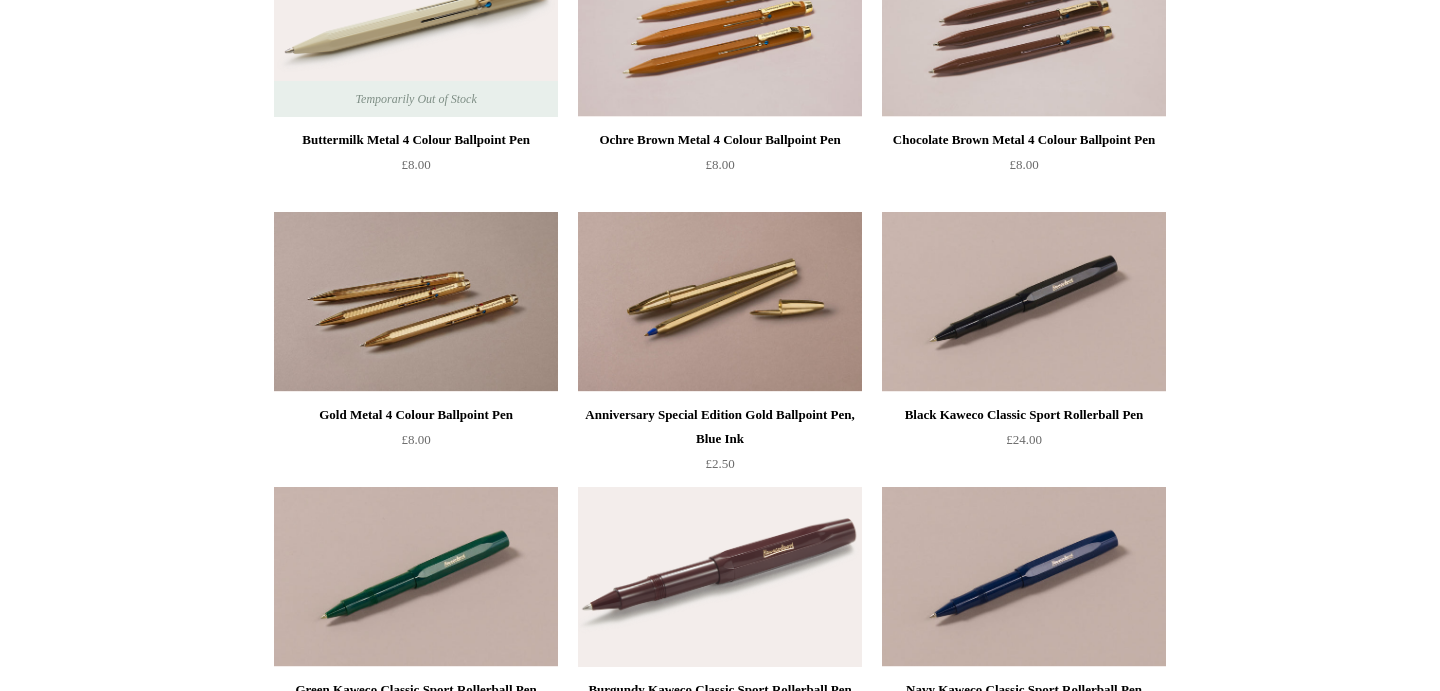 scroll, scrollTop: 0, scrollLeft: 0, axis: both 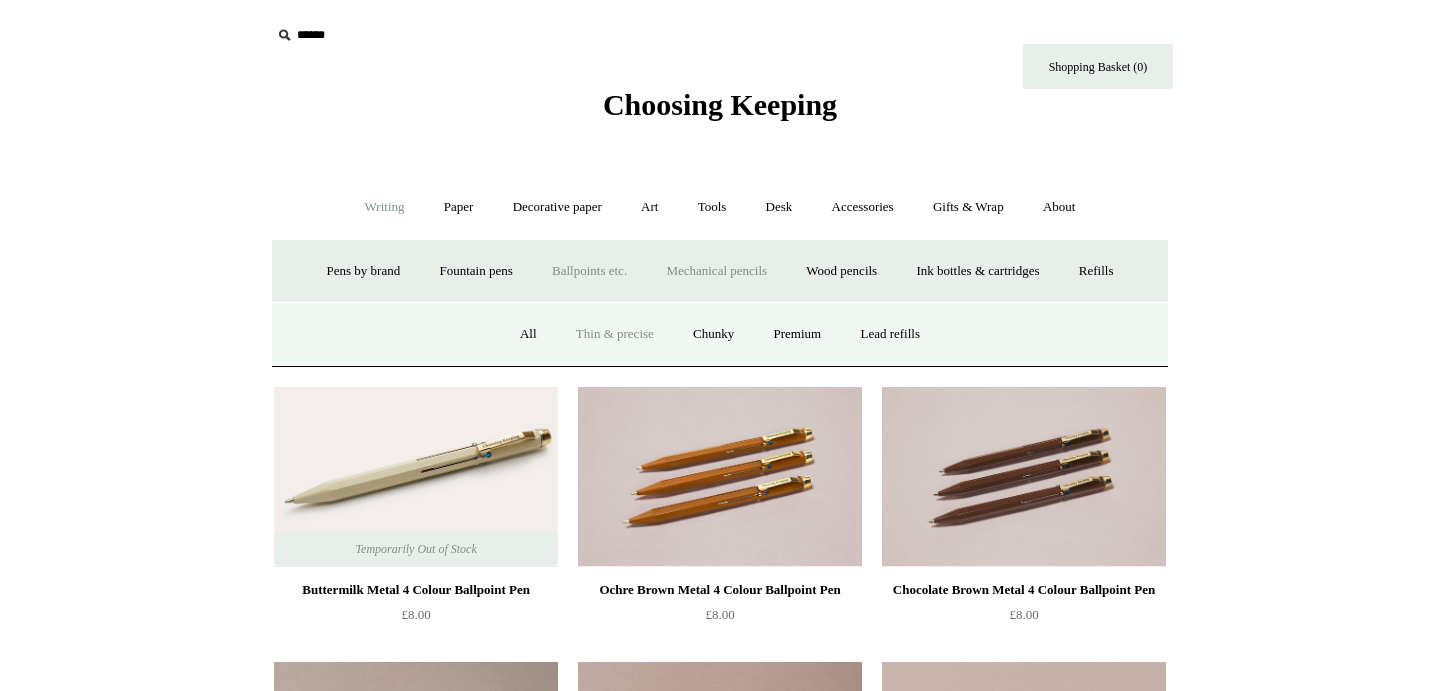 click on "Thin & precise" at bounding box center (615, 334) 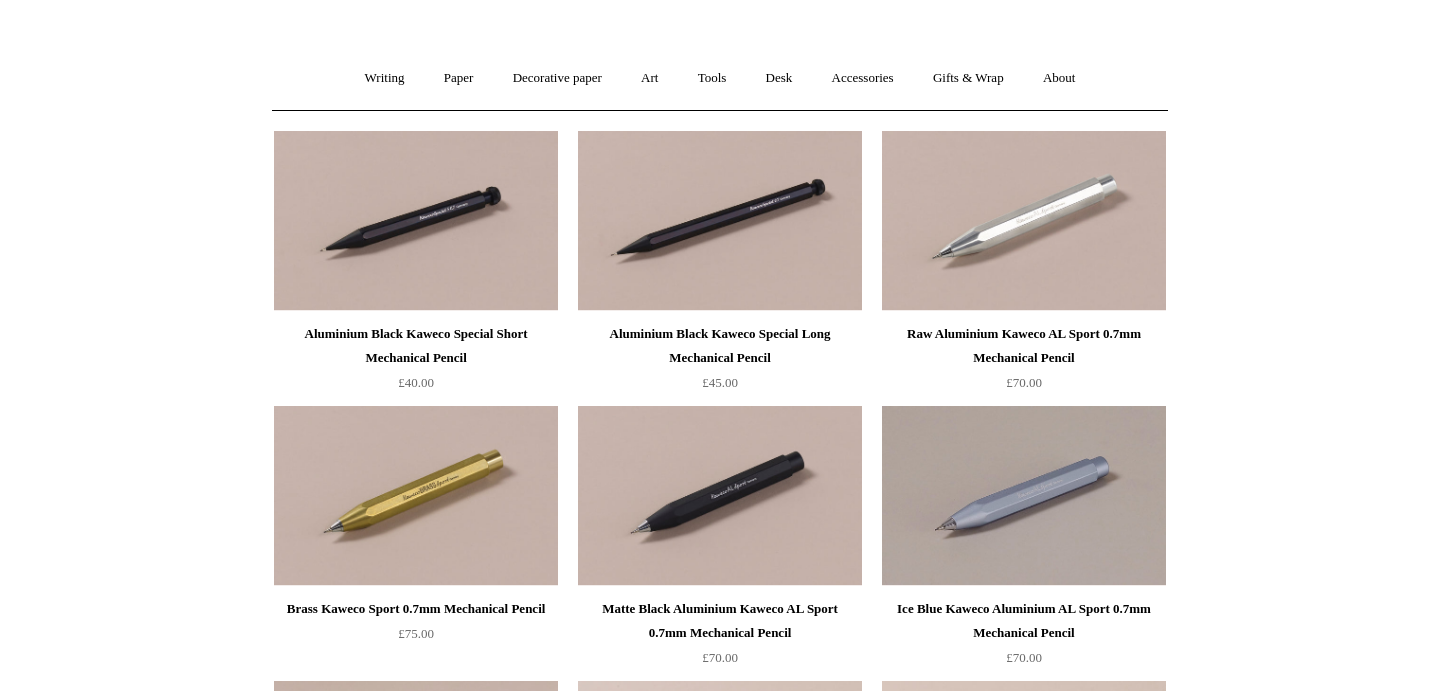 scroll, scrollTop: 0, scrollLeft: 0, axis: both 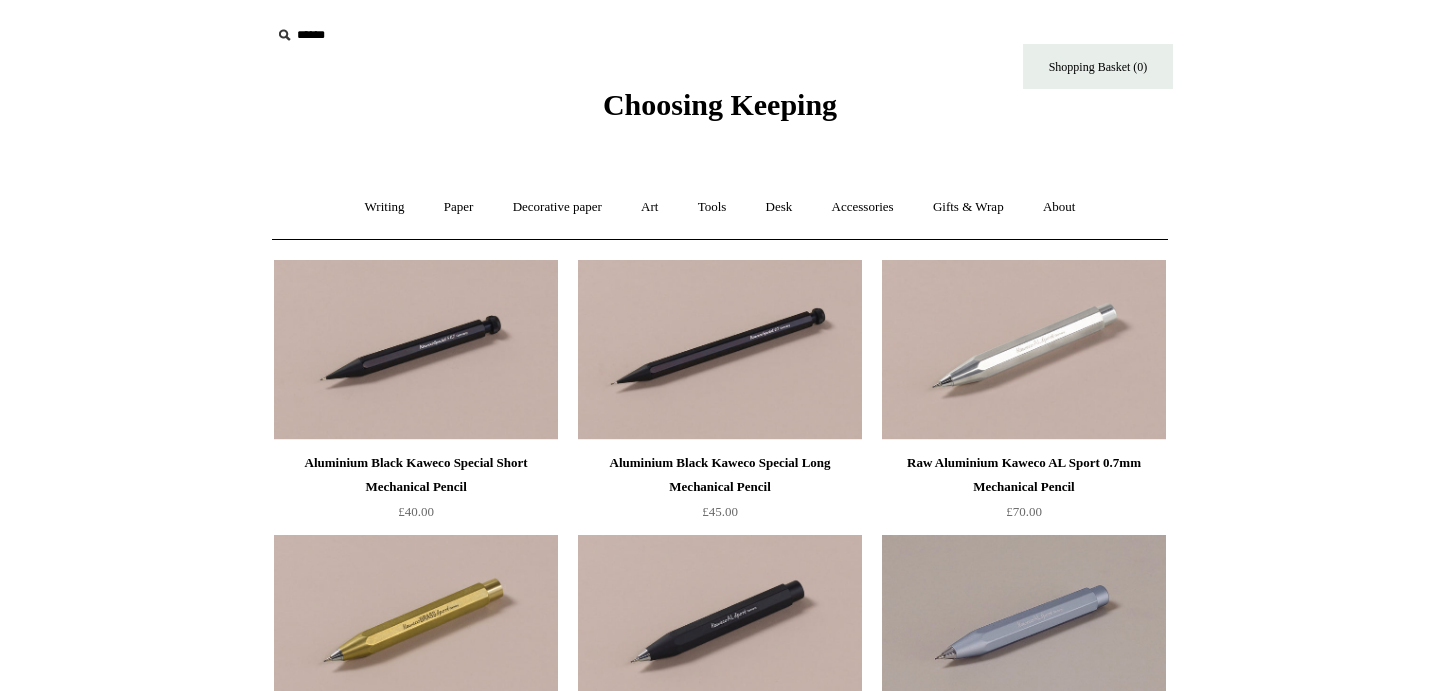 click on "Choosing Keeping" at bounding box center (720, 104) 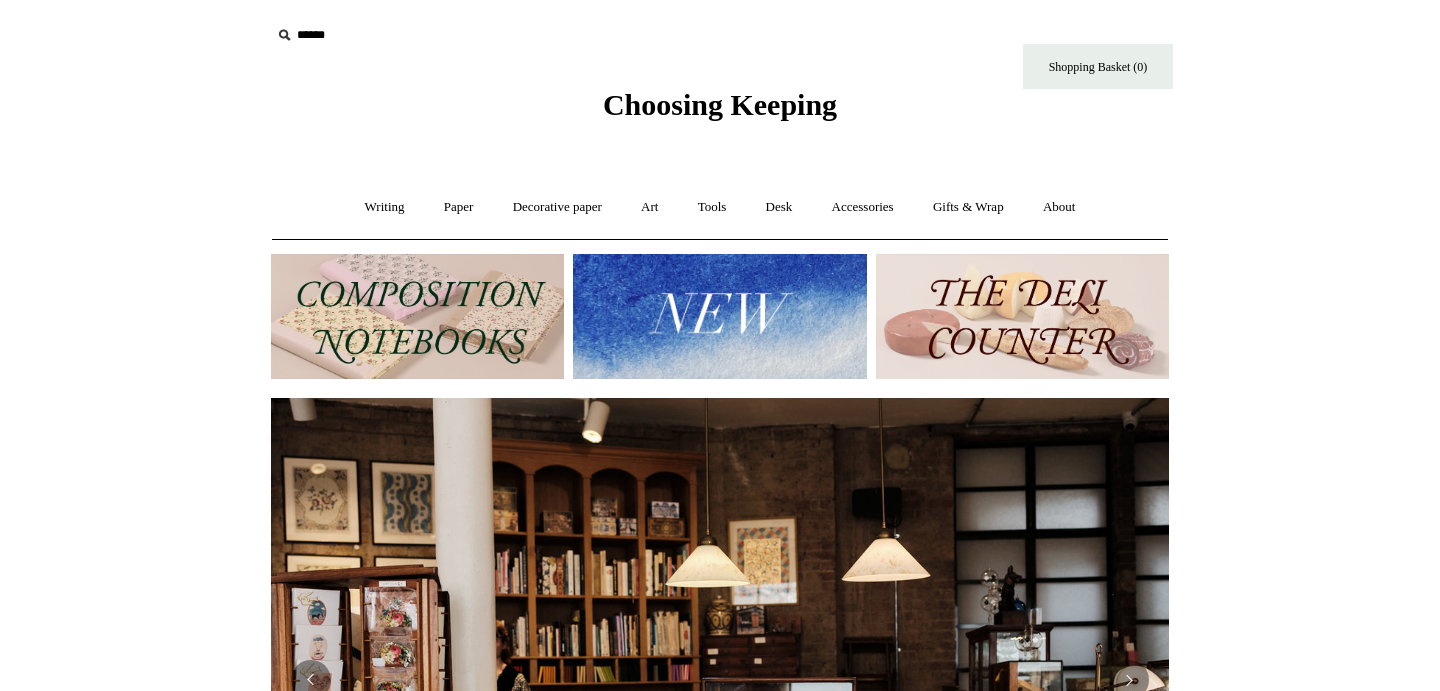 scroll, scrollTop: 0, scrollLeft: 0, axis: both 